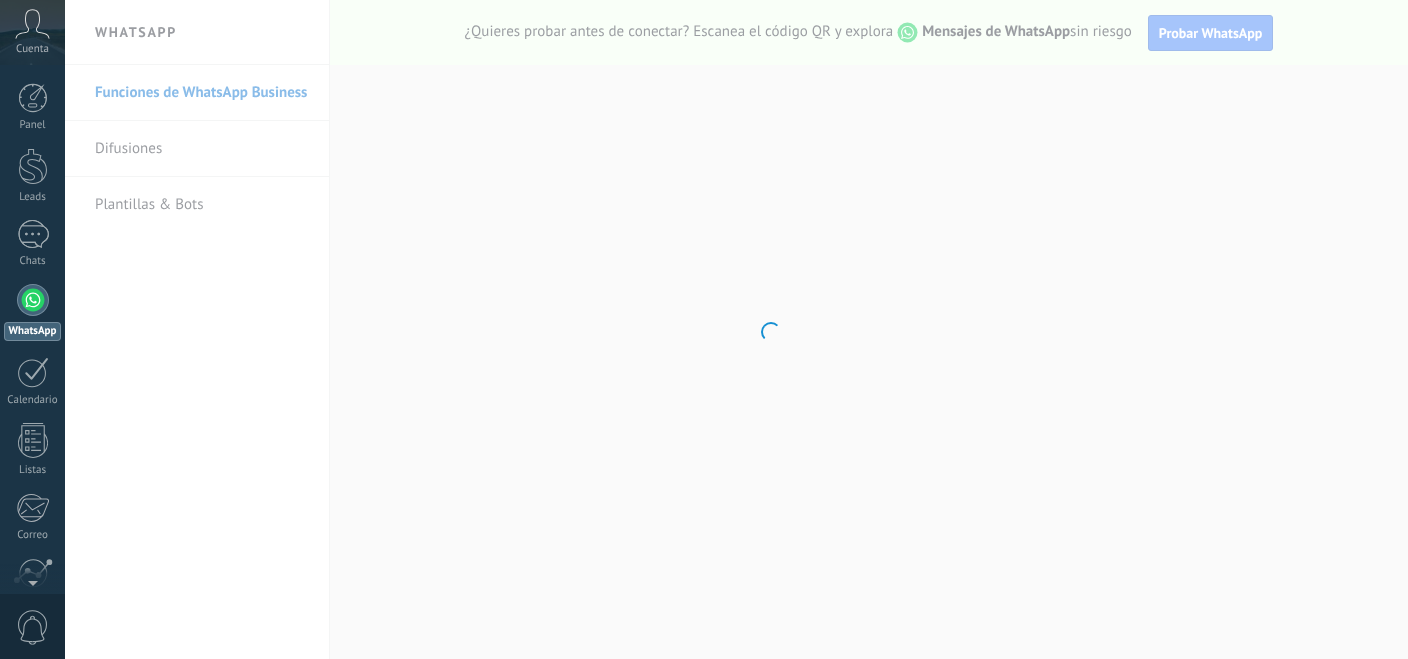 scroll, scrollTop: 0, scrollLeft: 0, axis: both 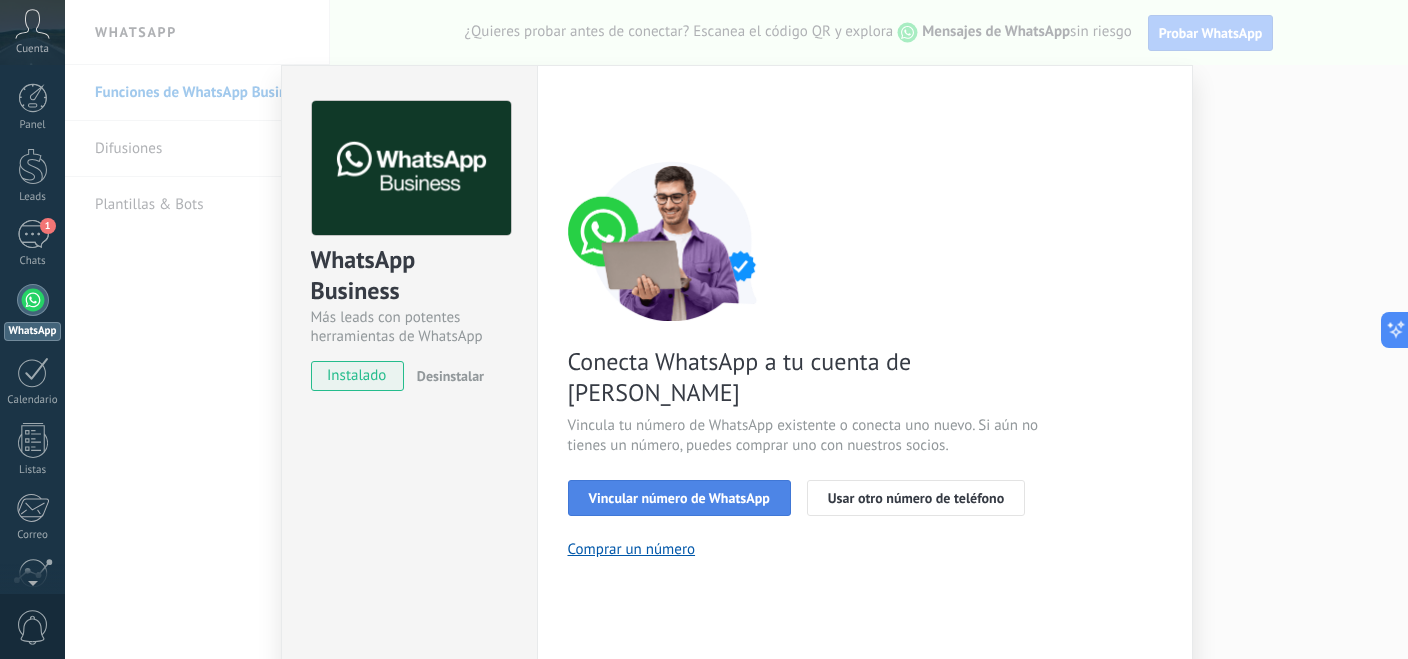 click on "Vincular número de WhatsApp" at bounding box center [679, 498] 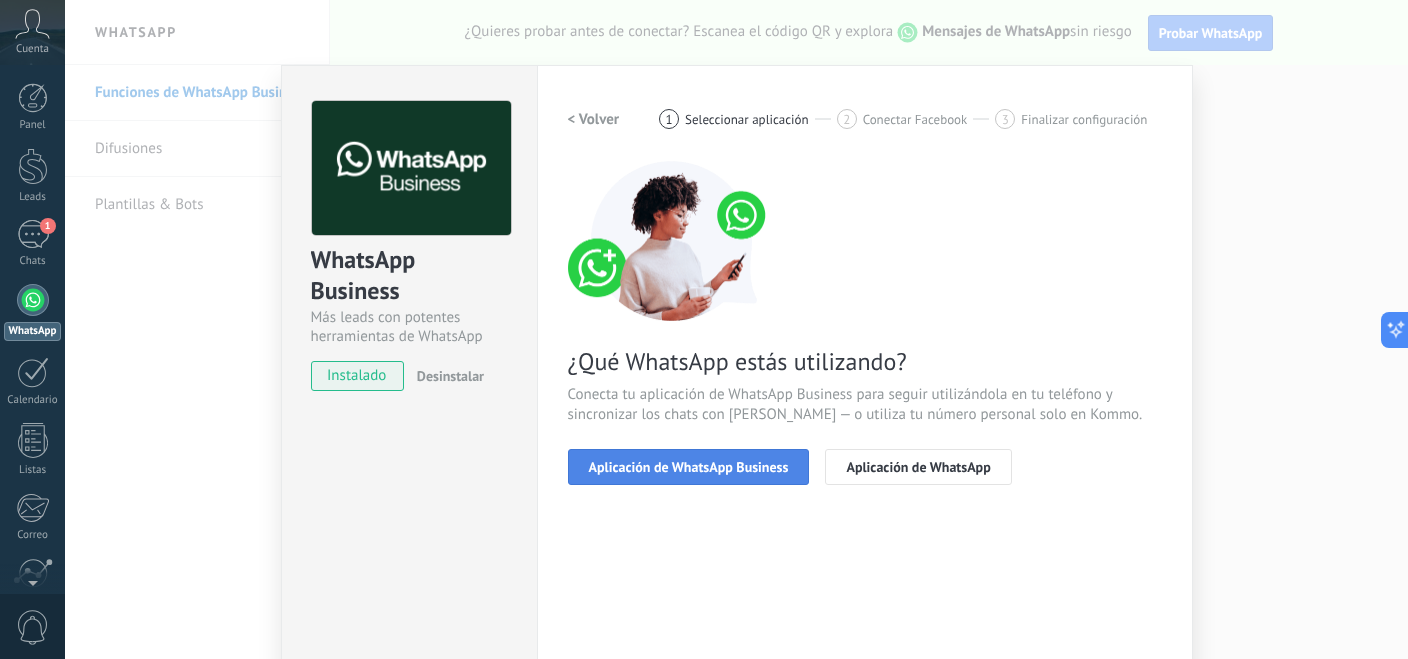 click on "Aplicación de WhatsApp Business" at bounding box center [689, 467] 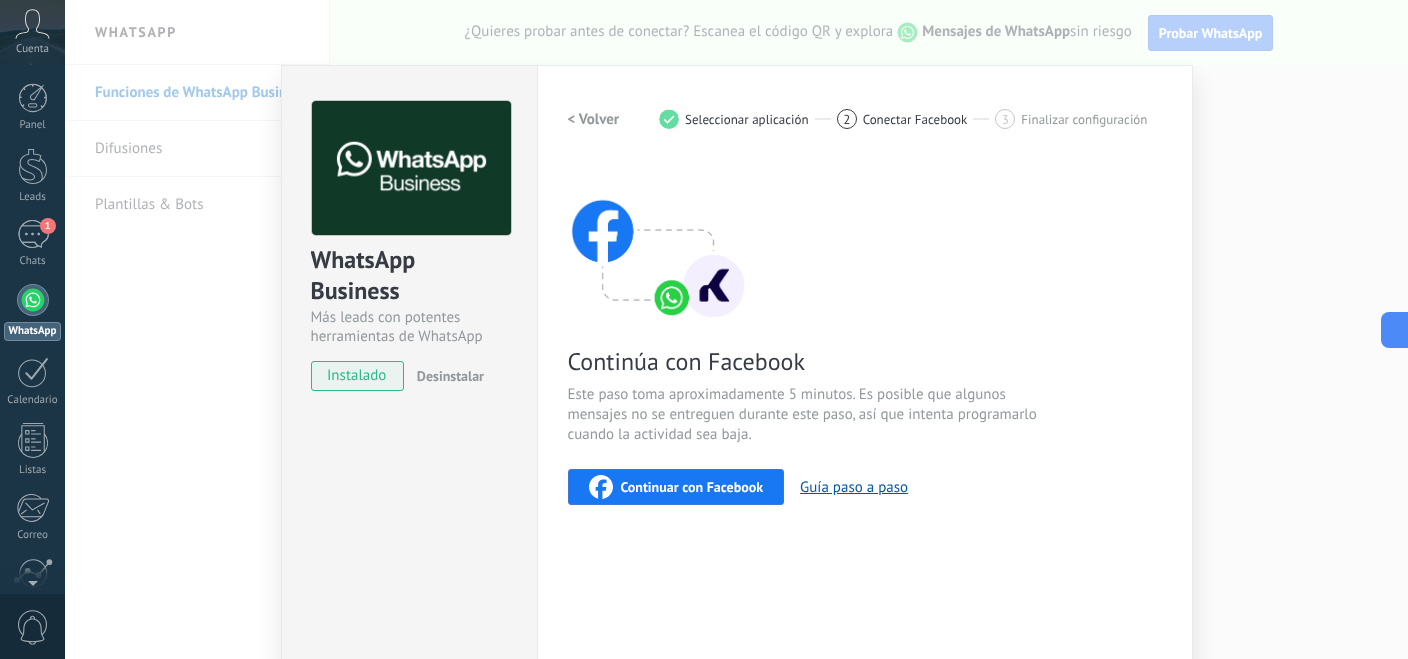 click on "< Volver" at bounding box center (594, 119) 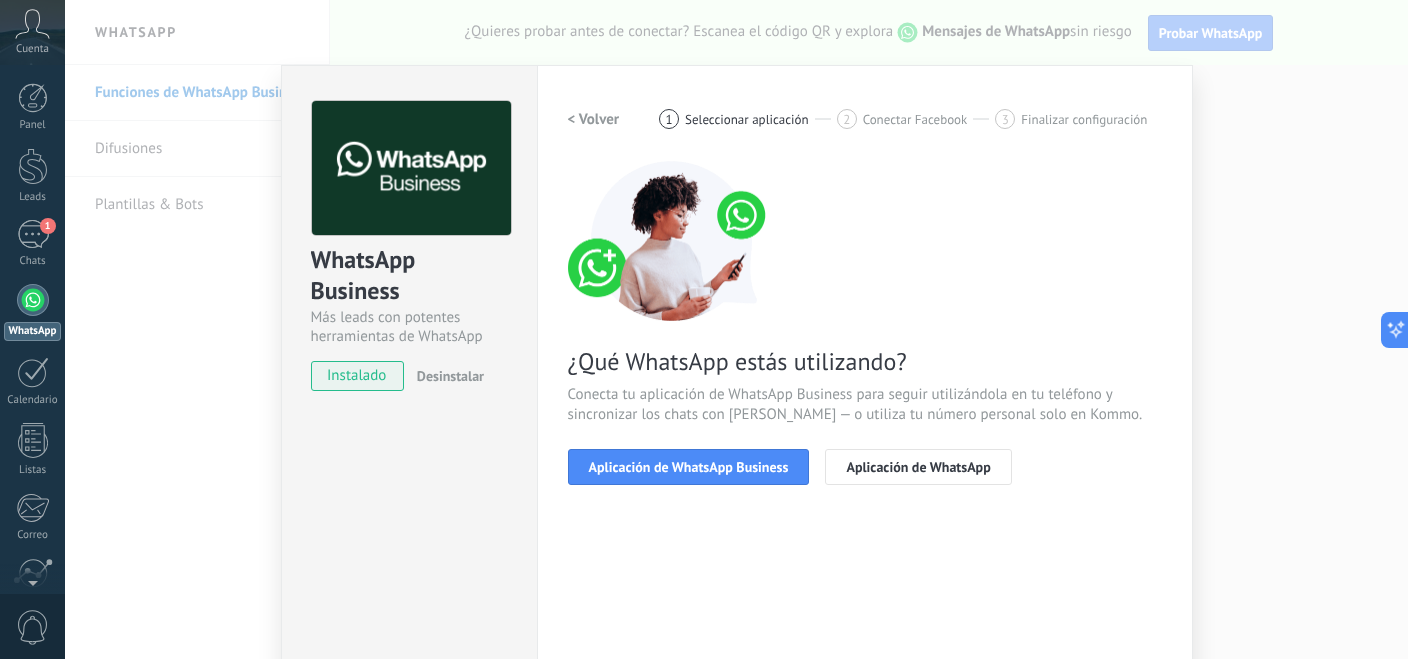 click on "< Volver" at bounding box center (594, 119) 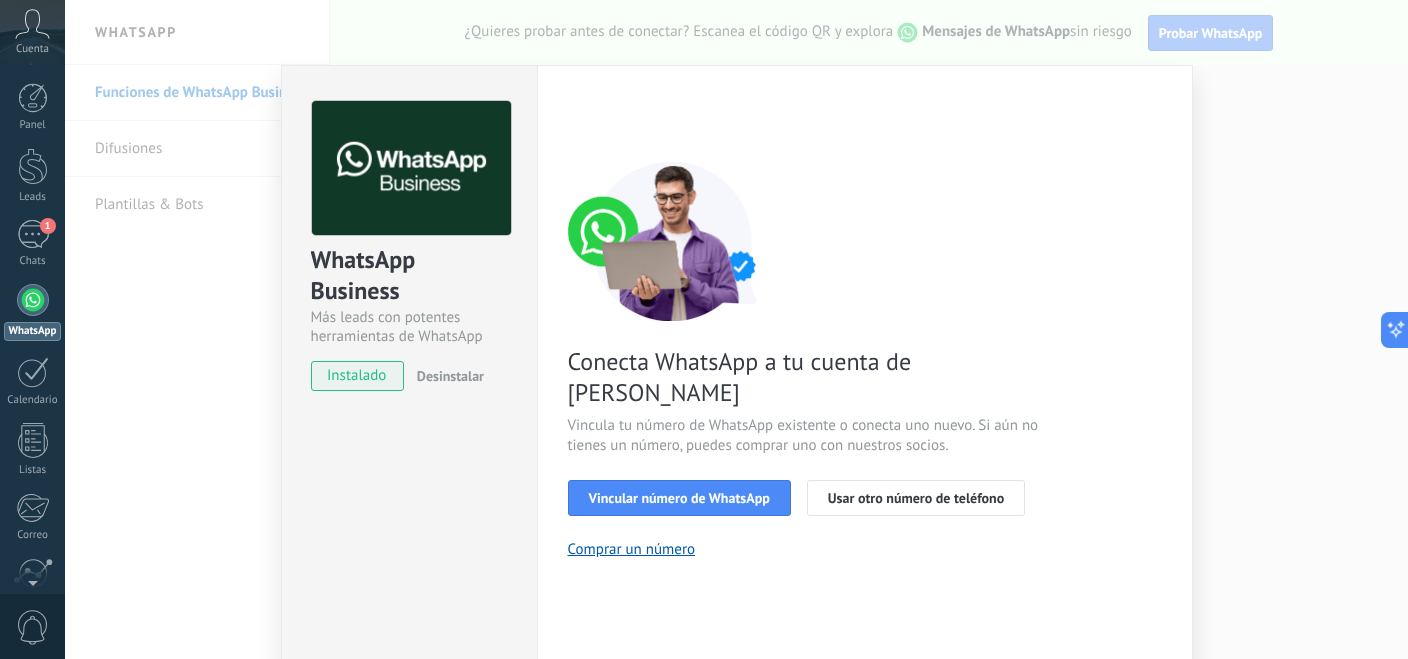 click on "WhatsApp Business Más leads con potentes herramientas de WhatsApp instalado Desinstalar ¿Quieres probar la integración primero?   Escanea el código QR   para ver cómo funciona. Configuraciones Autorizaciones This tab logs the users who have granted integration access to this account. If you want to to remove a user's ability to send requests to the account on behalf of this integration, you can revoke access. If access is revoked from all users, the integration will stop working. This app is installed, but no one has given it access yet. WhatsApp Cloud API más _:  Guardar < Volver 1 Seleccionar aplicación 2 Conectar Facebook  3 Finalizar configuración Conecta WhatsApp a tu cuenta de Kommo Vincula tu número de WhatsApp existente o conecta uno nuevo. Si aún no tienes un número, puedes comprar uno con nuestros socios. Vincular número de WhatsApp Usar otro número de teléfono Comprar un número ¿Necesitas ayuda?" at bounding box center (736, 329) 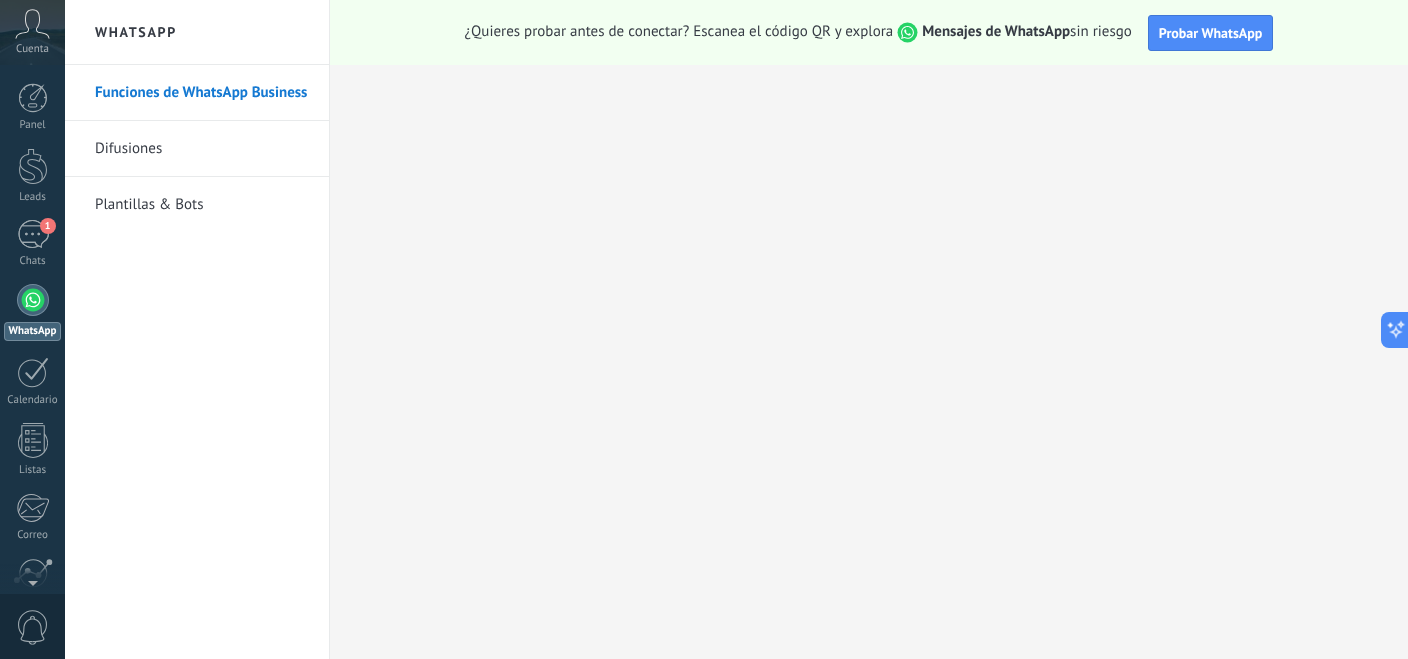 click at bounding box center (33, 300) 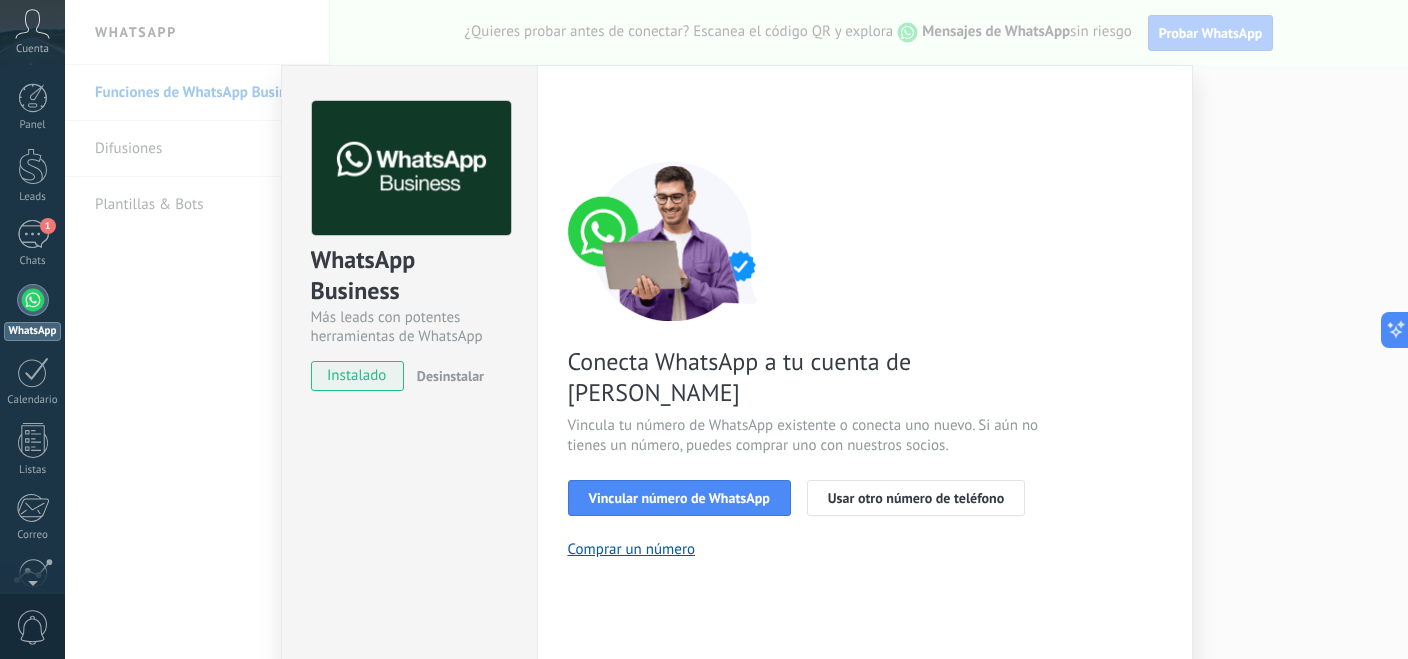 click on "WhatsApp Business Más leads con potentes herramientas de WhatsApp instalado Desinstalar ¿Quieres probar la integración primero?   Escanea el código QR   para ver cómo funciona. Configuraciones Autorizaciones This tab logs the users who have granted integration access to this account. If you want to to remove a user's ability to send requests to the account on behalf of this integration, you can revoke access. If access is revoked from all users, the integration will stop working. This app is installed, but no one has given it access yet. WhatsApp Cloud API más _:  Guardar < Volver 1 Seleccionar aplicación 2 Conectar Facebook  3 Finalizar configuración Conecta WhatsApp a tu cuenta de Kommo Vincula tu número de WhatsApp existente o conecta uno nuevo. Si aún no tienes un número, puedes comprar uno con nuestros socios. Vincular número de WhatsApp Usar otro número de teléfono Comprar un número ¿Necesitas ayuda?" at bounding box center (736, 329) 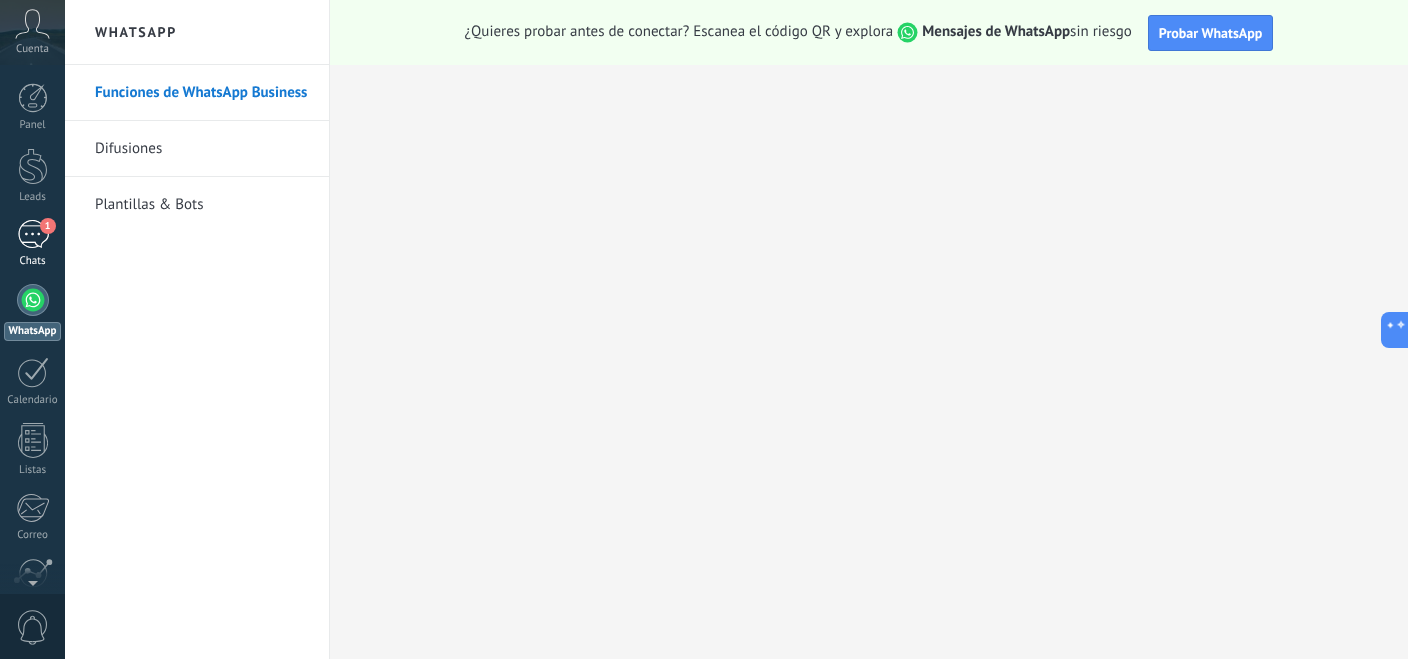 click on "1" at bounding box center [33, 234] 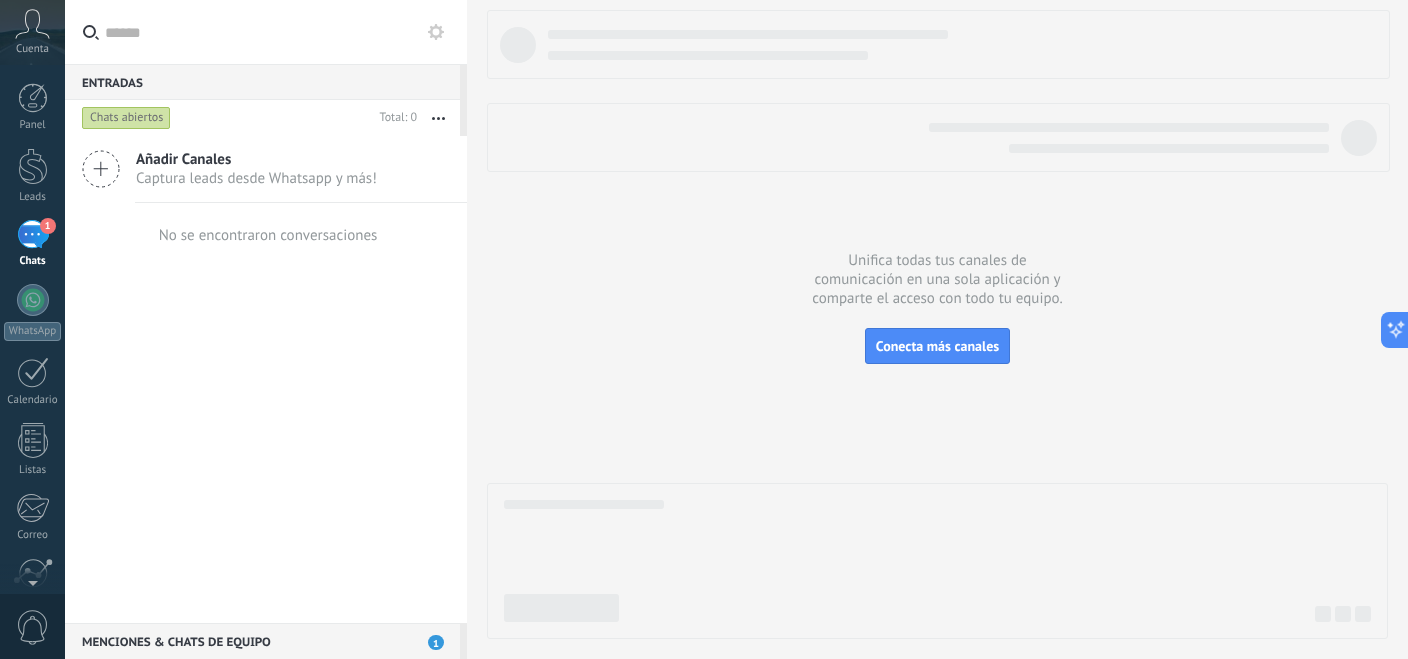 click 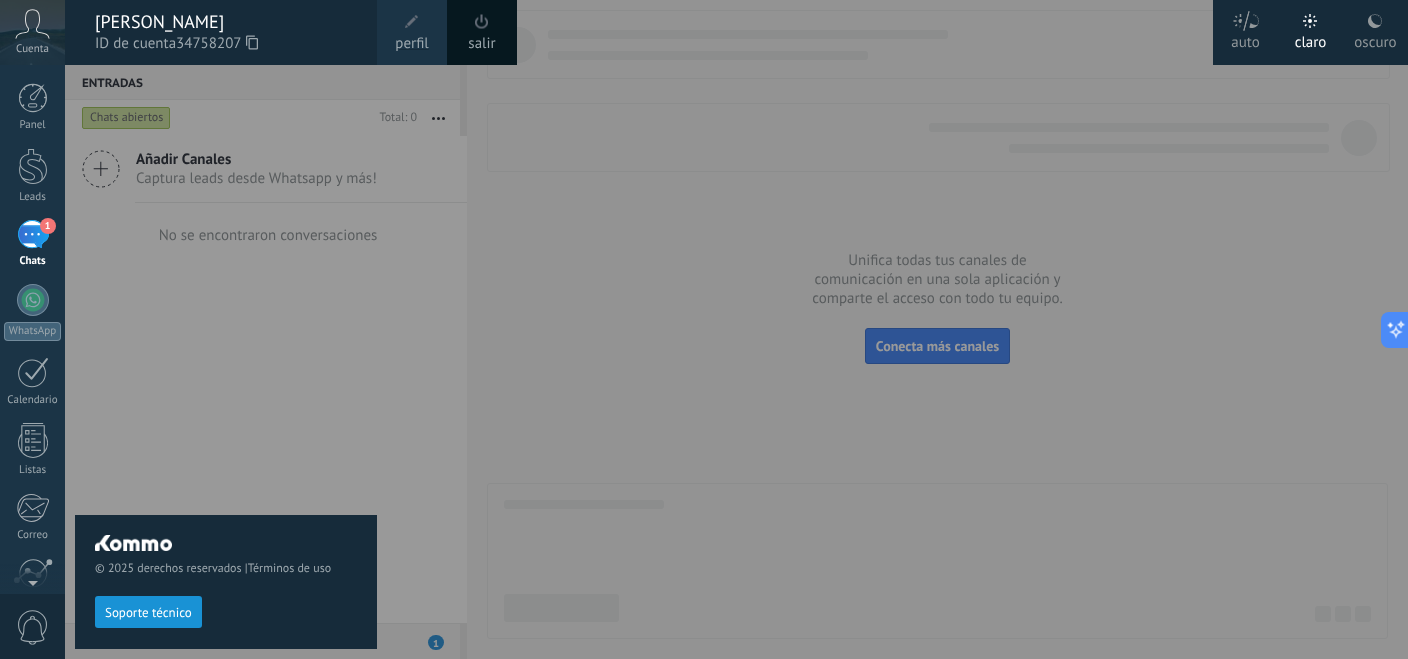 click on "Soporte técnico" at bounding box center (148, 613) 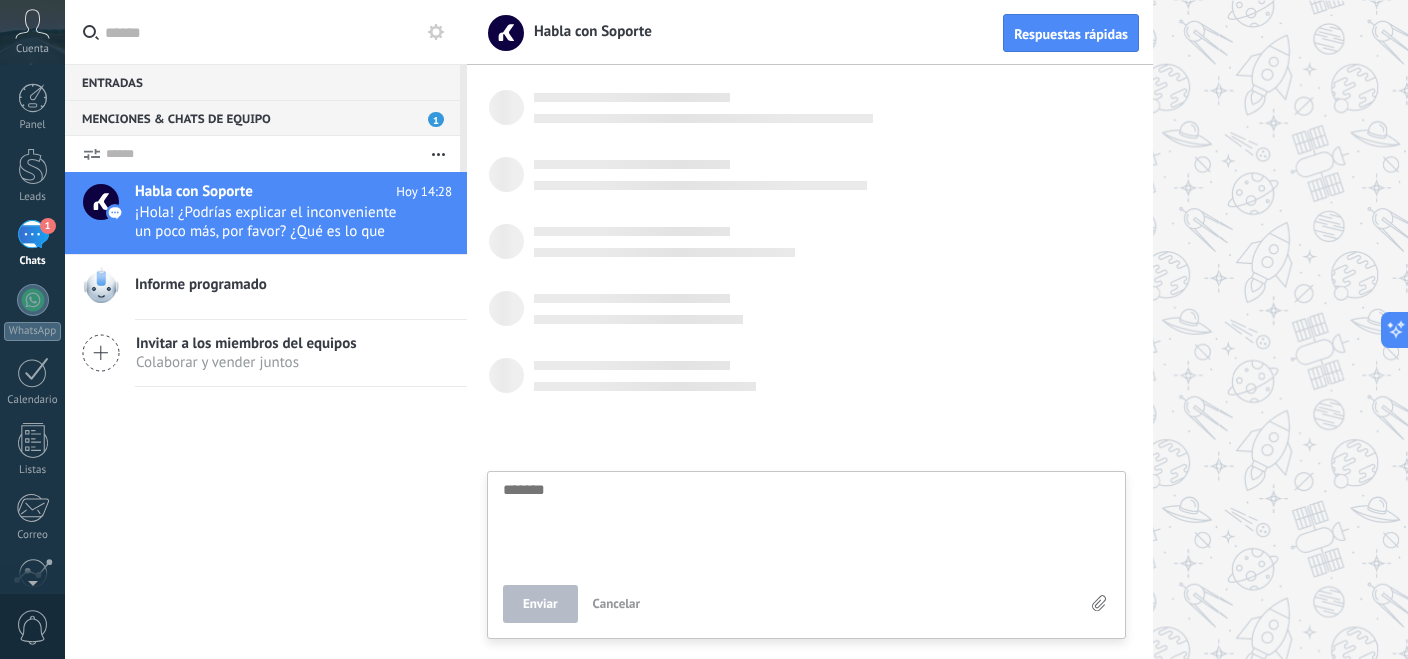 scroll, scrollTop: 19, scrollLeft: 0, axis: vertical 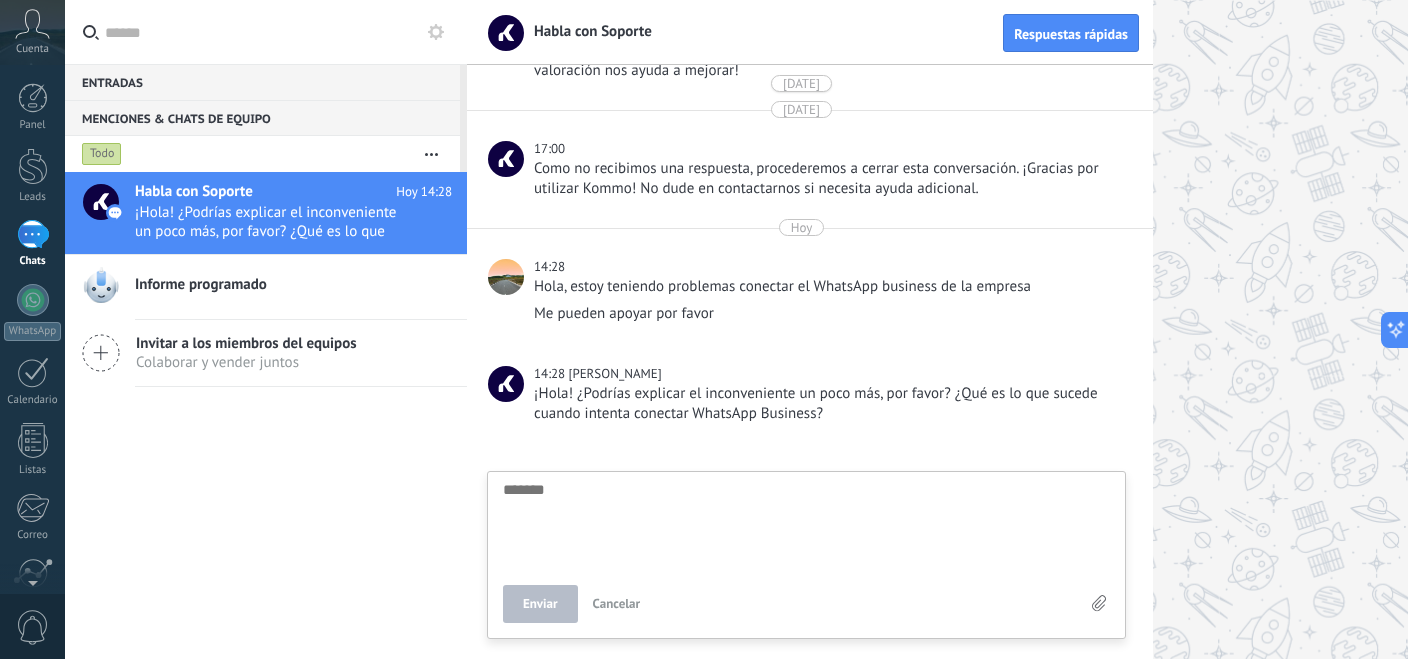 click at bounding box center [806, 523] 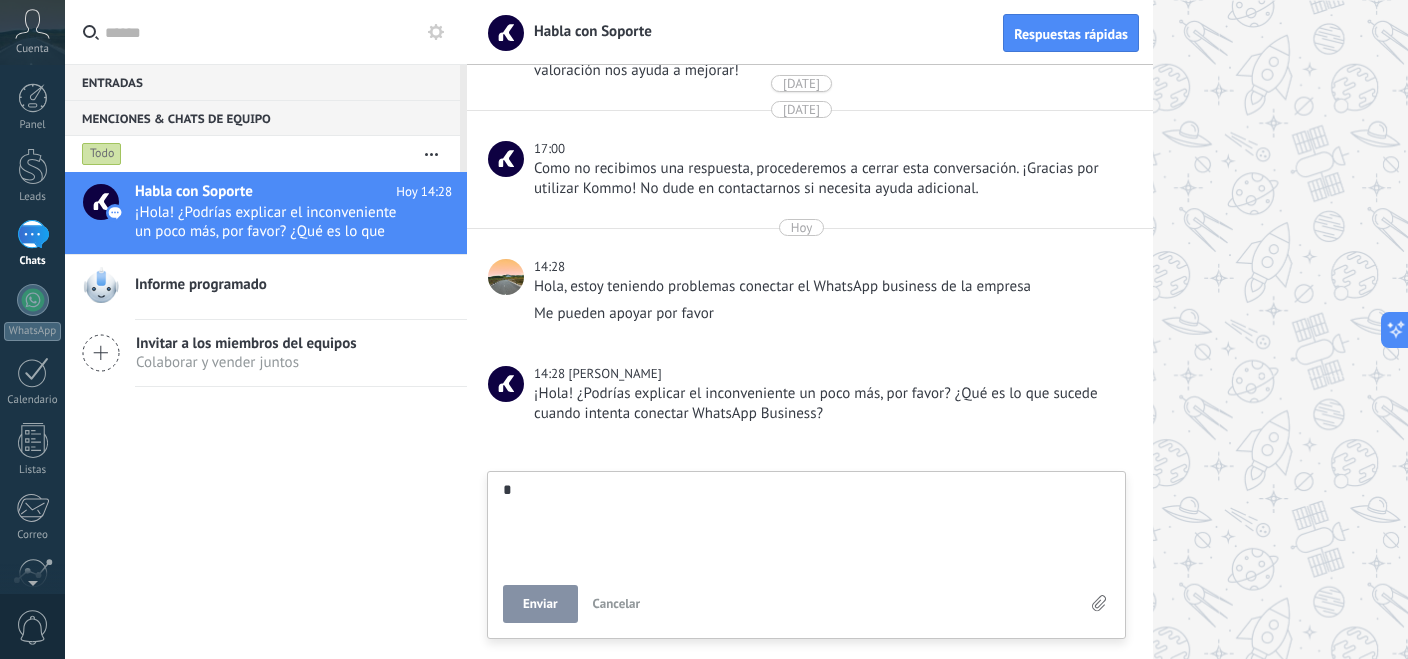type on "**" 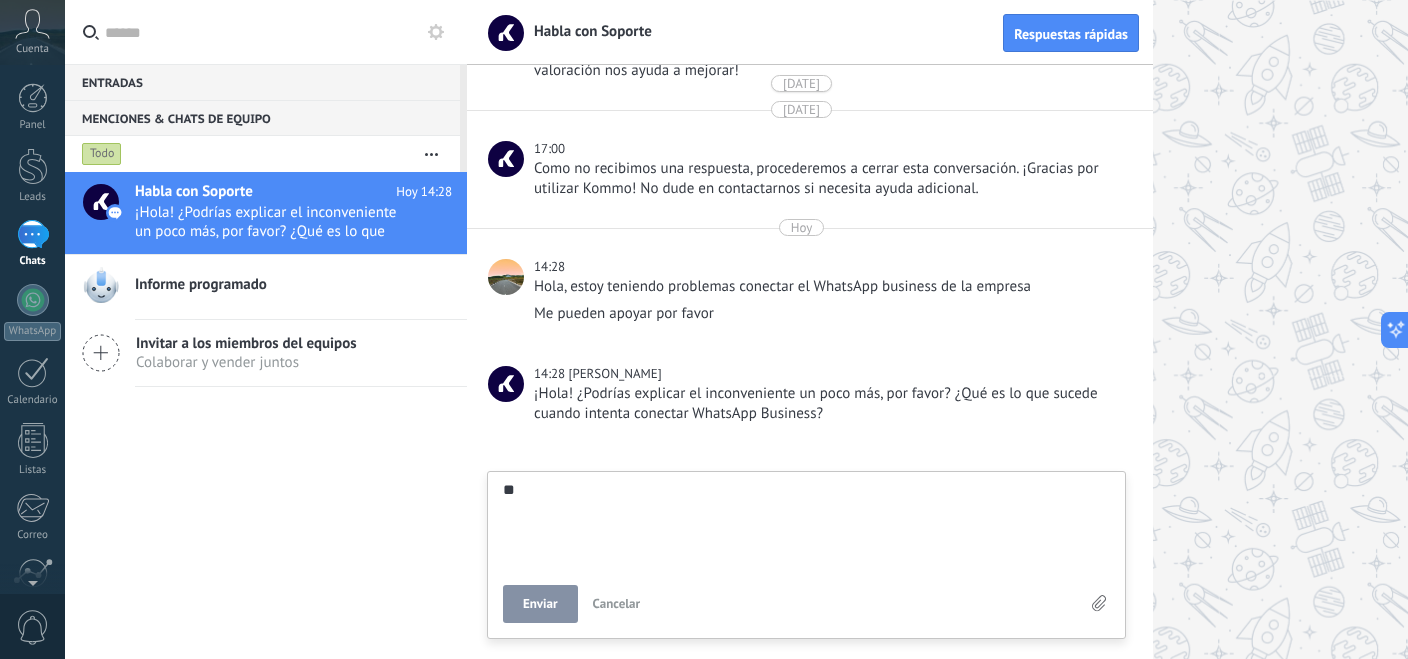 type on "***" 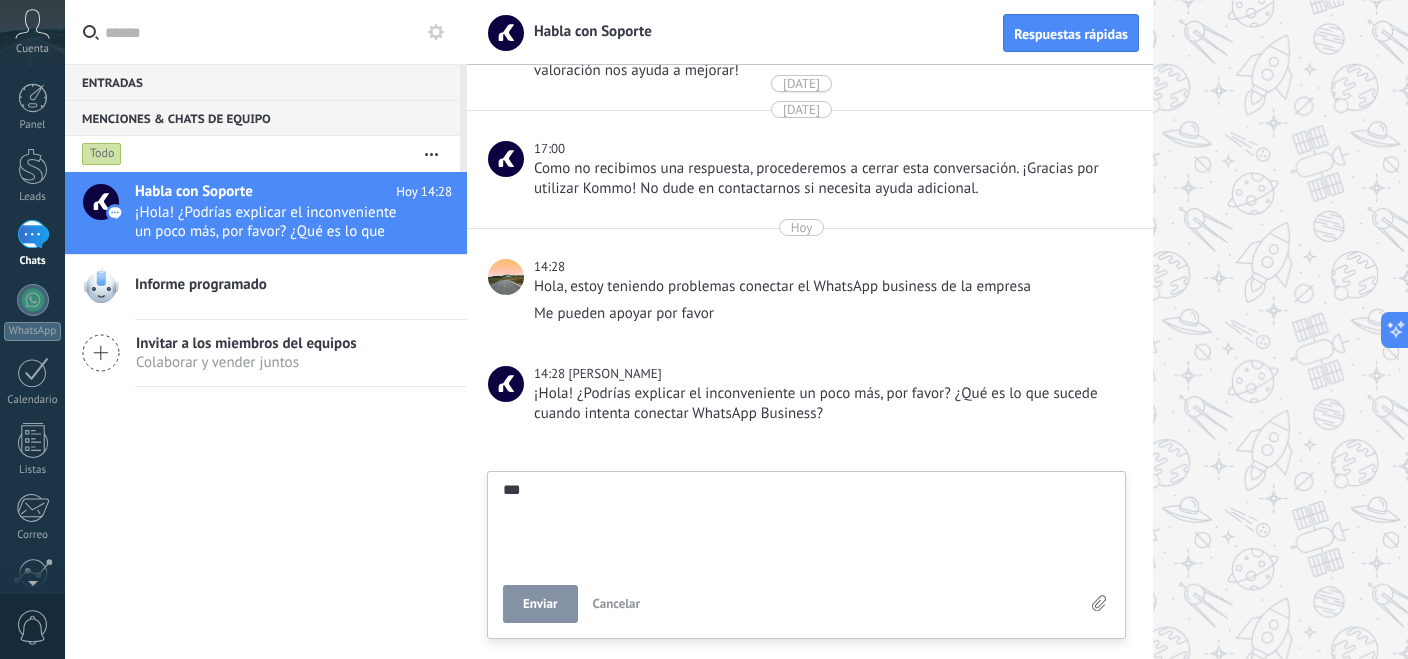 type on "****" 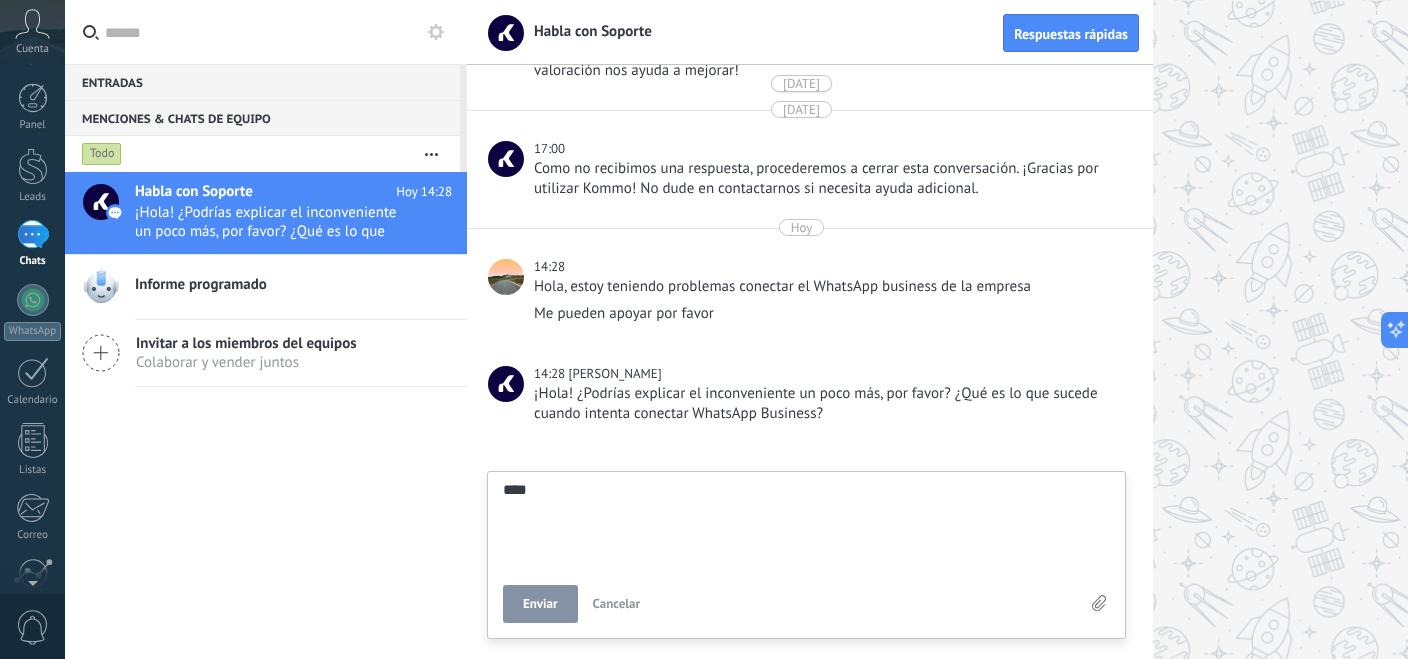type on "*****" 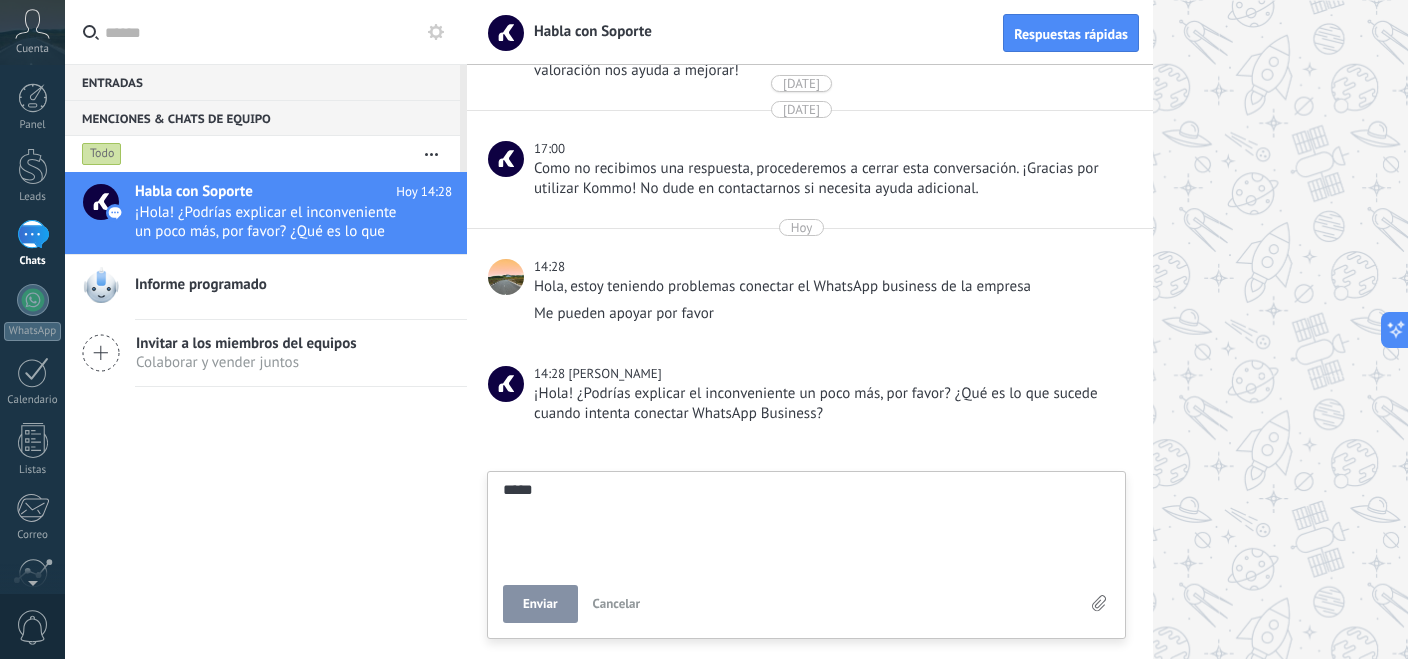 type on "*****" 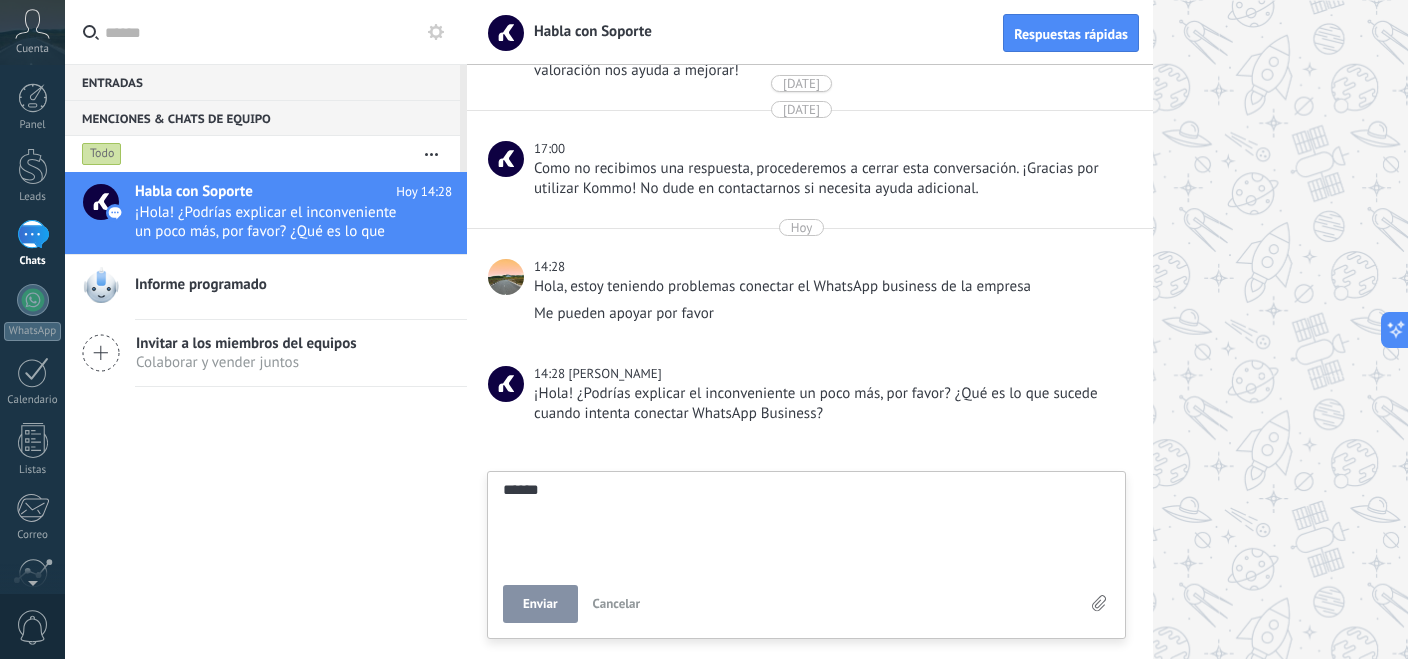 scroll, scrollTop: 19, scrollLeft: 0, axis: vertical 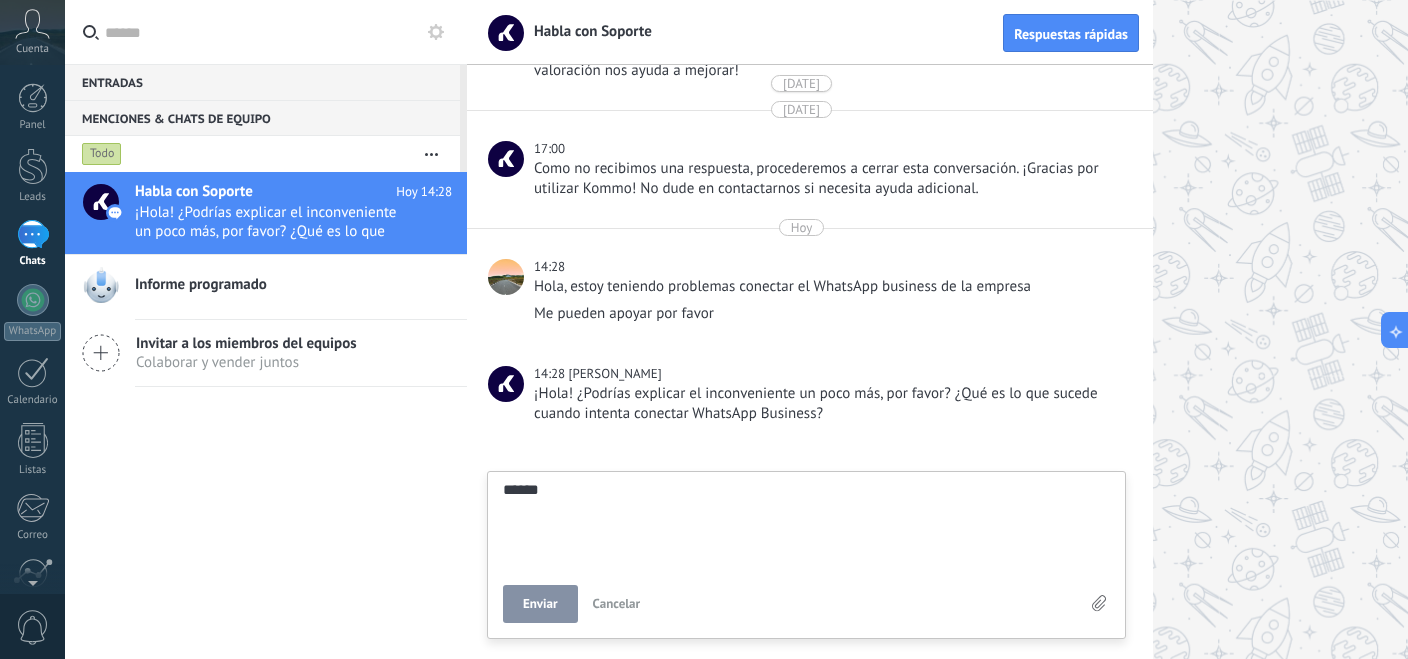 type on "*******" 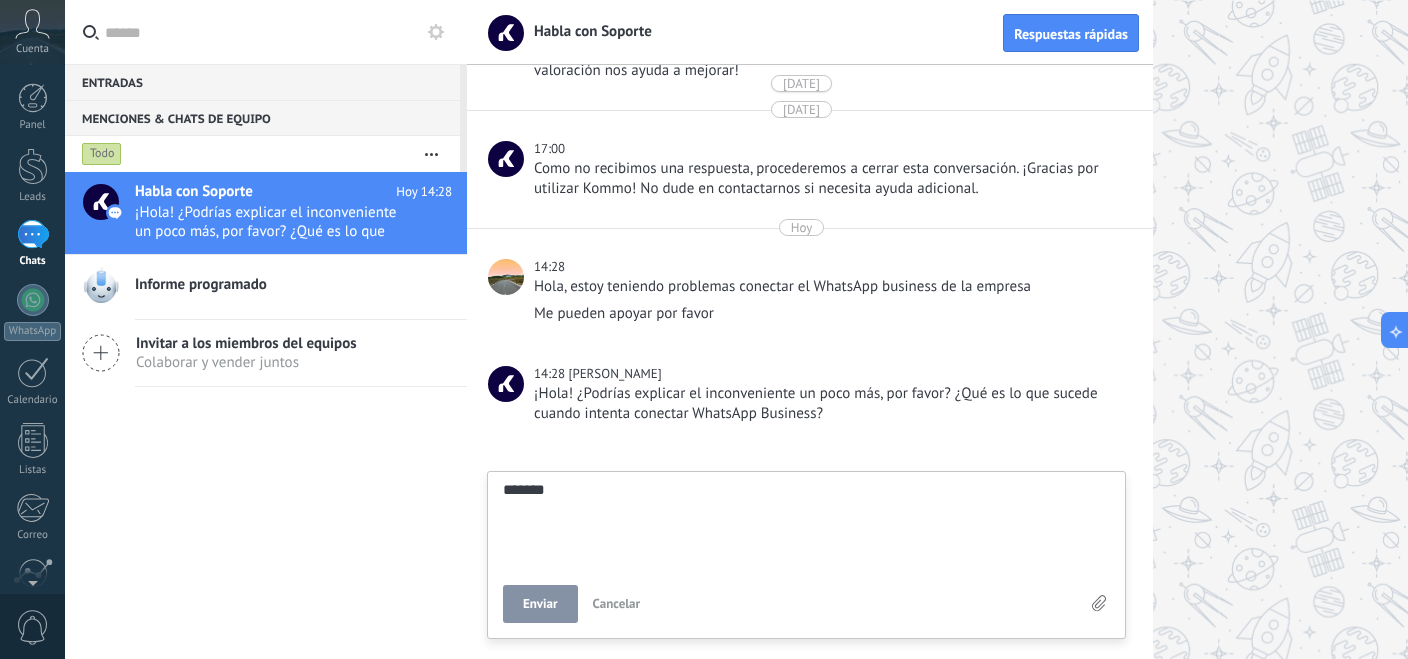 type on "********" 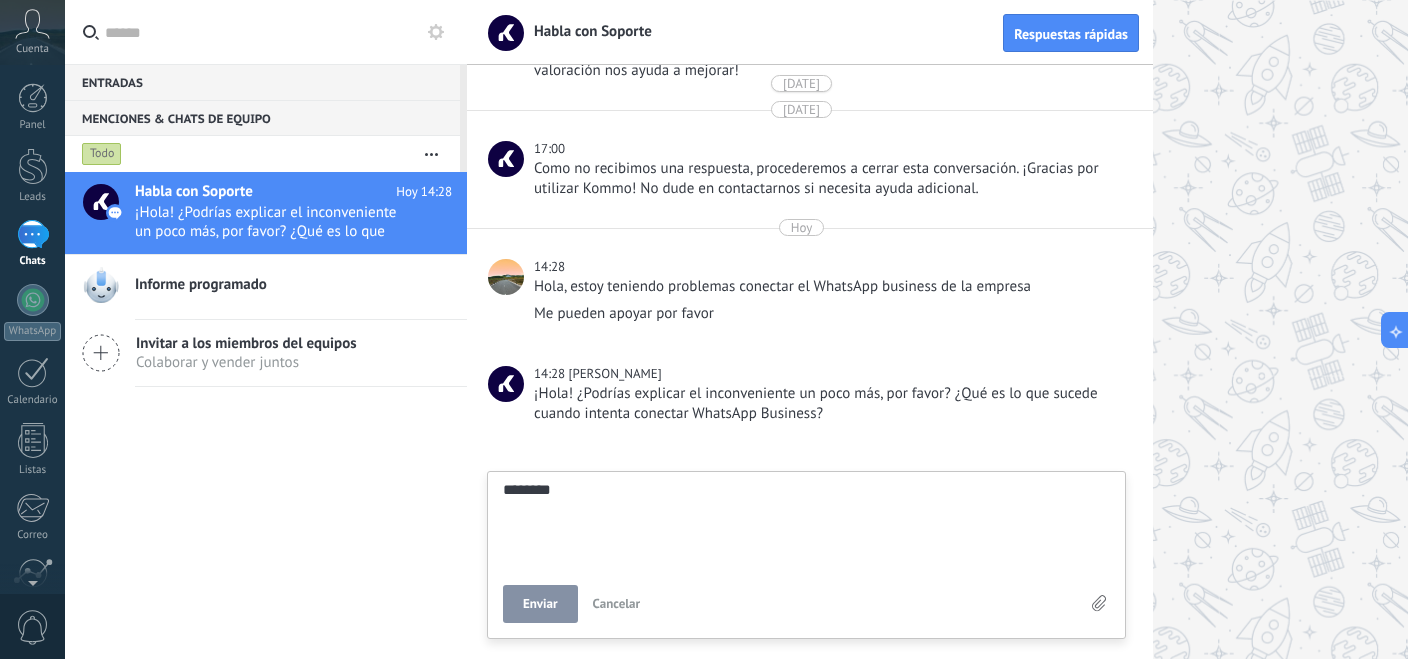 type on "*********" 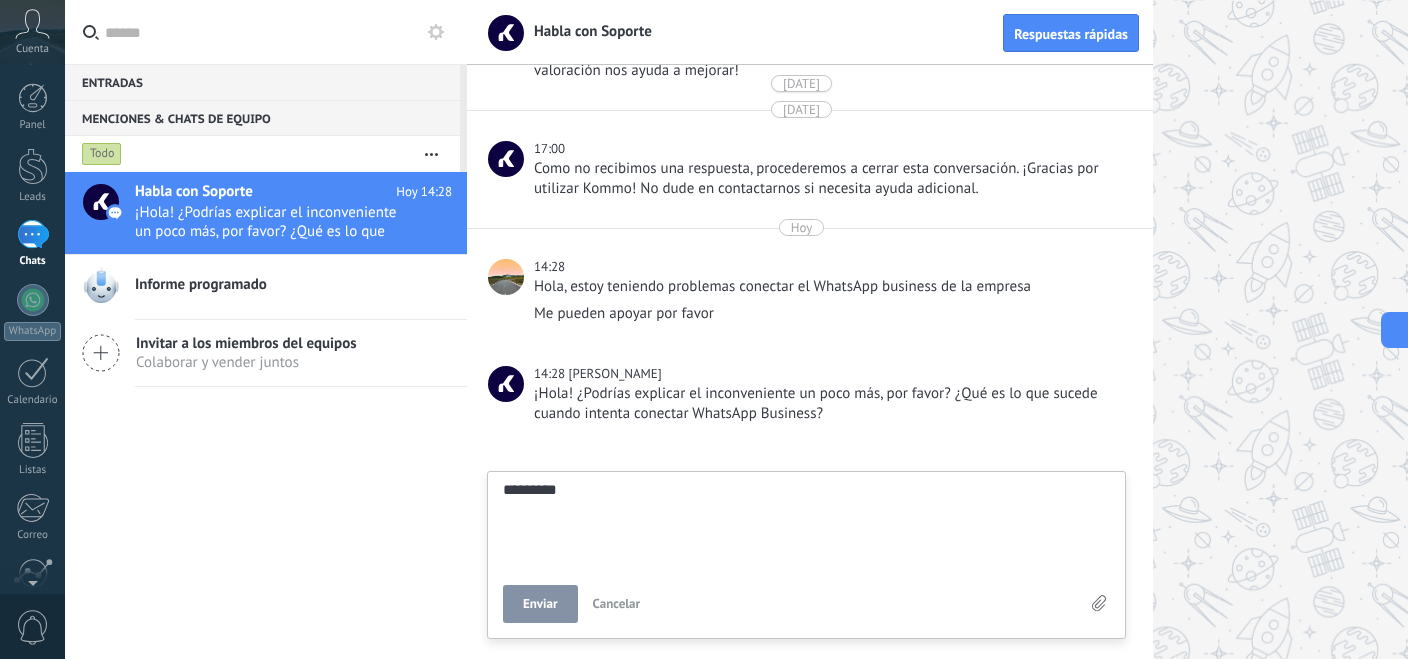 type on "**********" 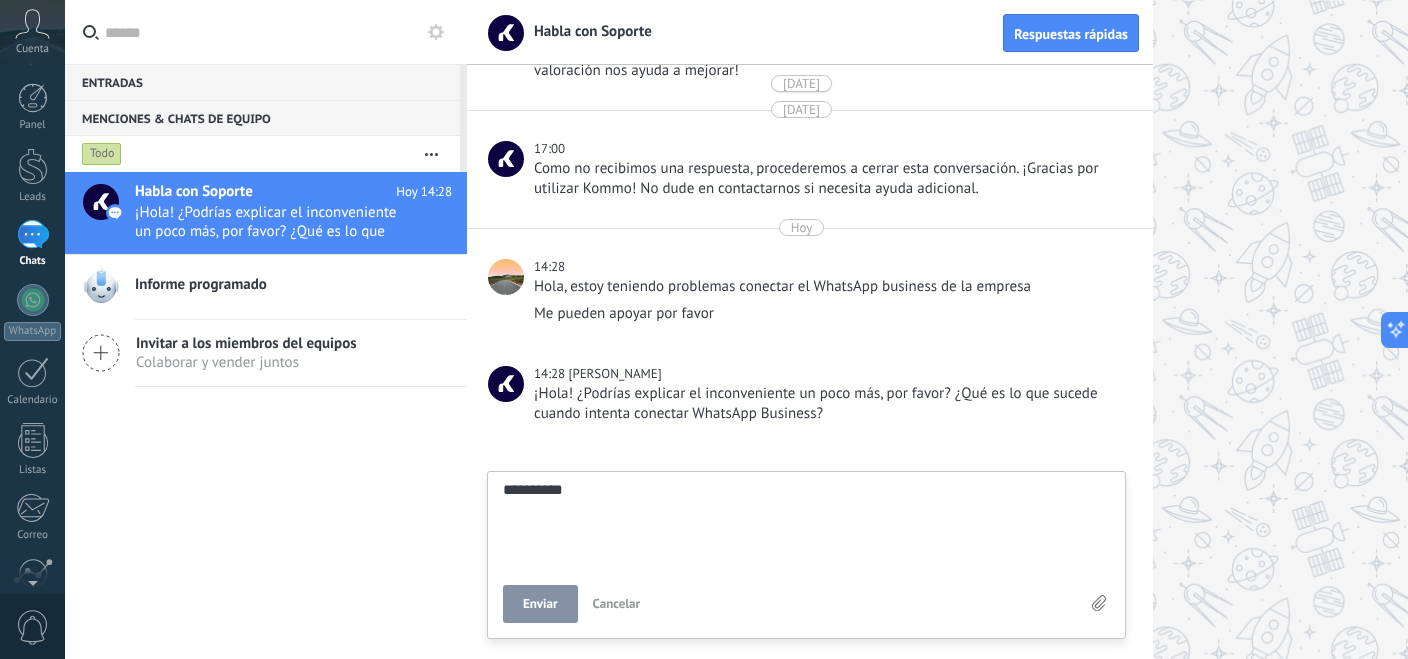 type on "**********" 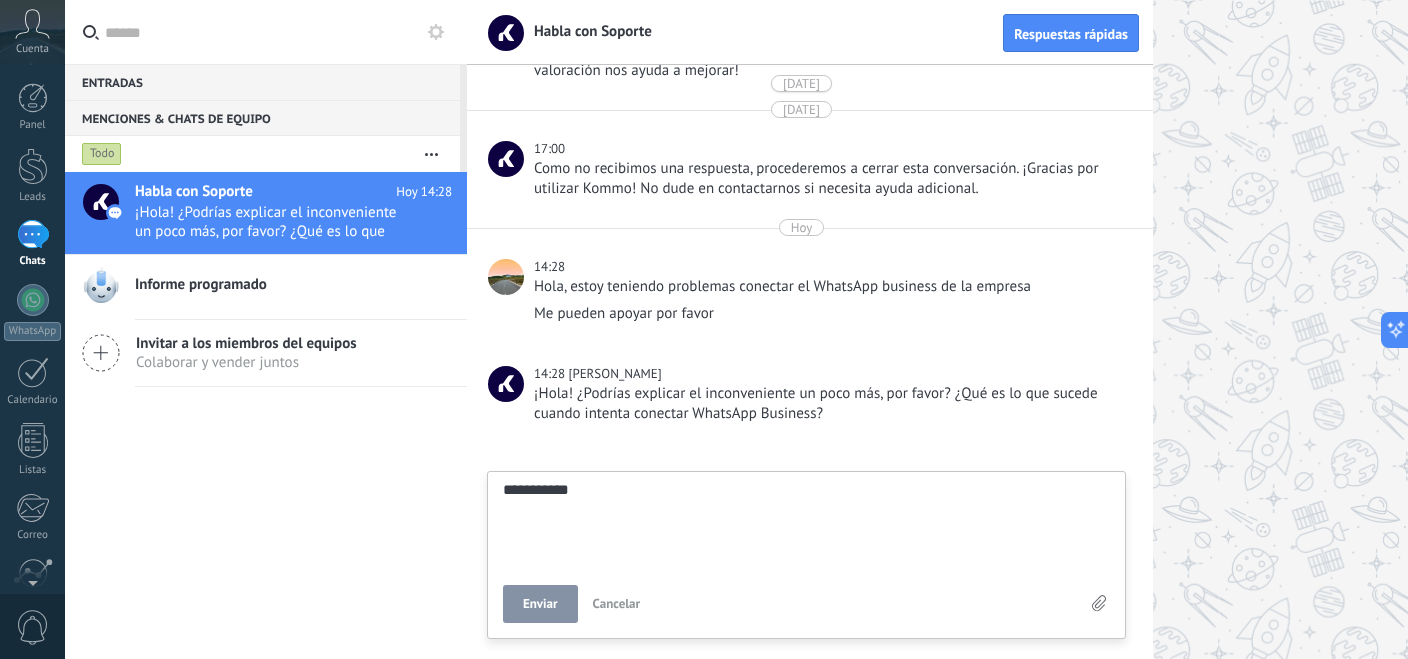type on "**********" 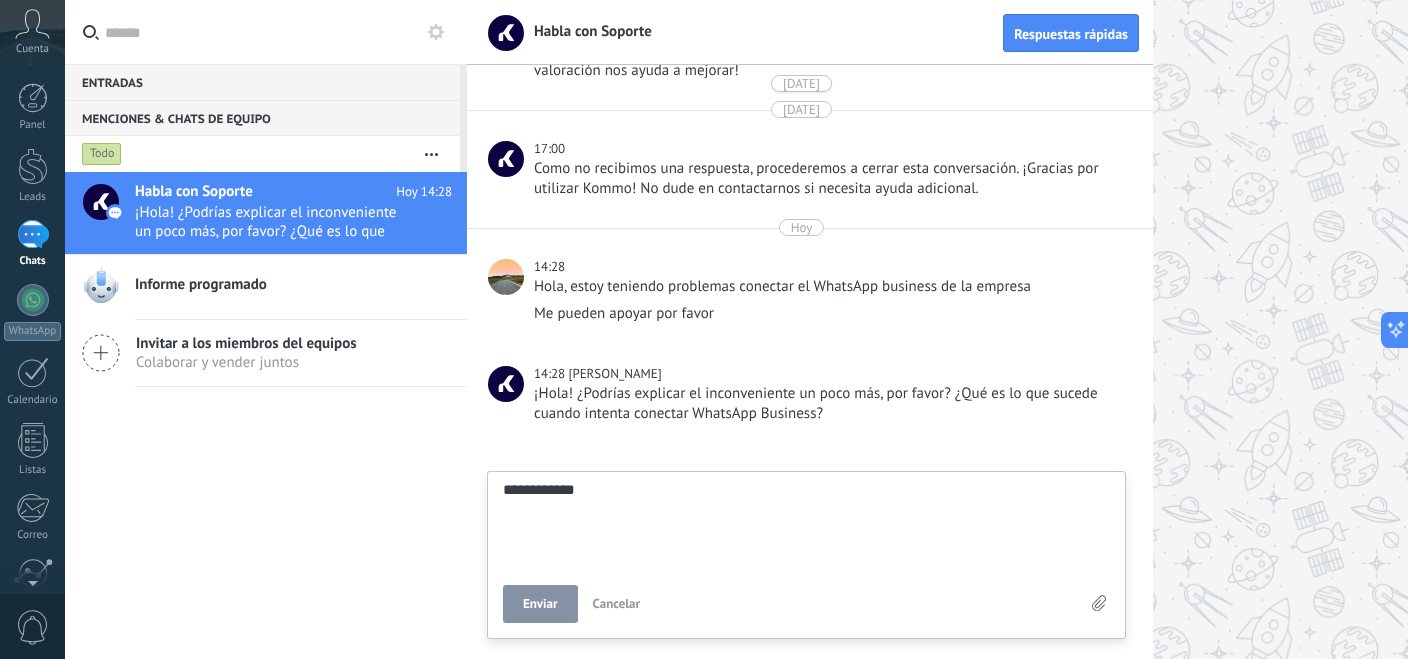 type on "**********" 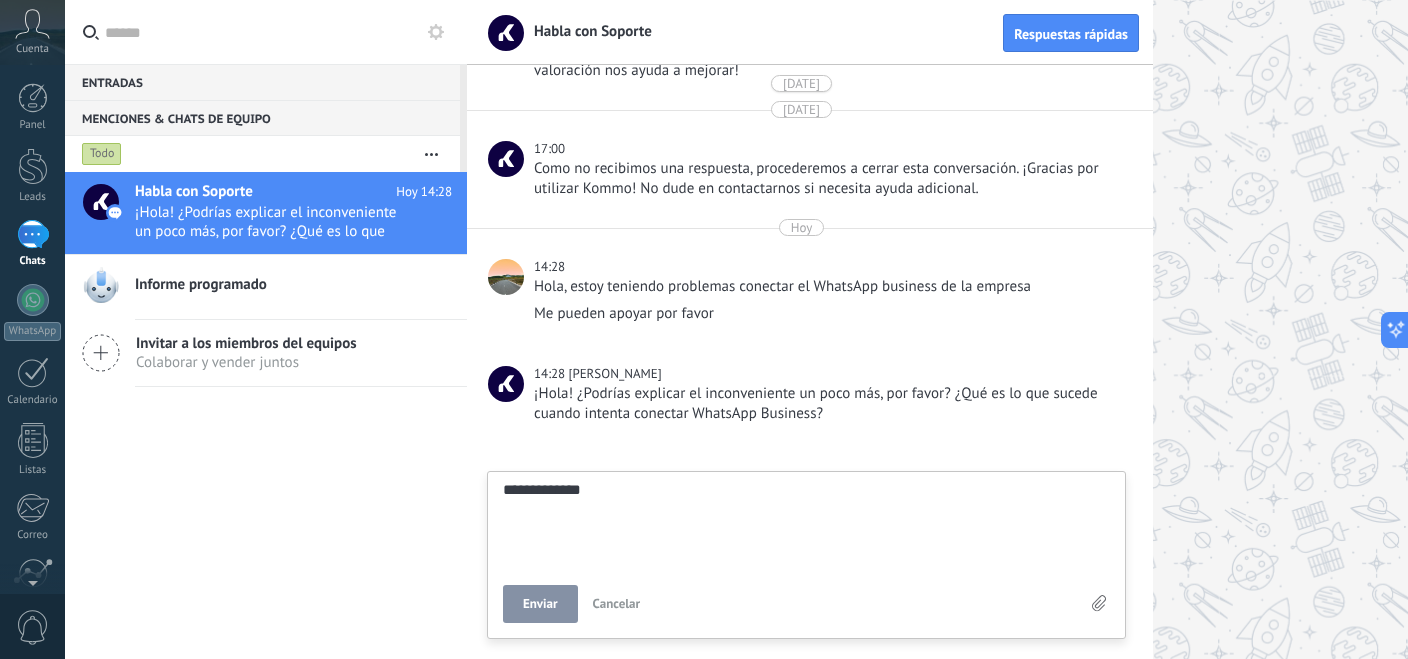 type on "**********" 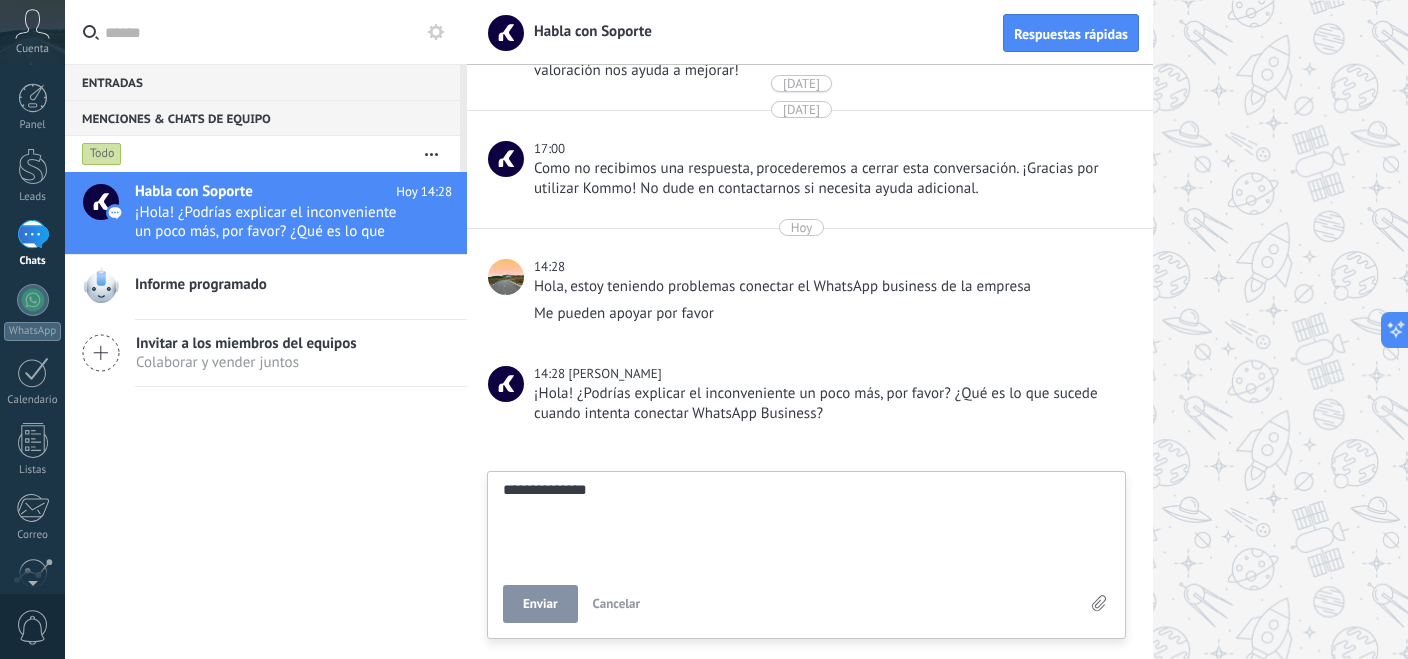 type on "**********" 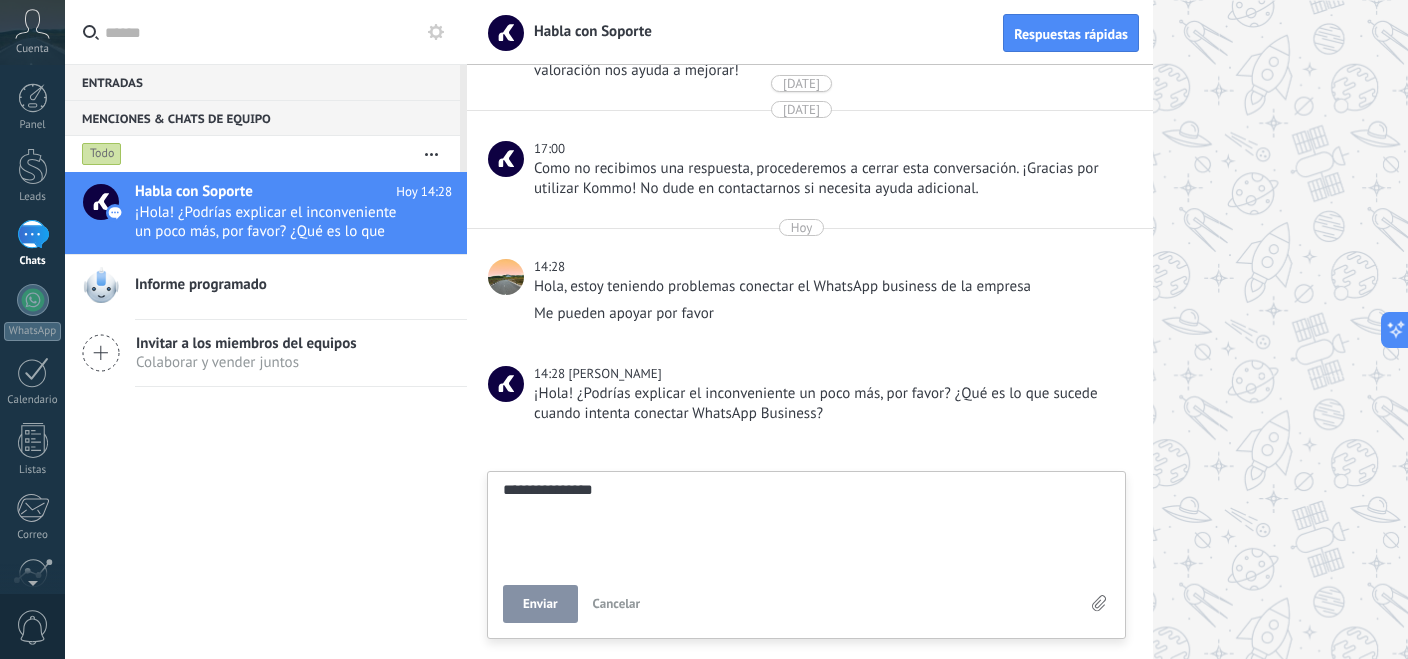 type on "**********" 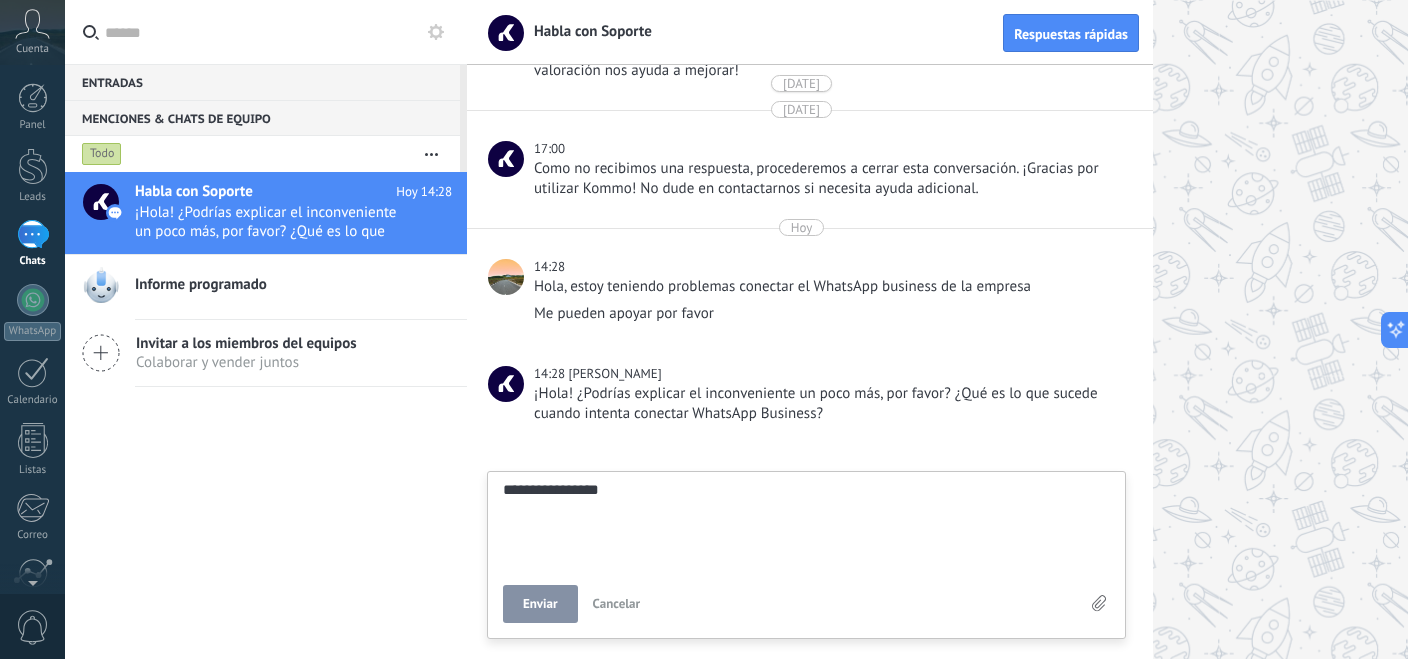 type on "**********" 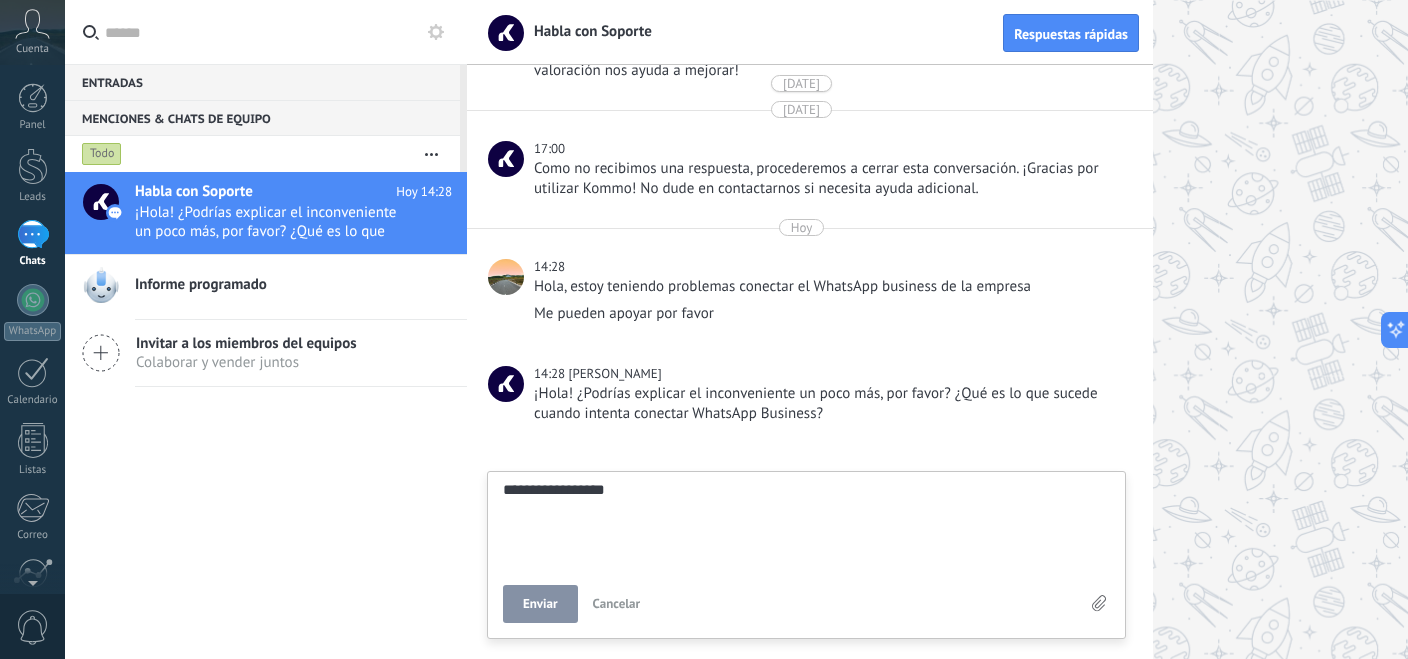 type on "**********" 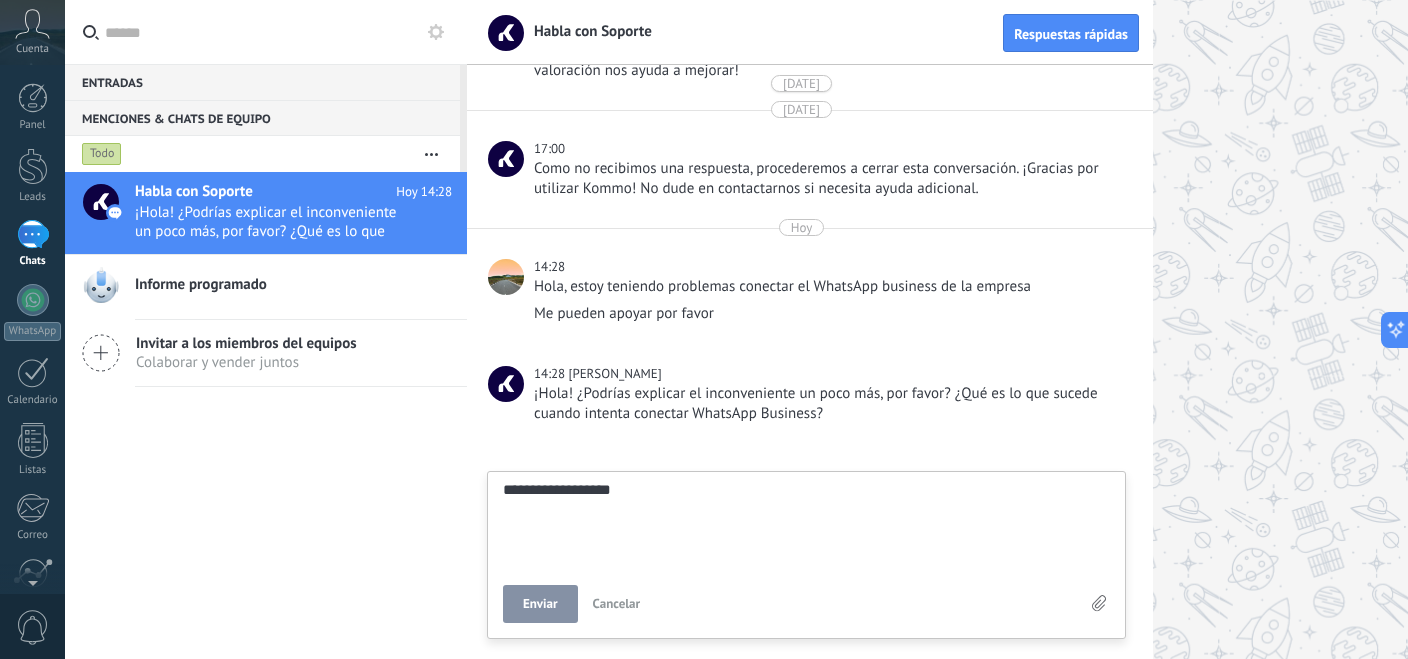 type on "**********" 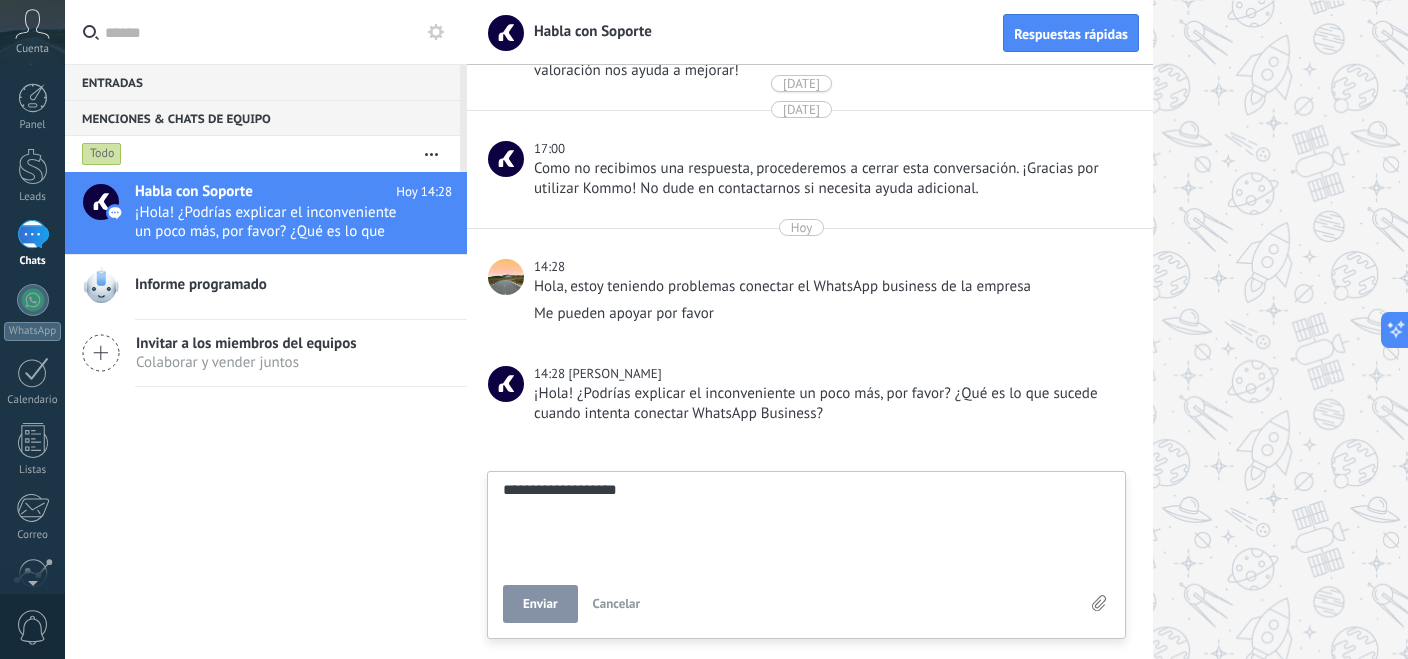 type on "**********" 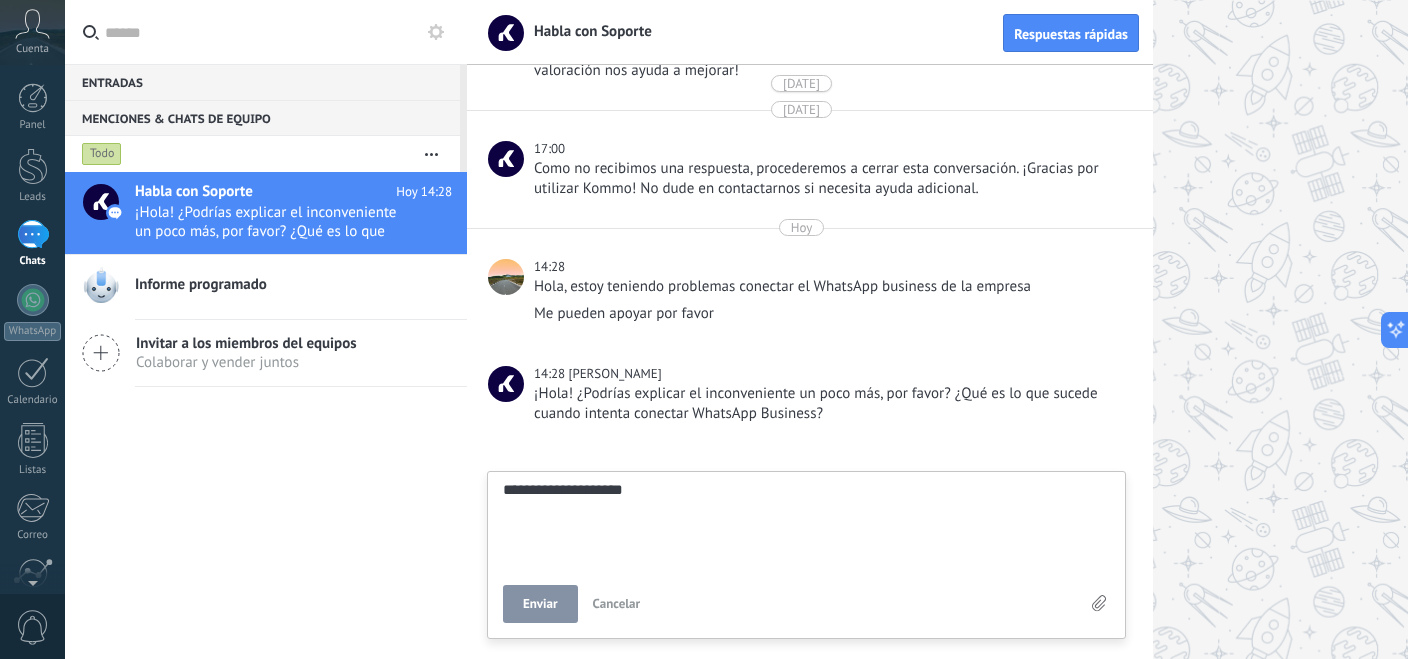 type on "**********" 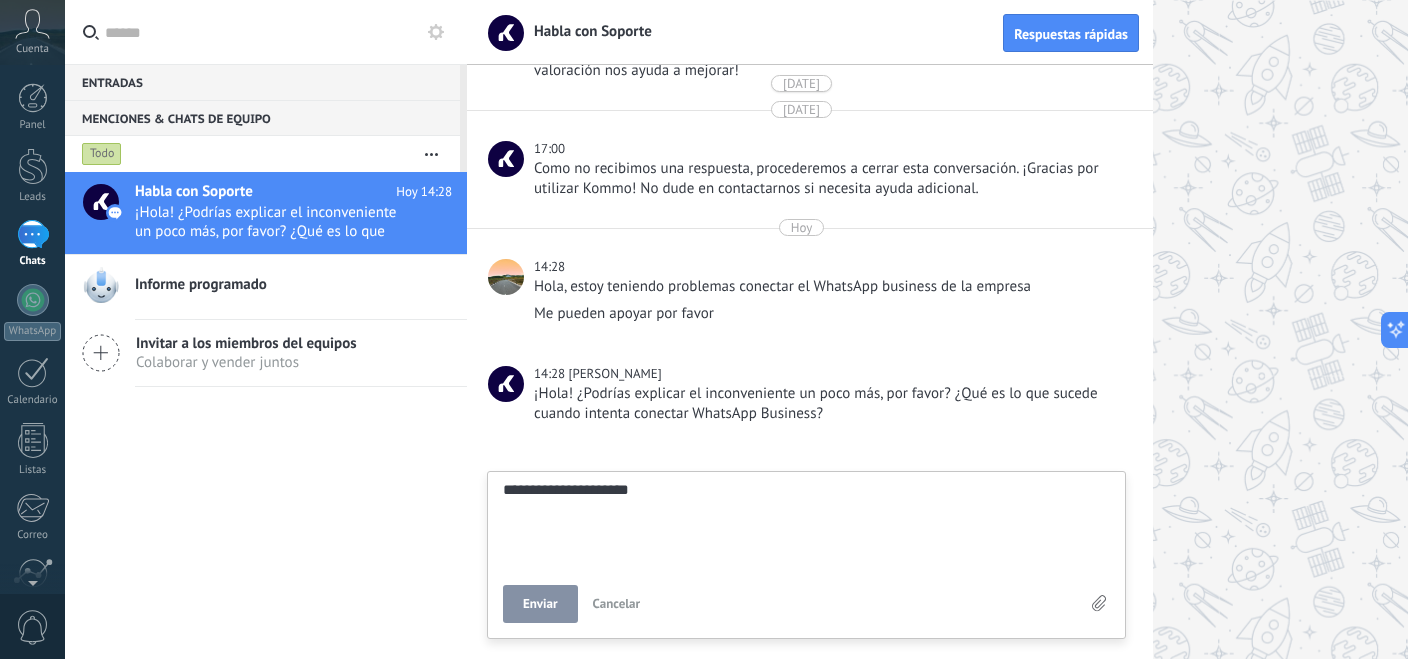 type on "**********" 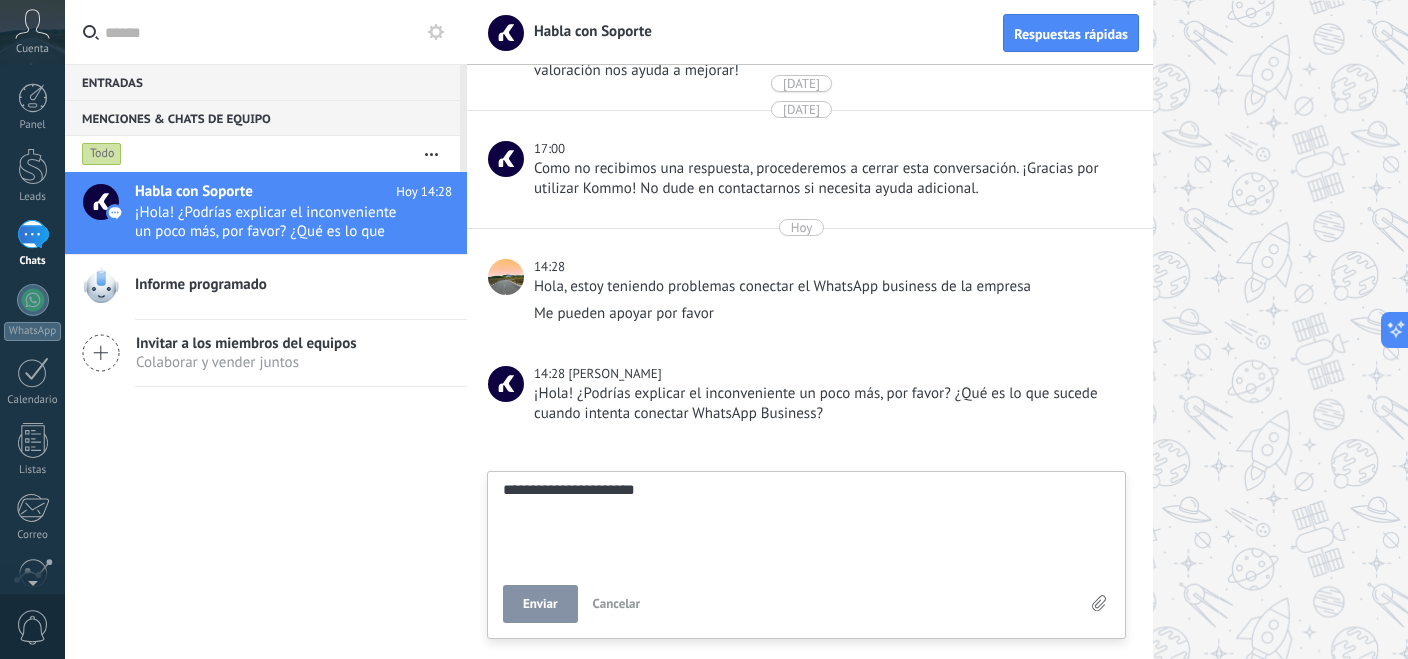 type on "**********" 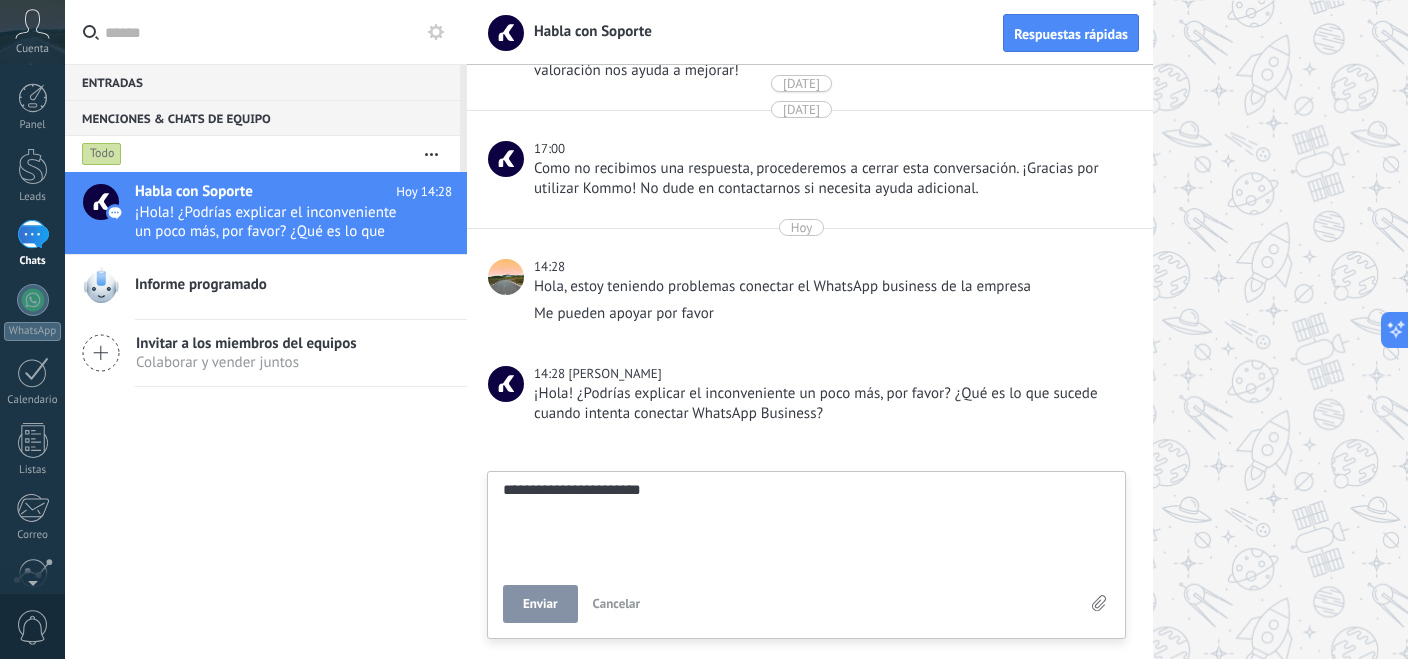 type on "**********" 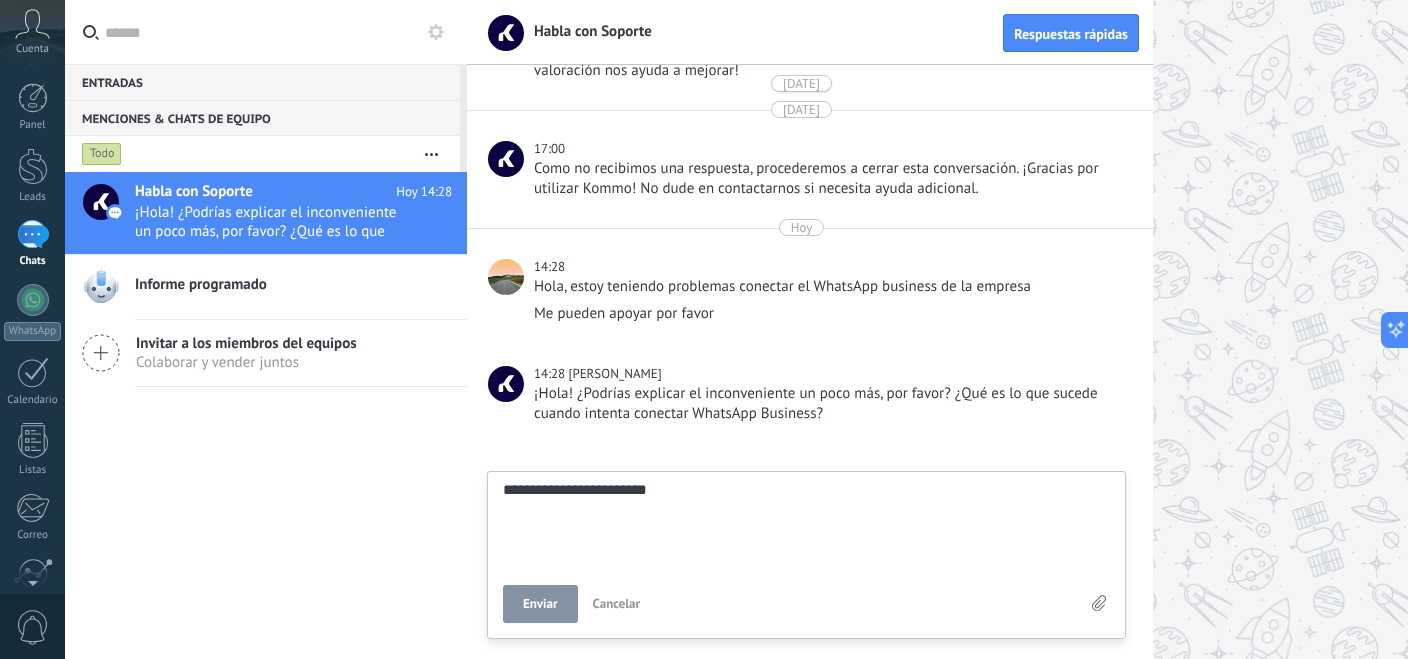 type on "**********" 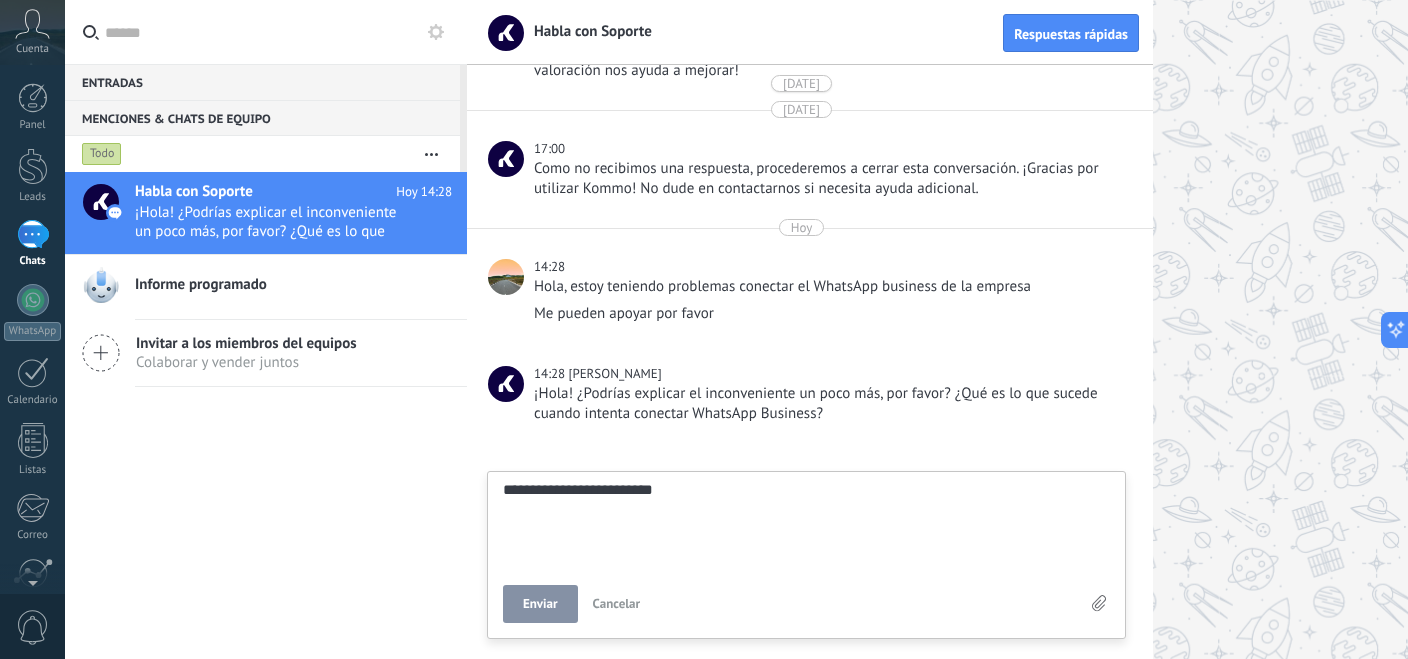 type on "**********" 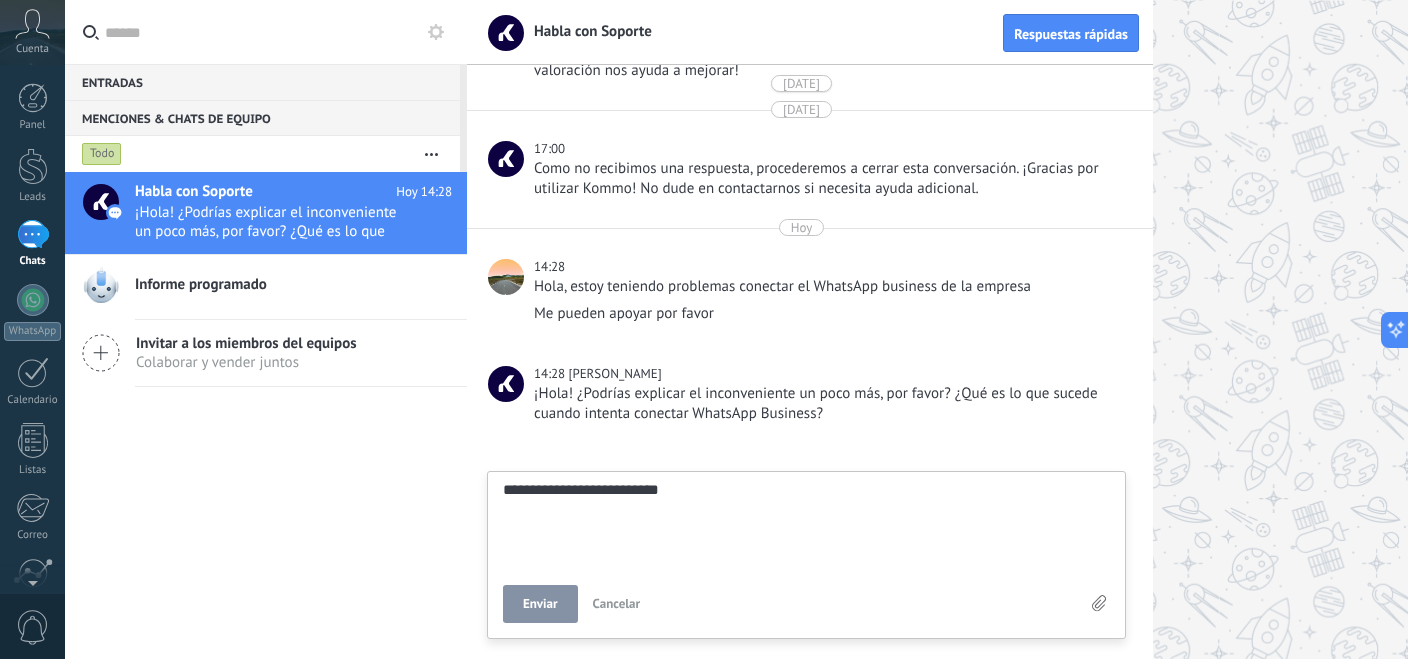 type on "**********" 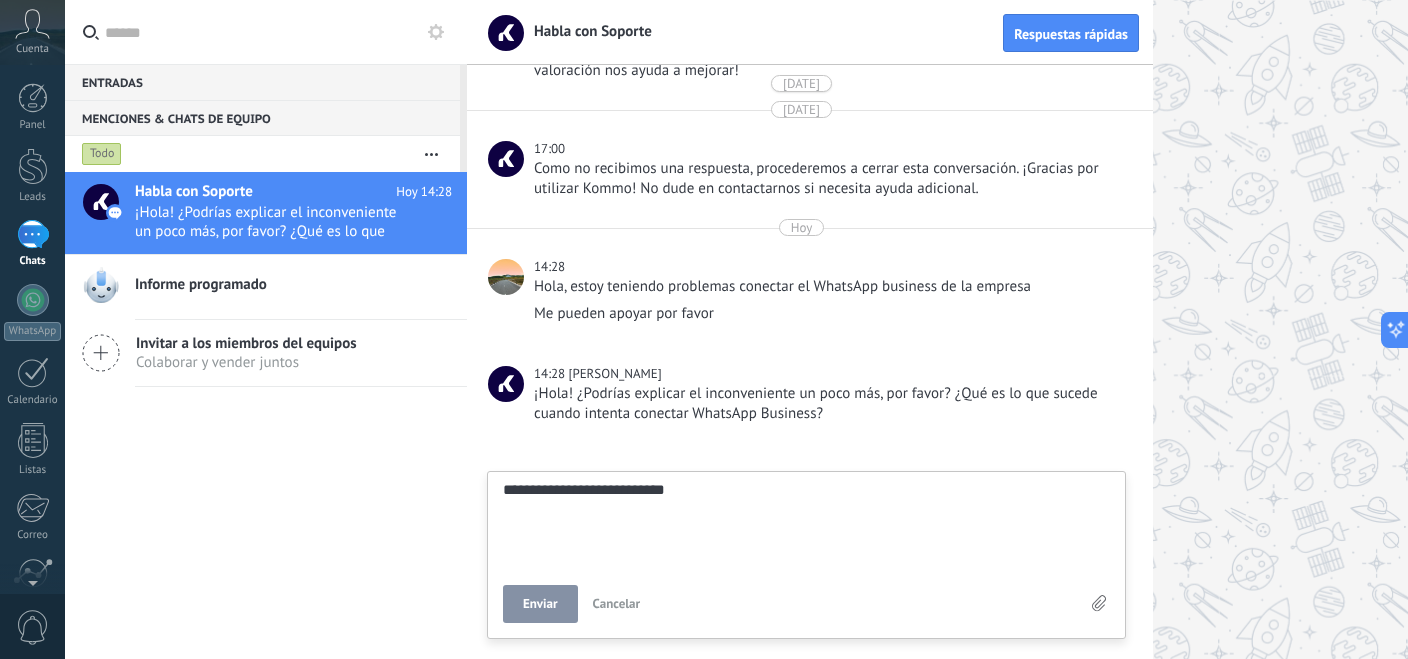 type on "**********" 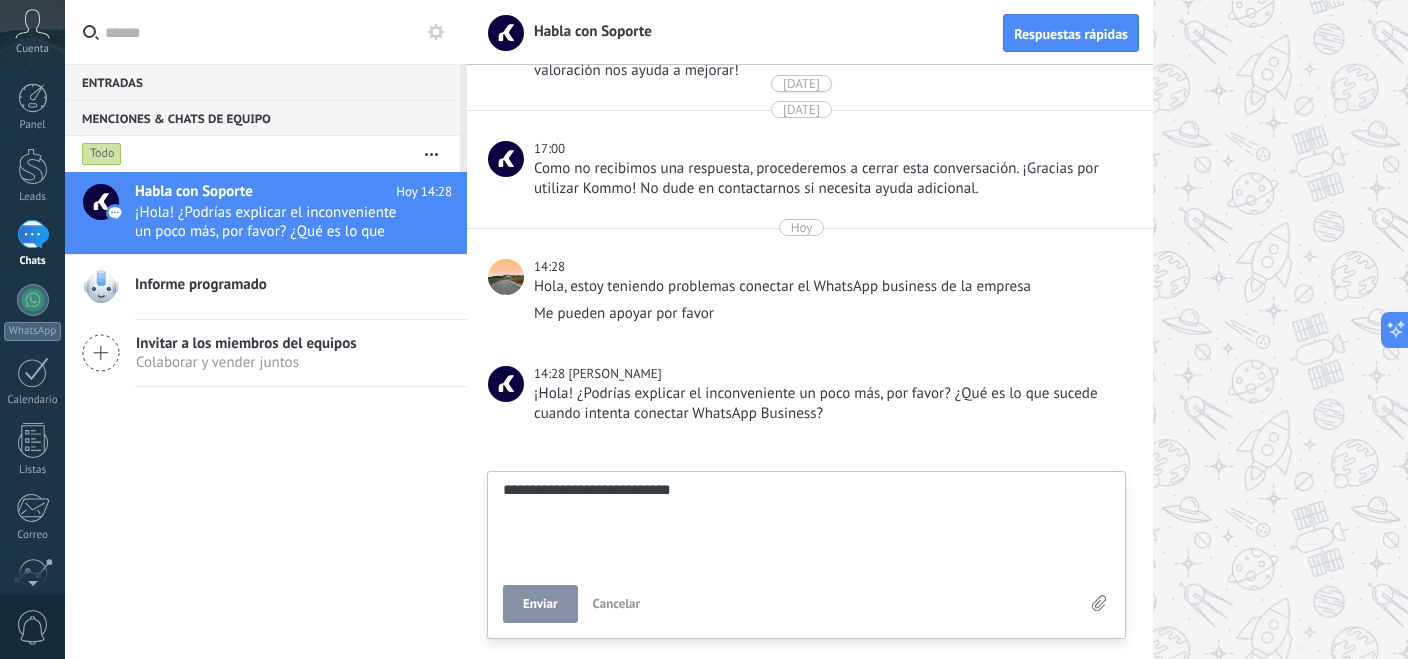 type on "**********" 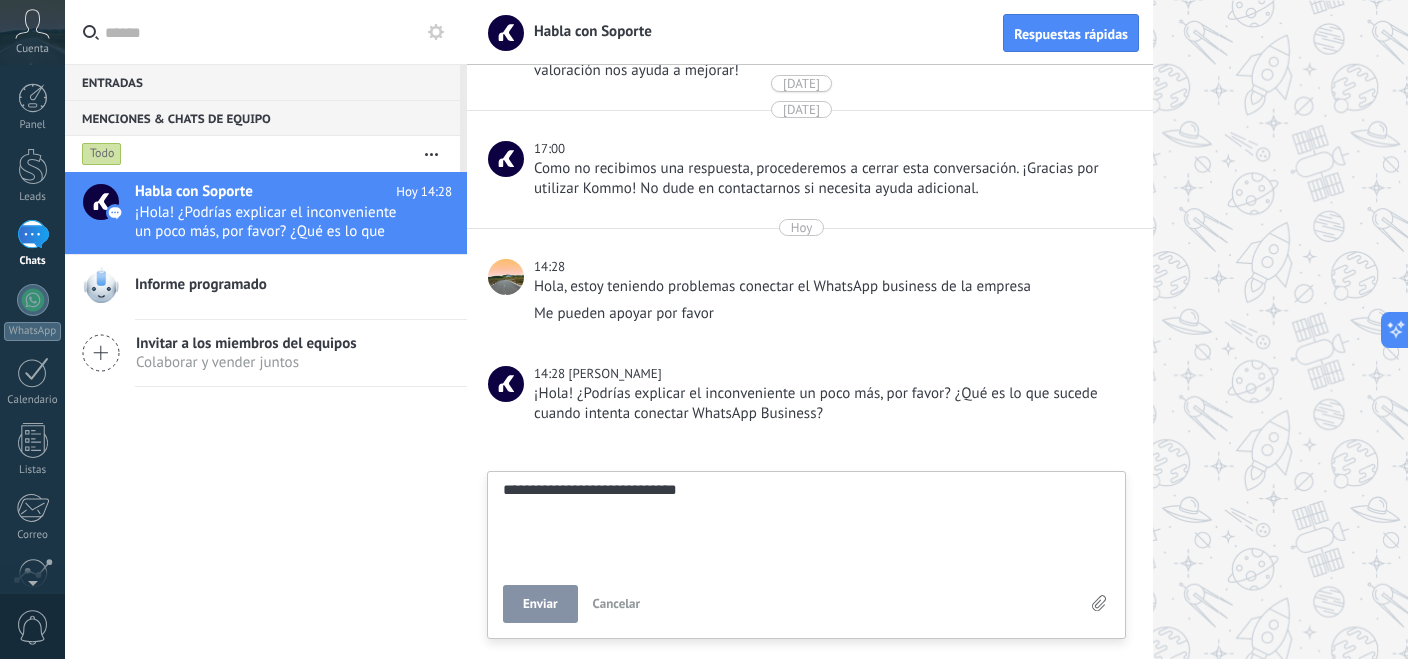 type on "**********" 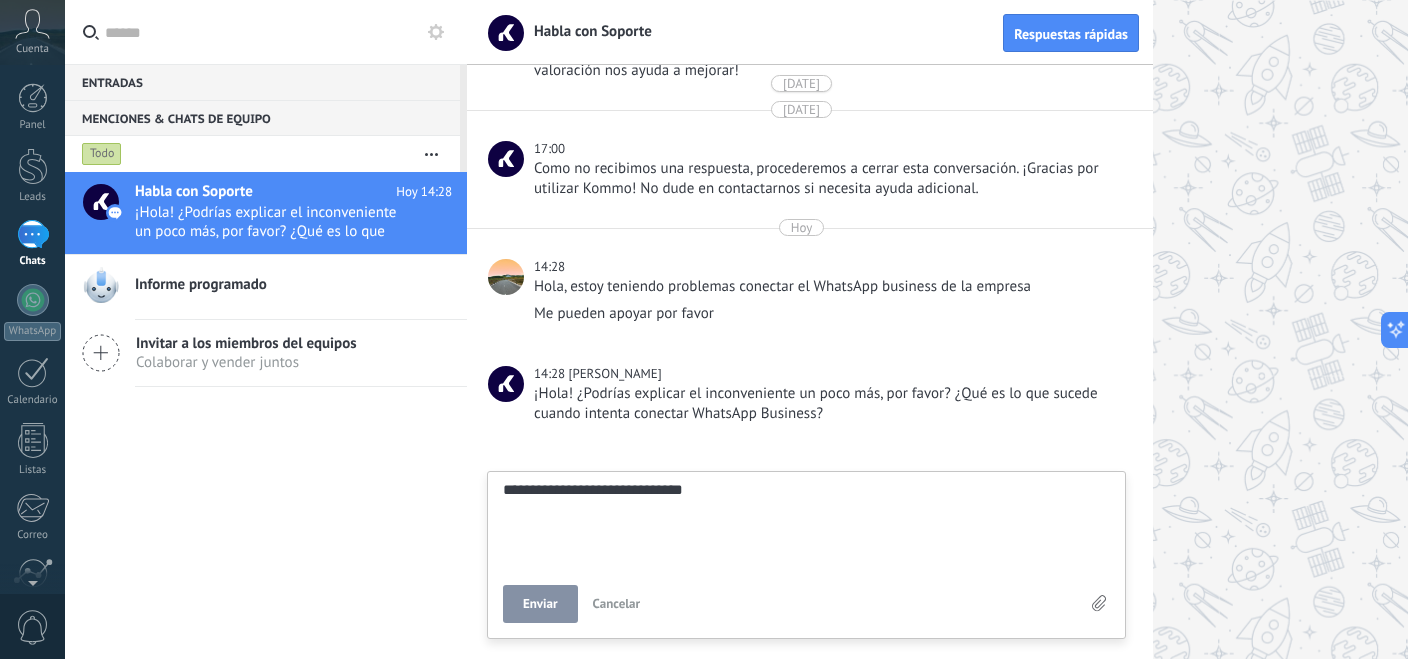 type on "**********" 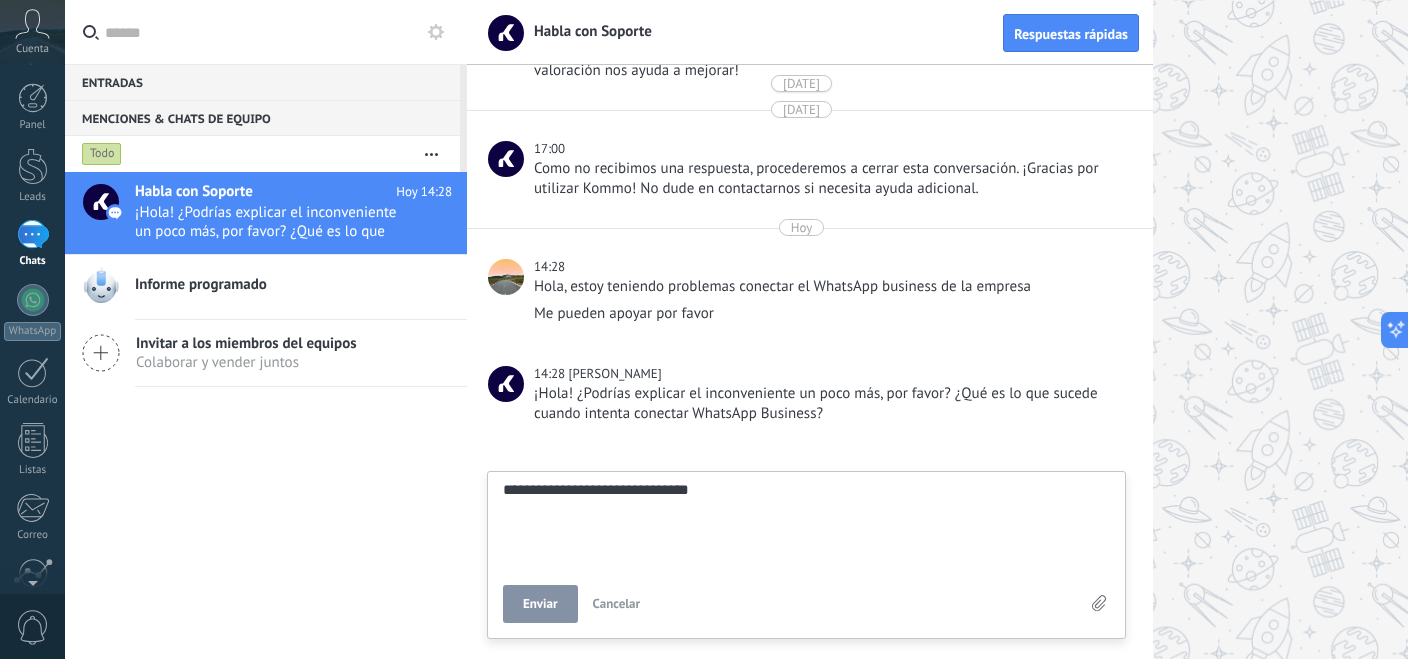 type on "**********" 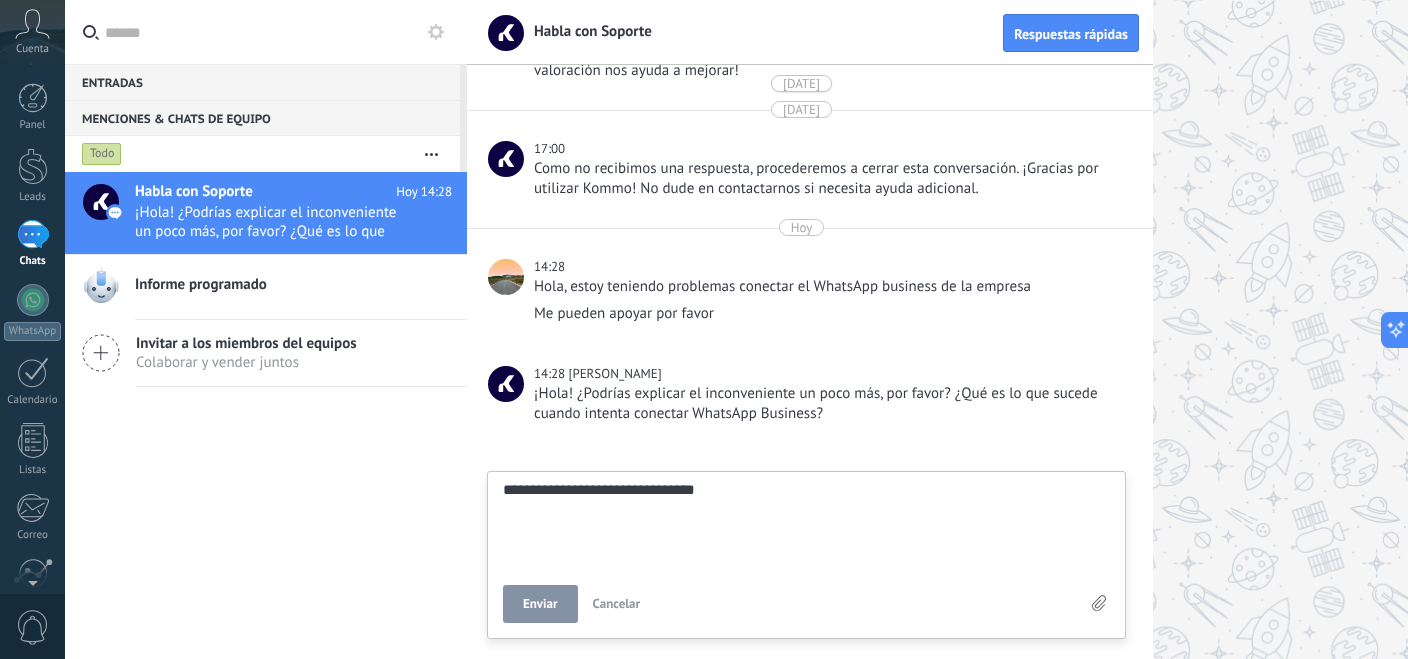 type on "**********" 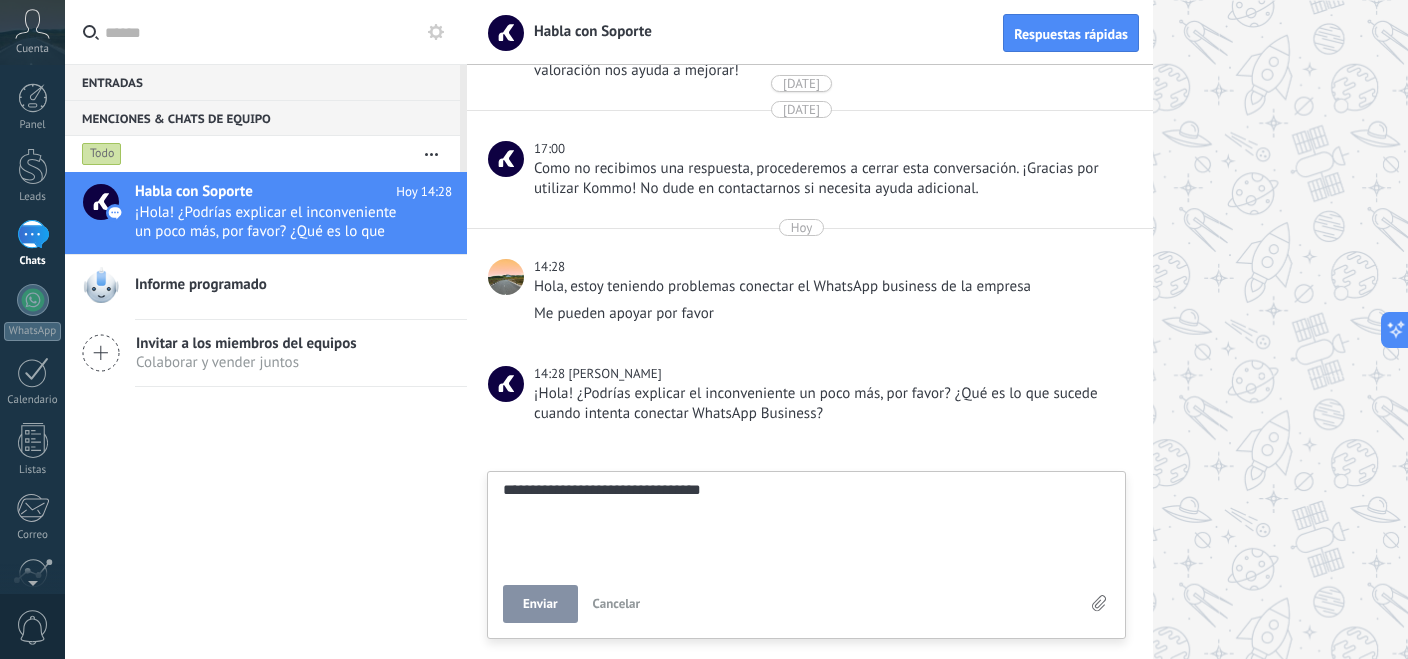 type on "**********" 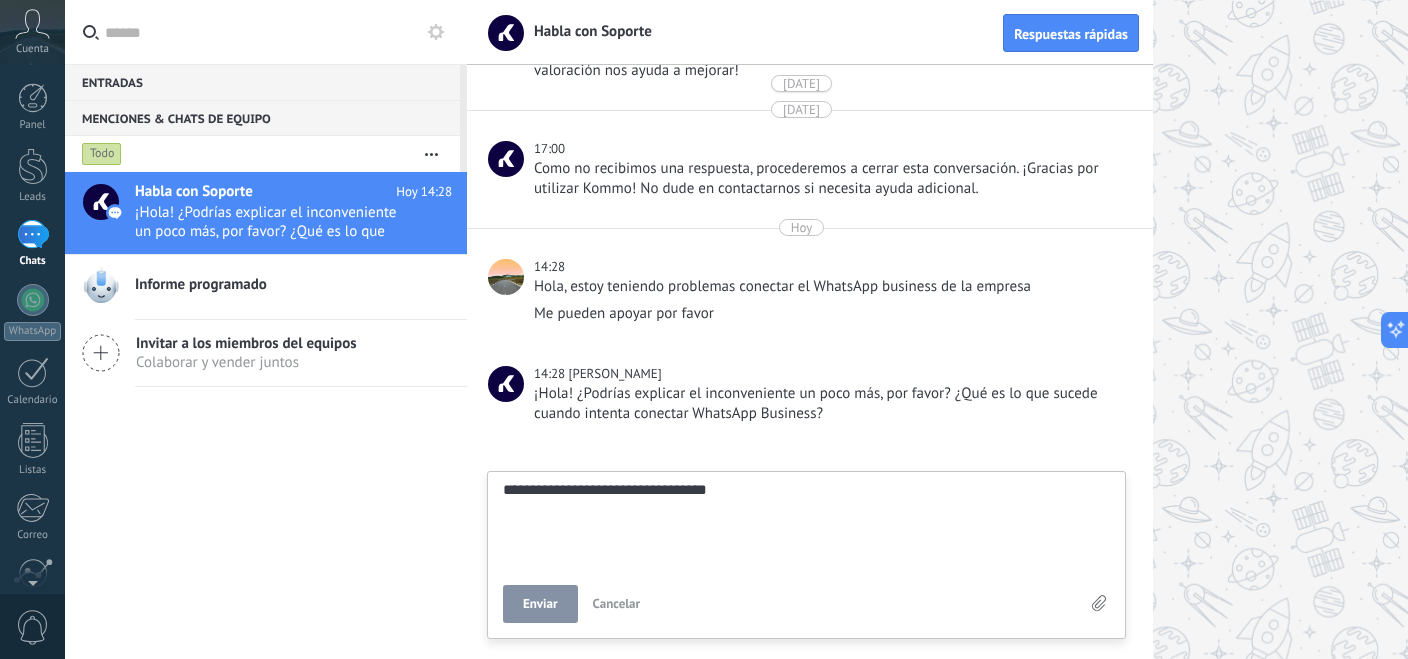 type on "**********" 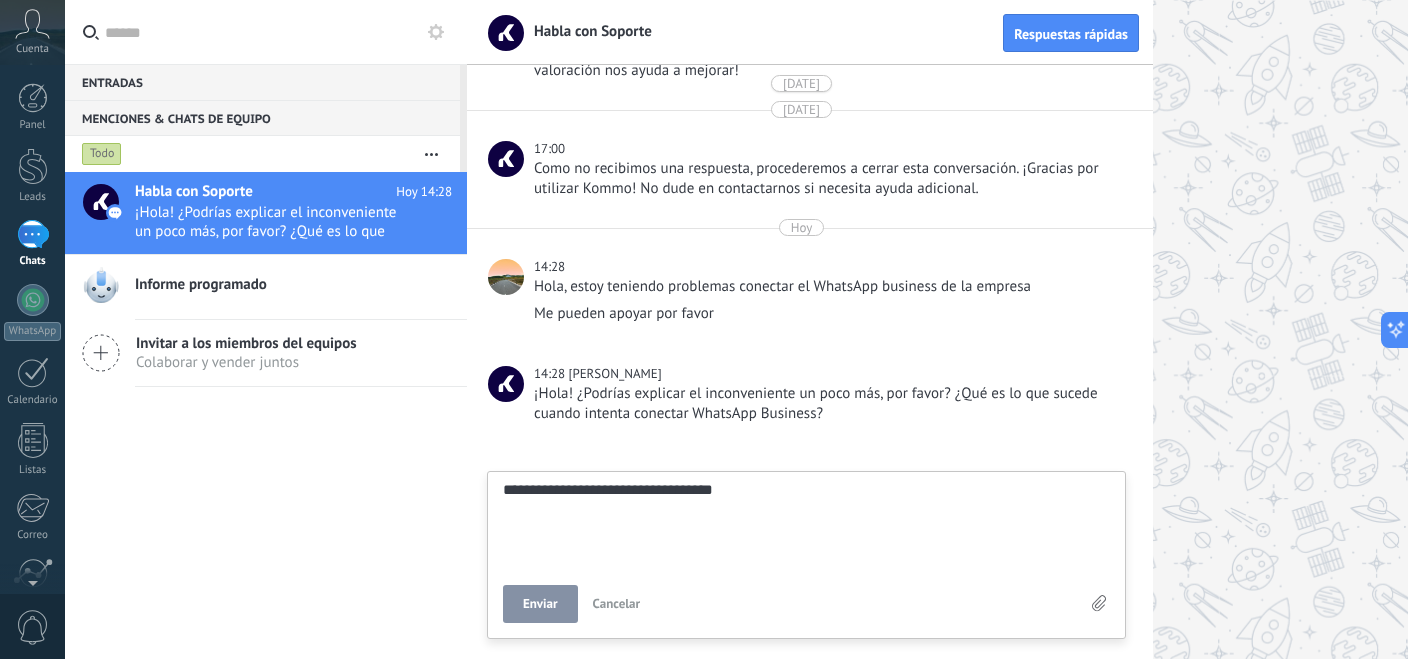 type on "**********" 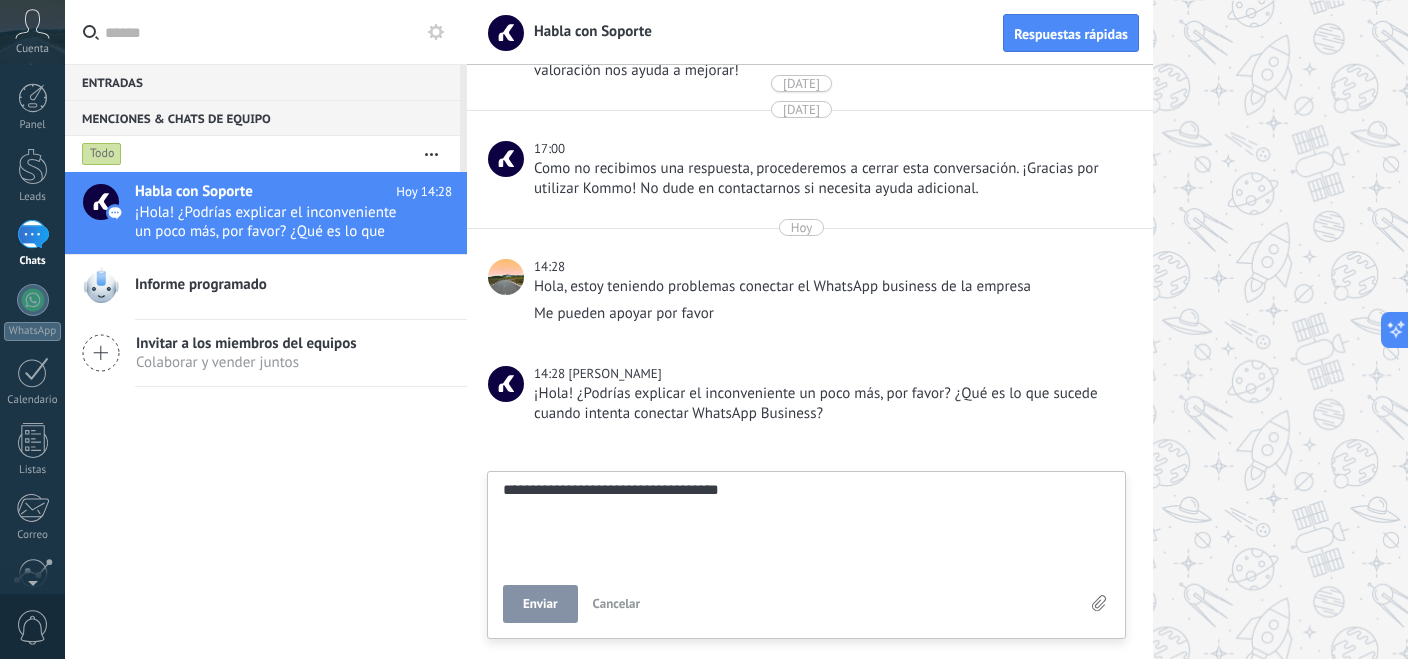 type on "**********" 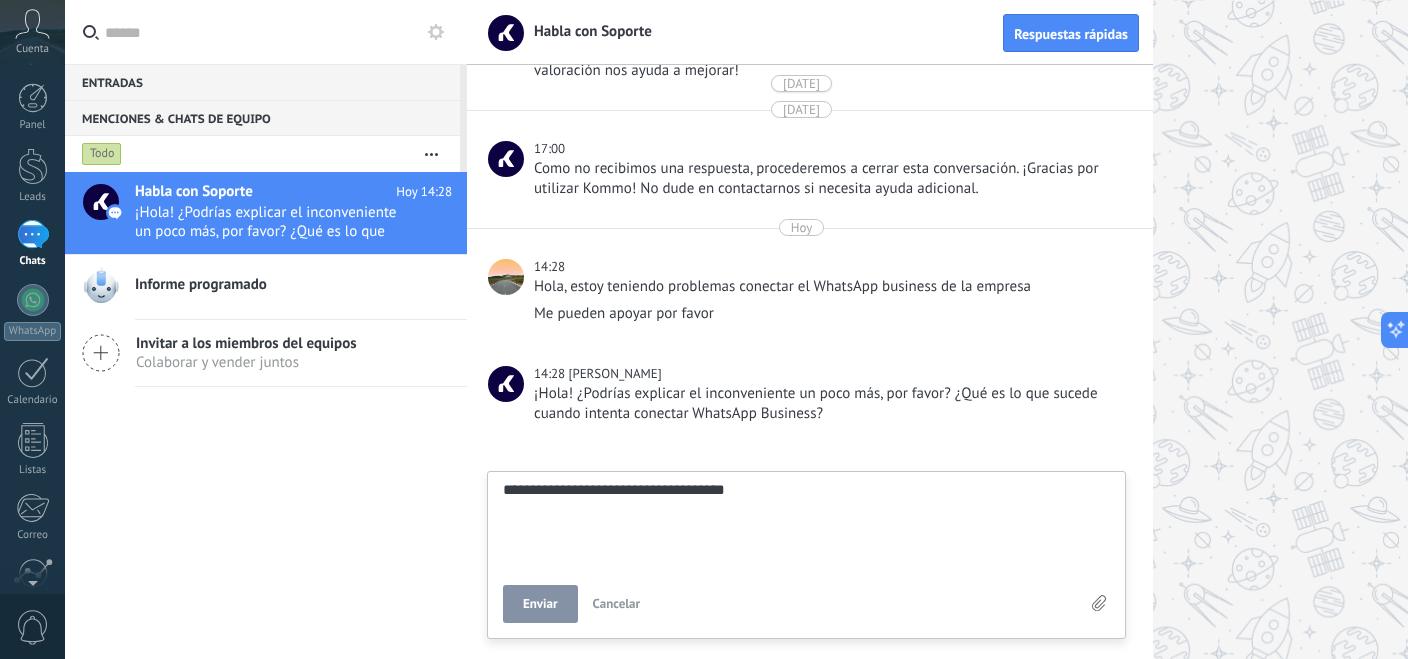 type on "**********" 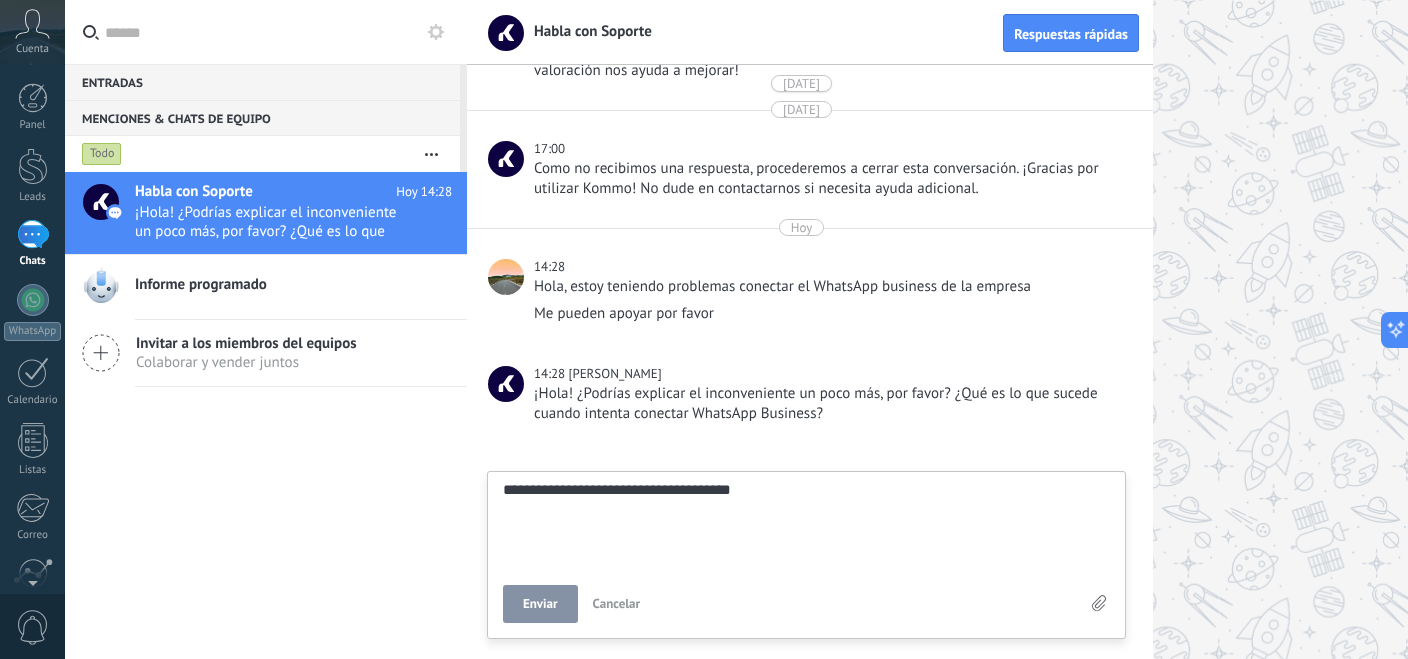 type on "**********" 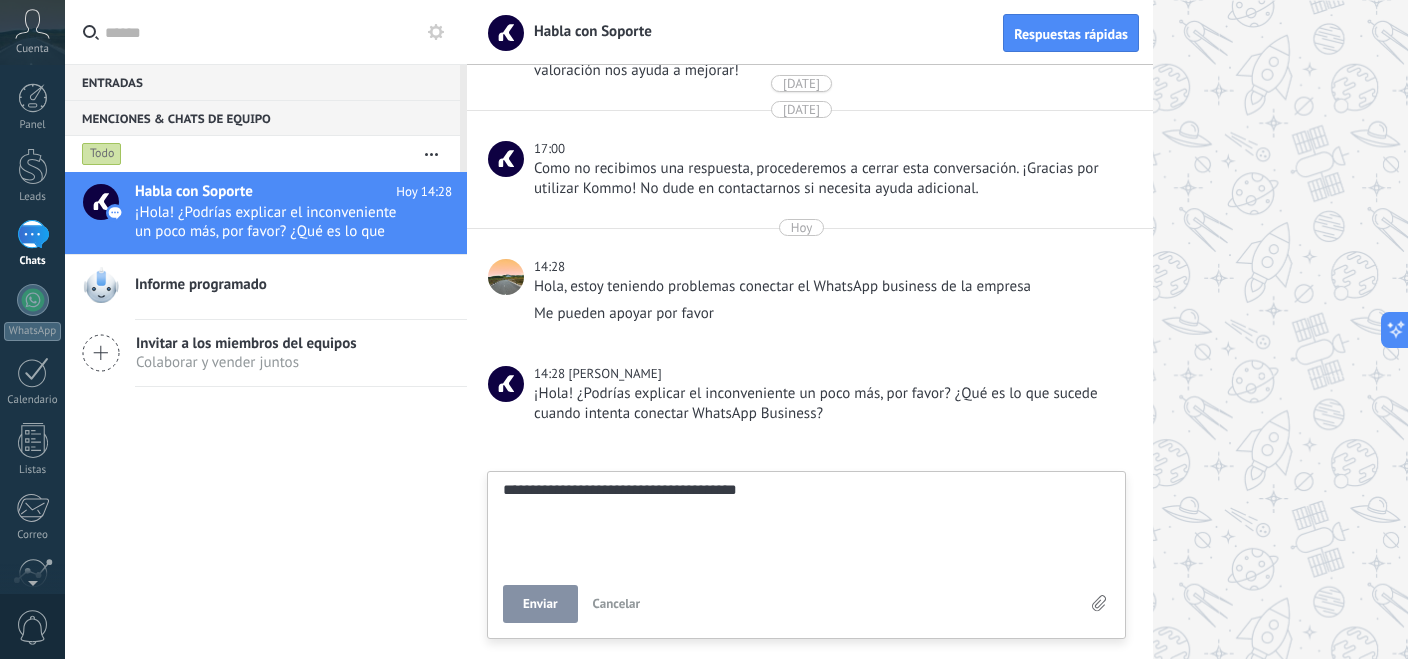 type on "**********" 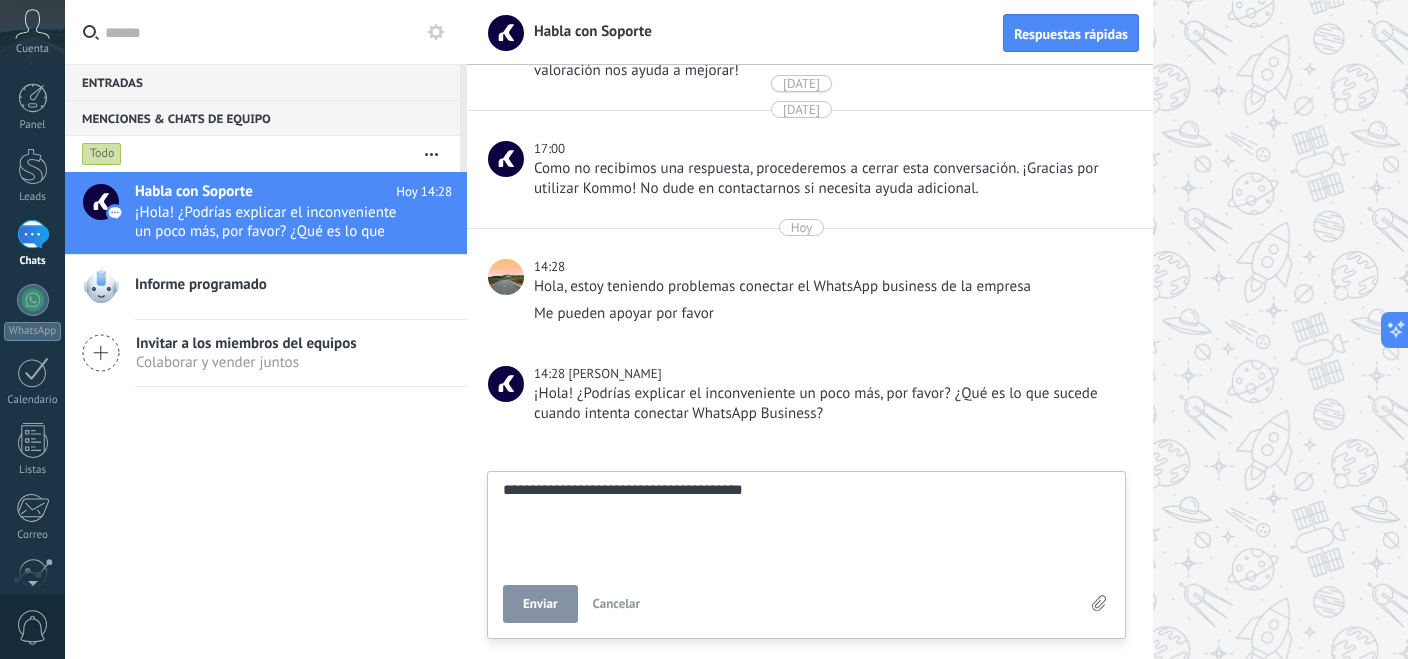 type on "**********" 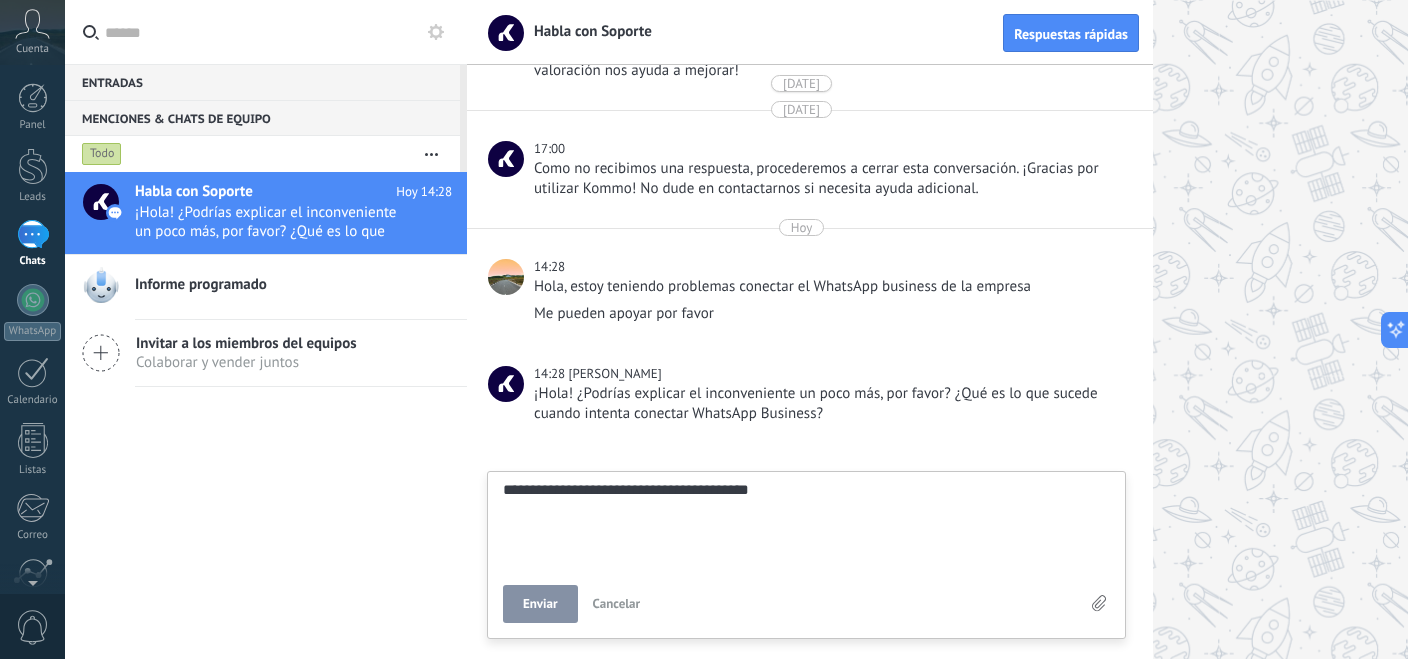 type on "**********" 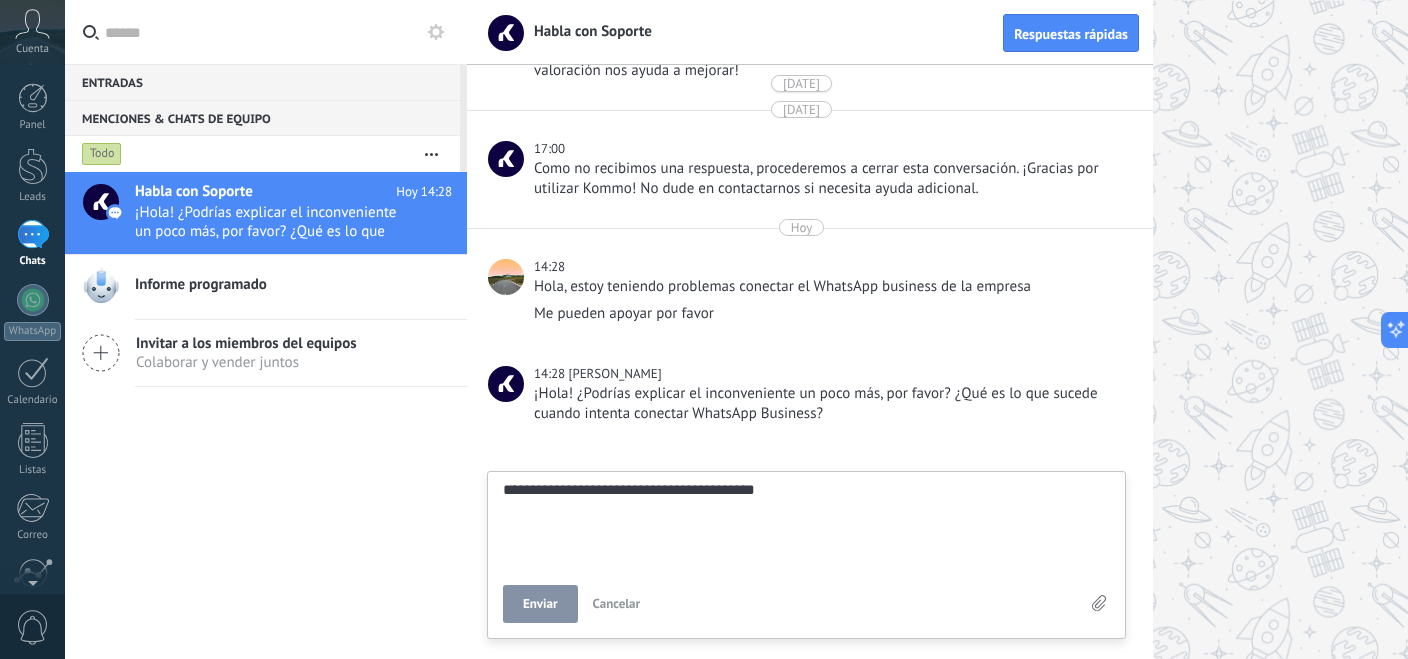 type on "**********" 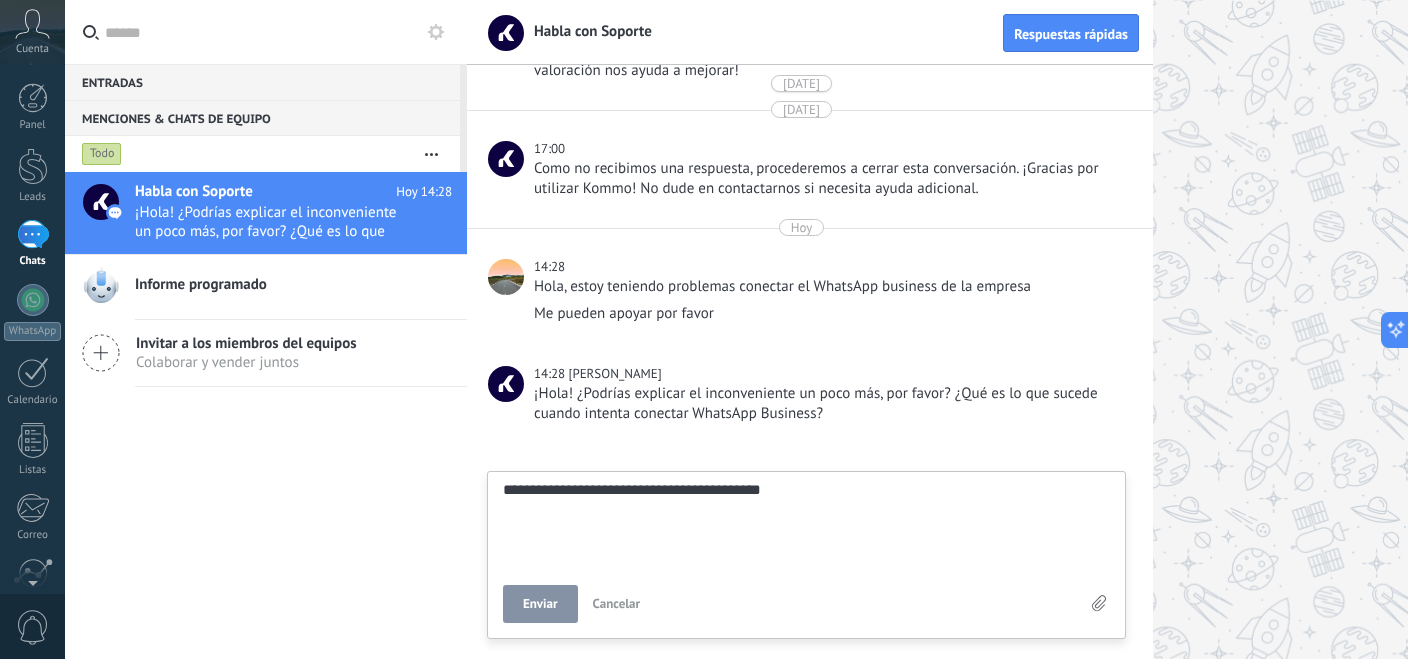 type on "**********" 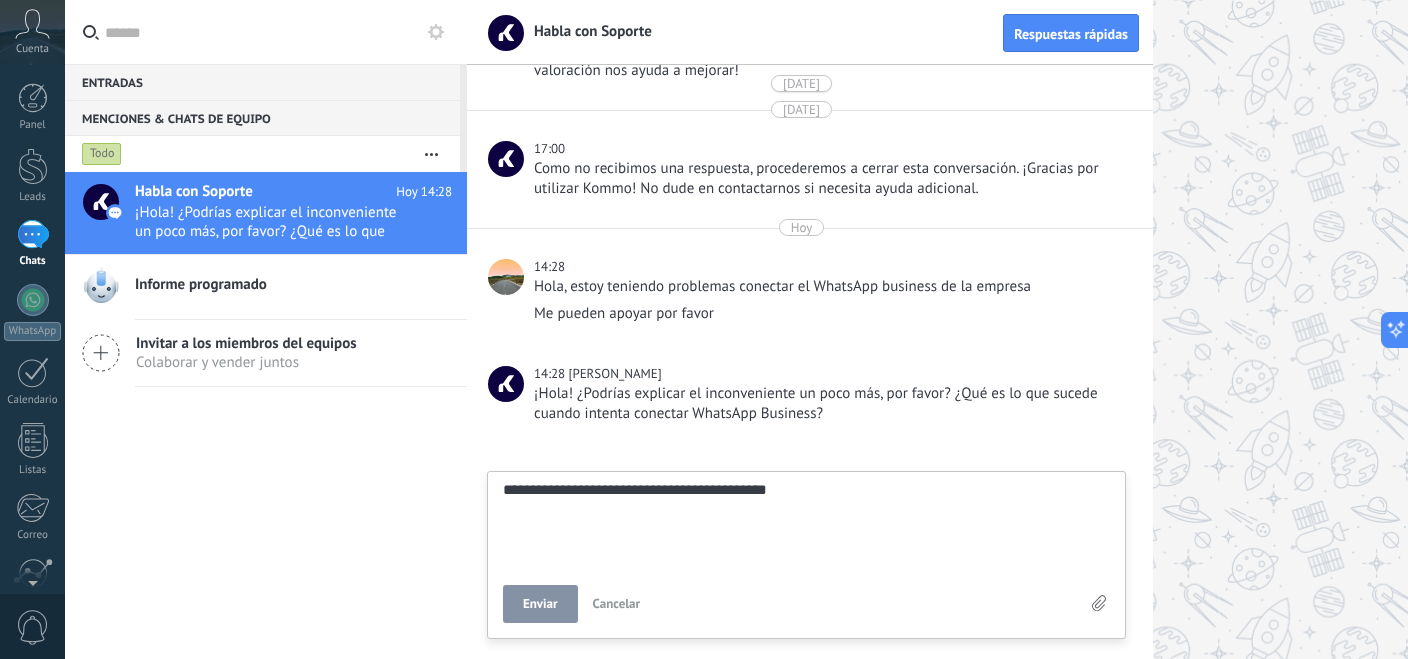 type on "**********" 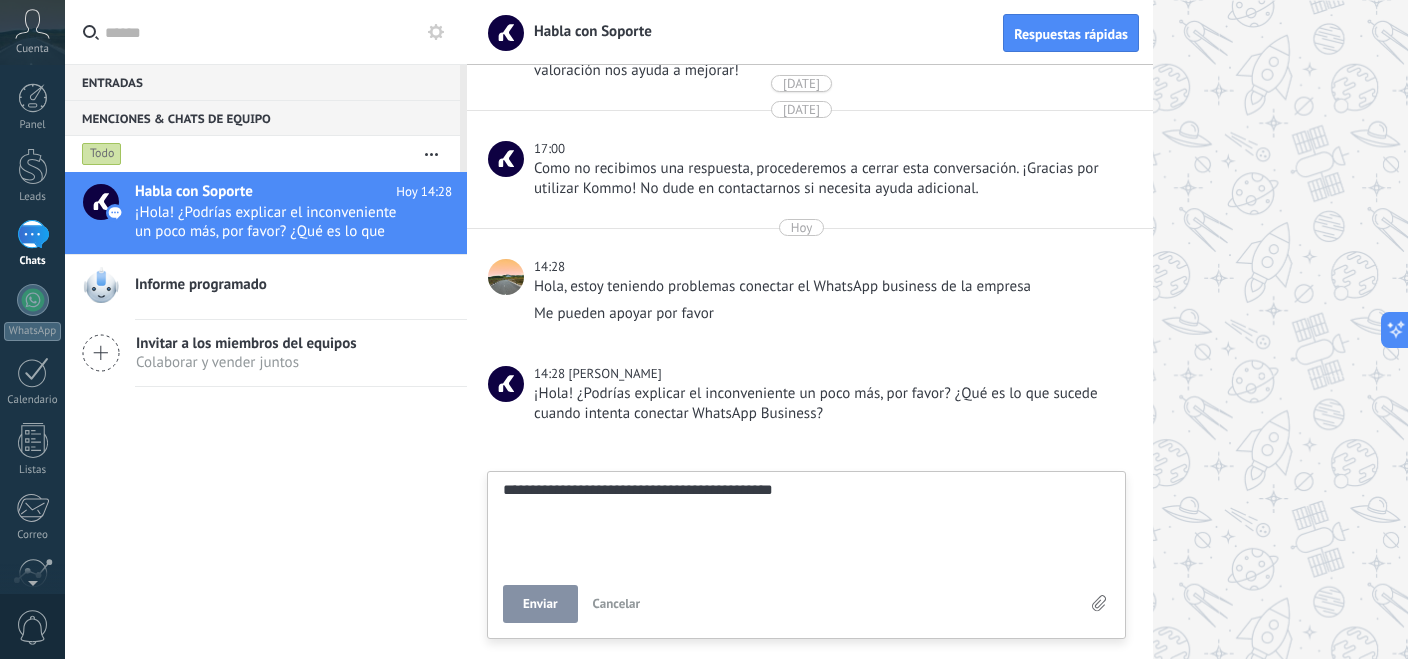 type on "**********" 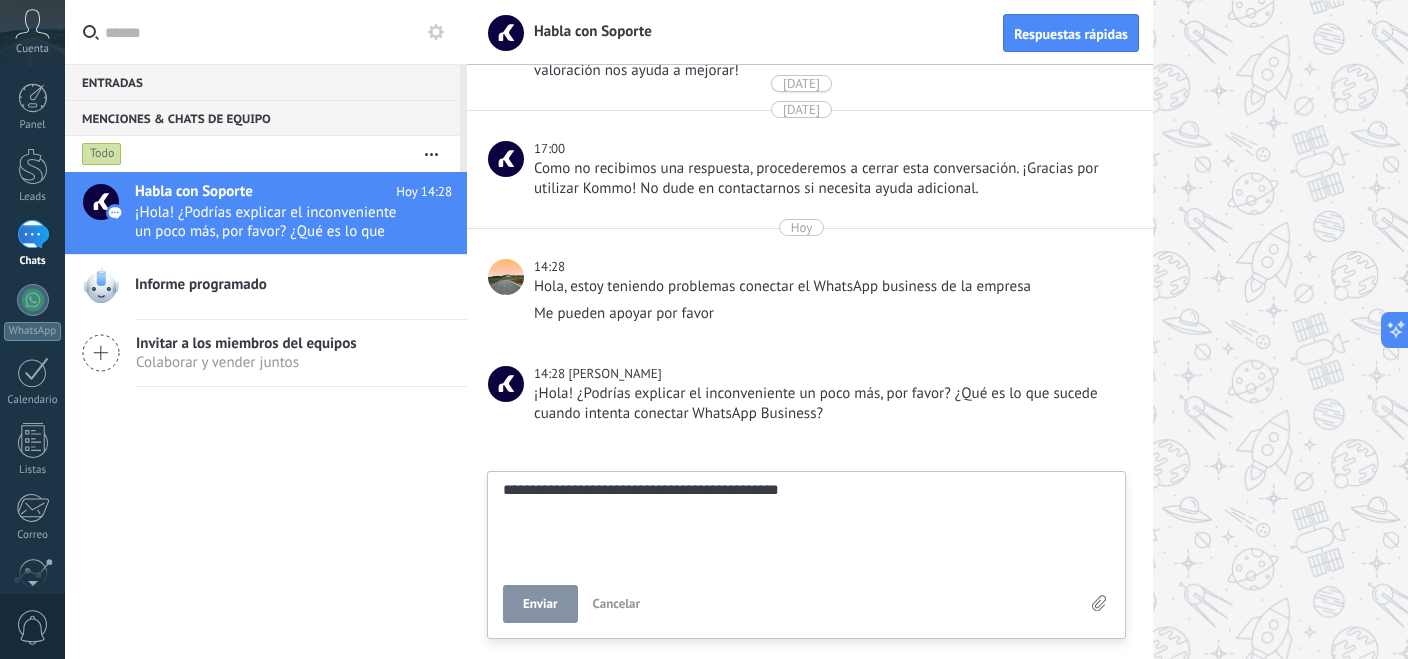 type on "**********" 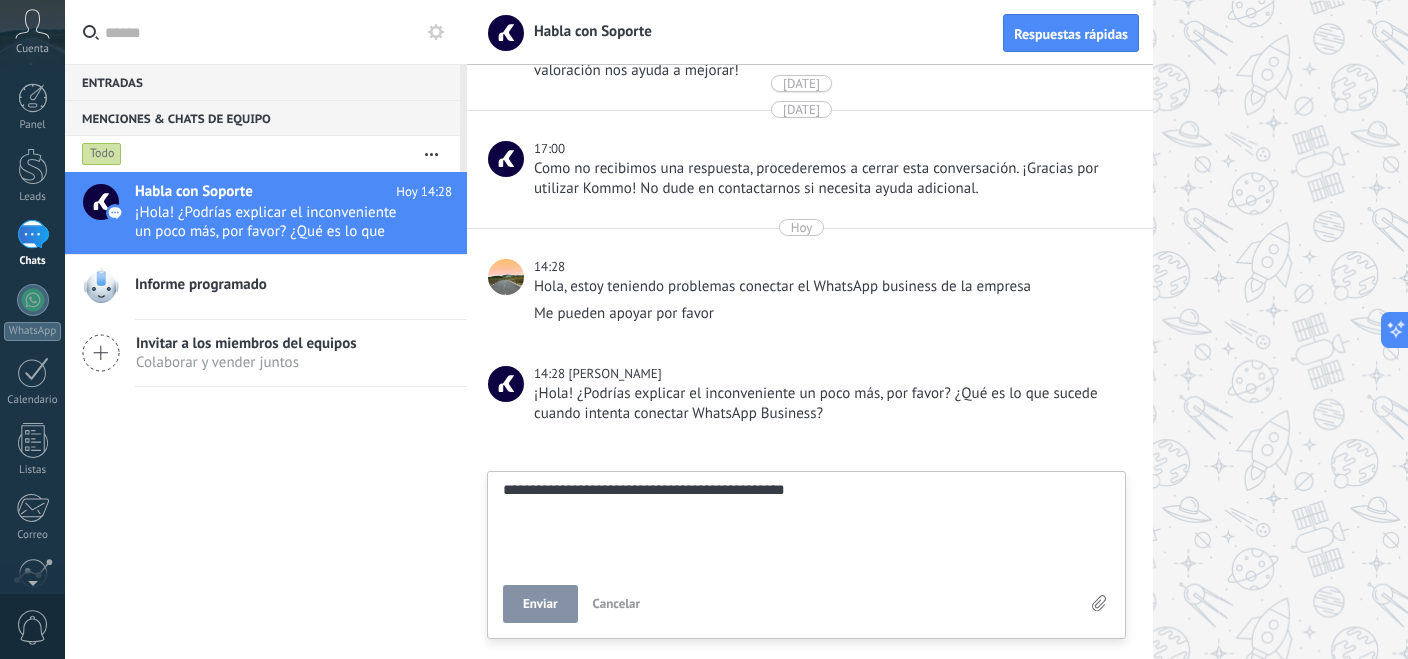 type on "**********" 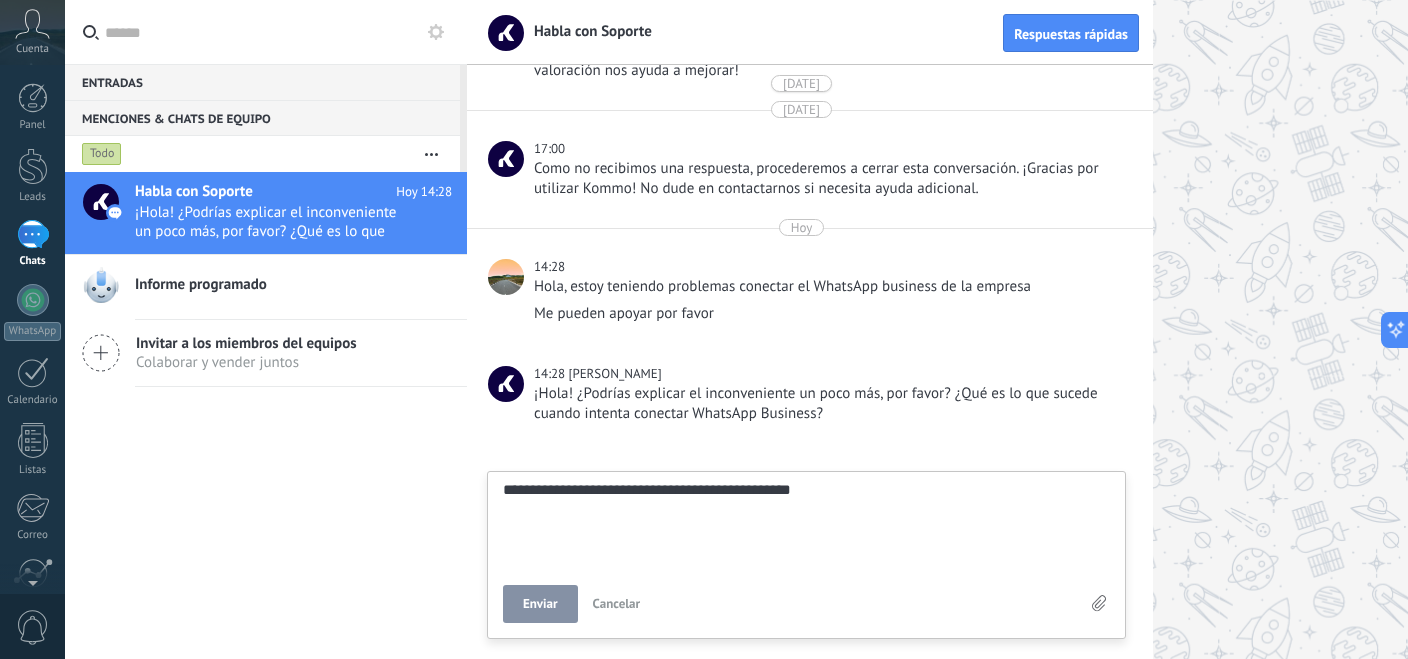 type on "**********" 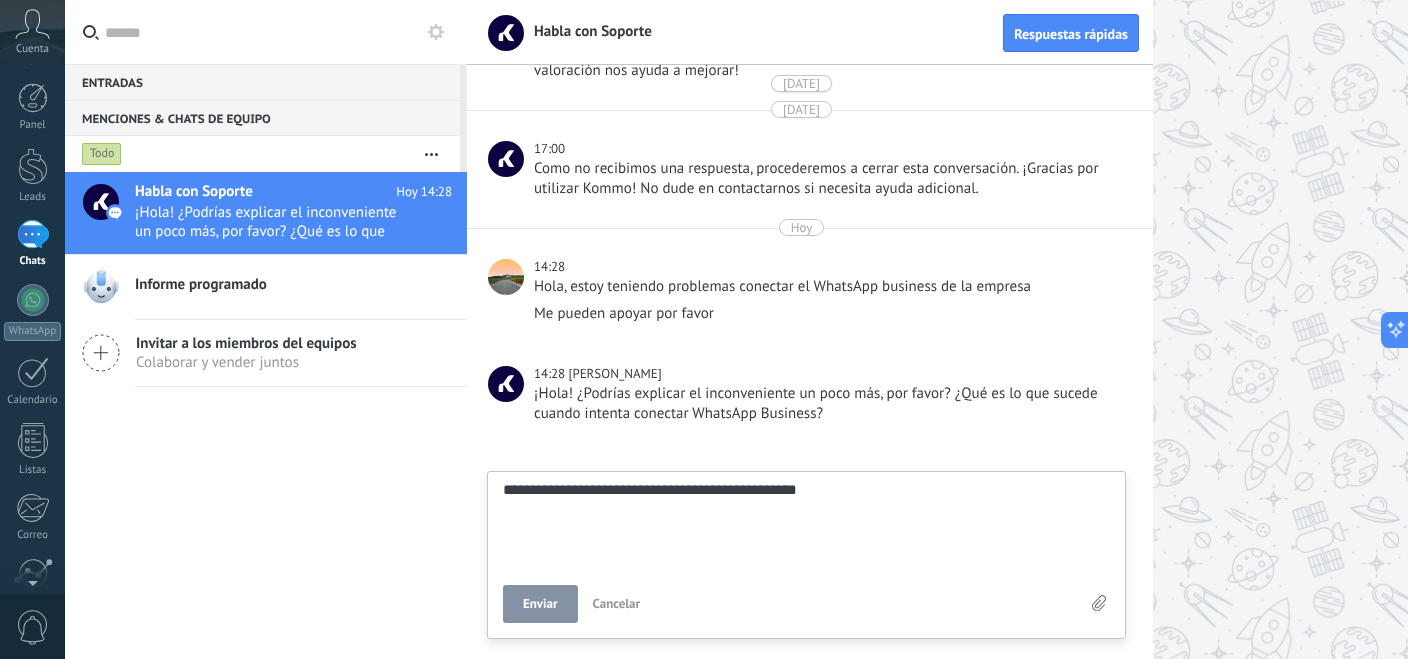 scroll, scrollTop: 19, scrollLeft: 0, axis: vertical 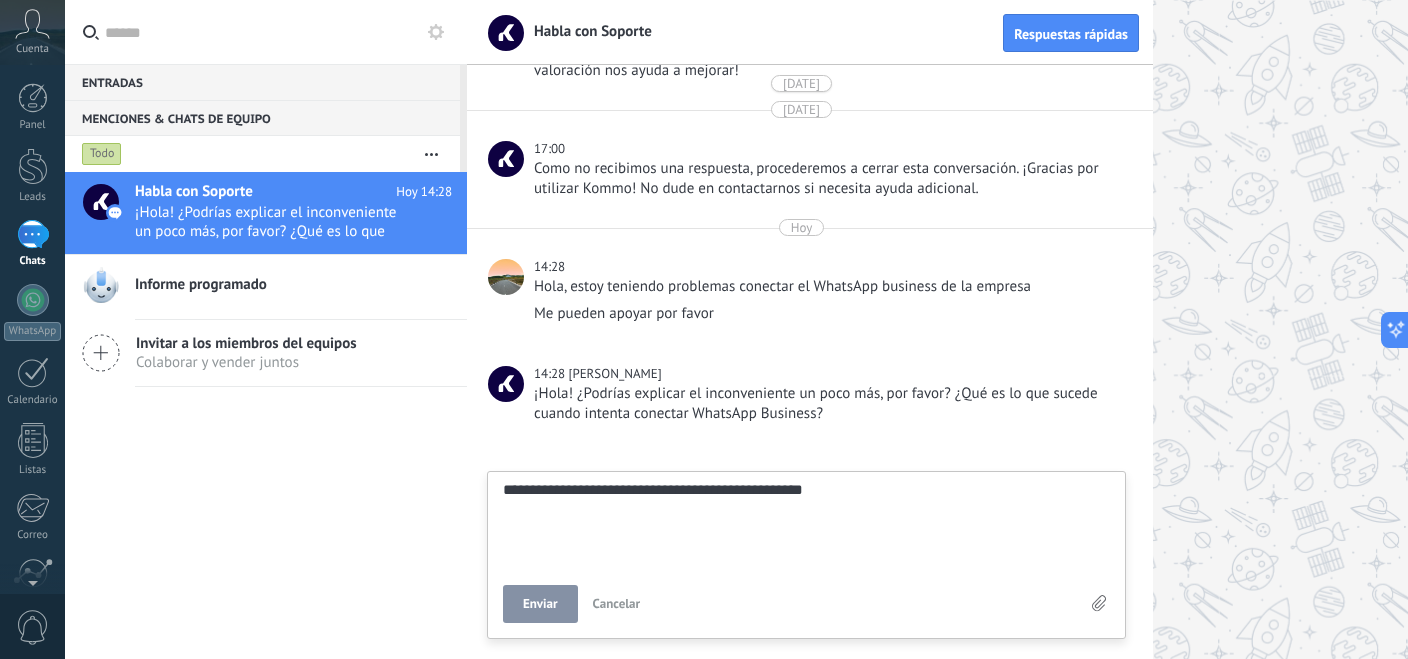 type on "**********" 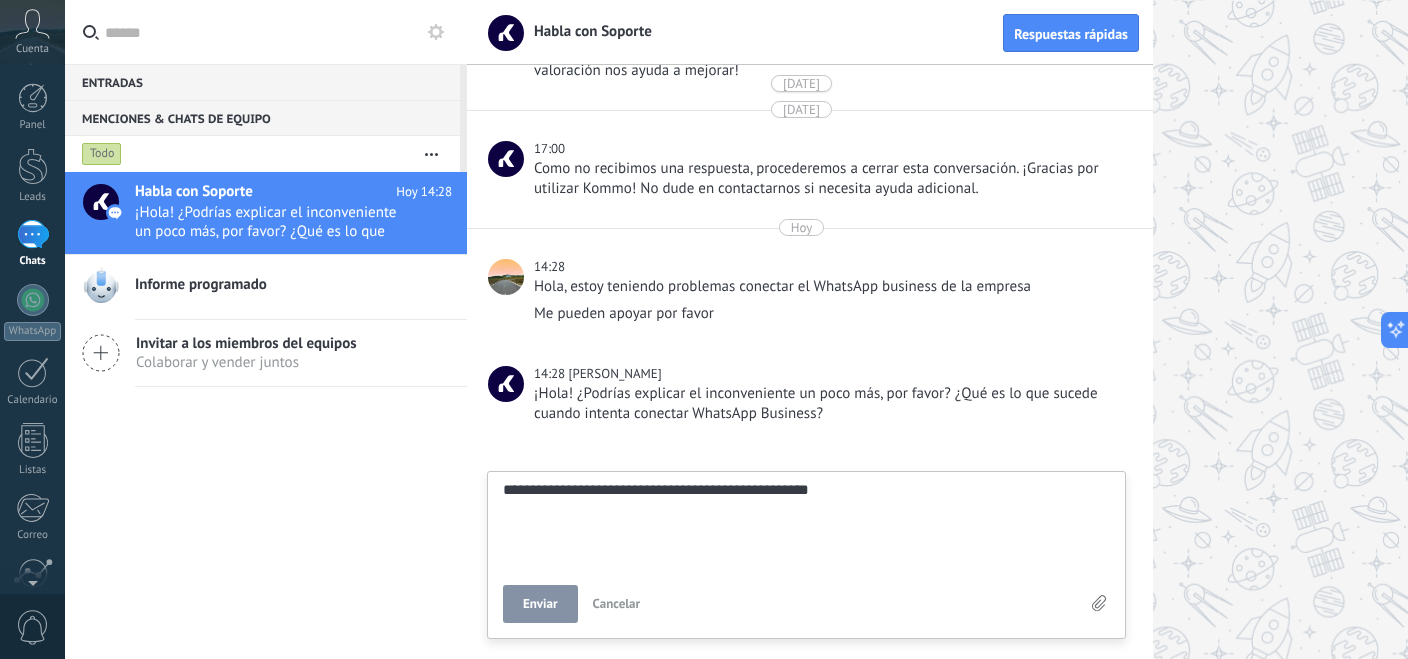 type on "**********" 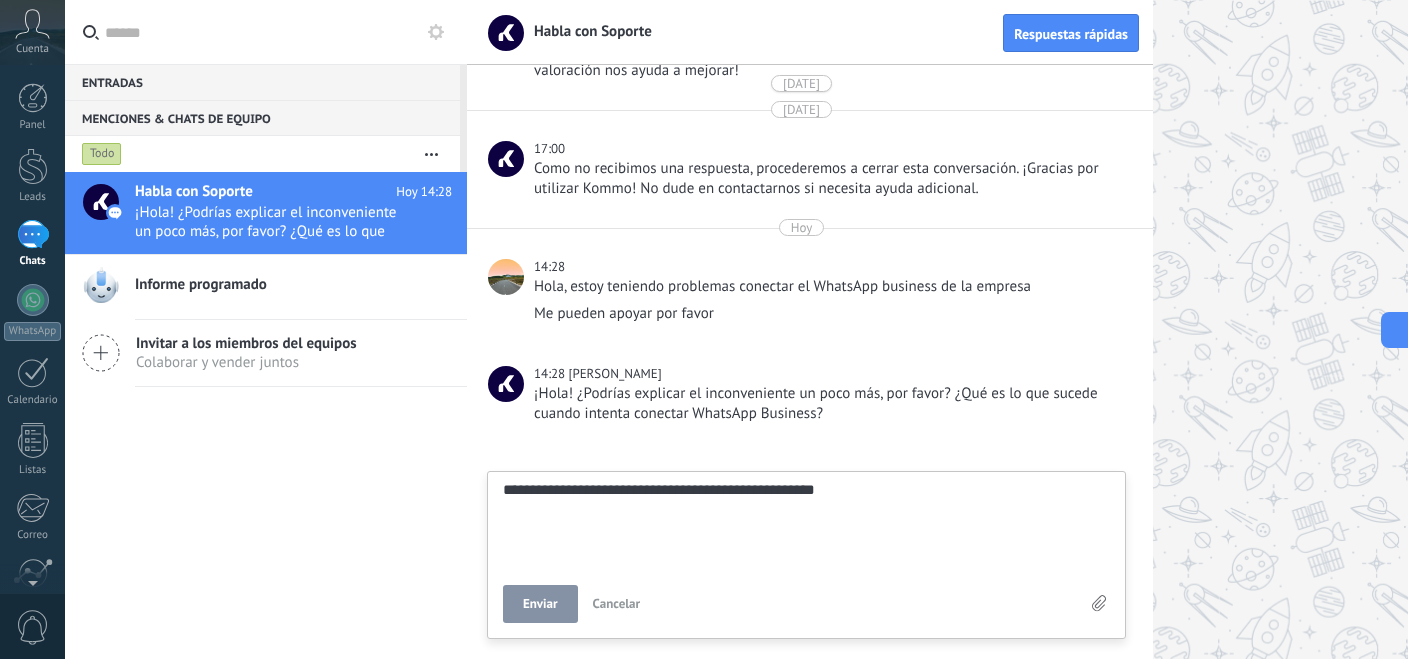 type on "**********" 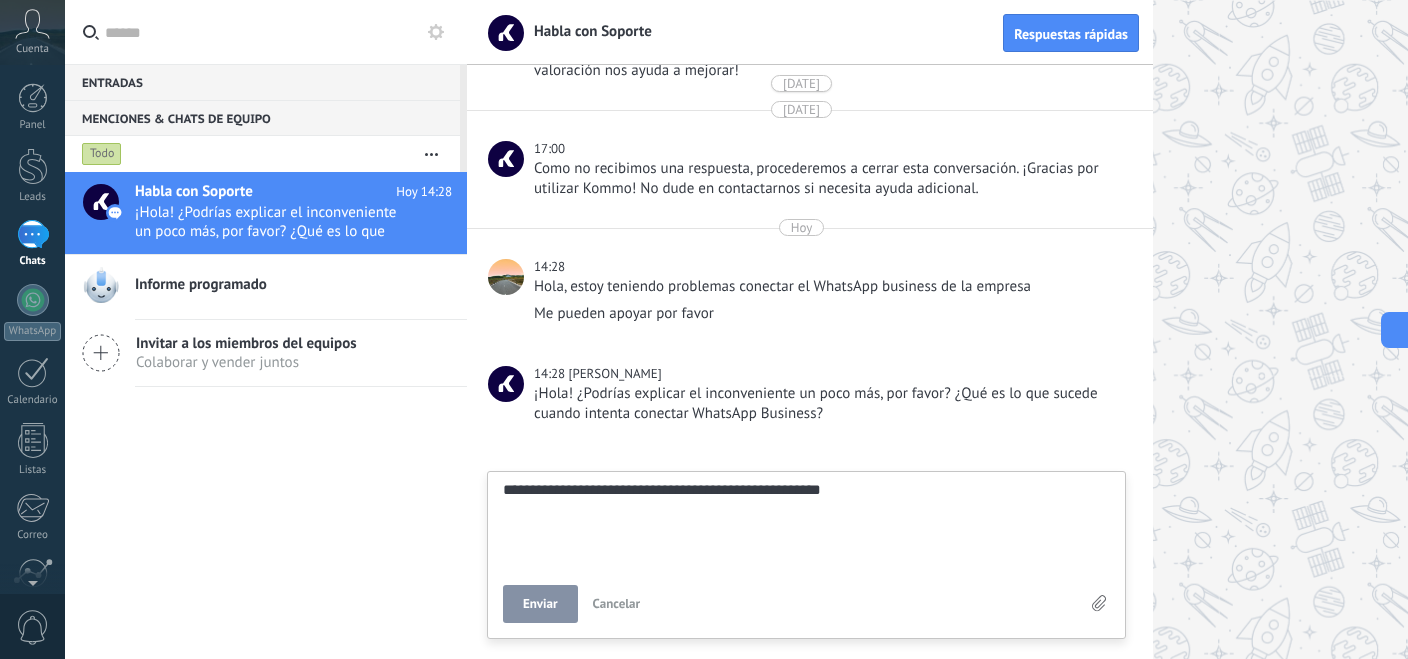 scroll, scrollTop: 19, scrollLeft: 0, axis: vertical 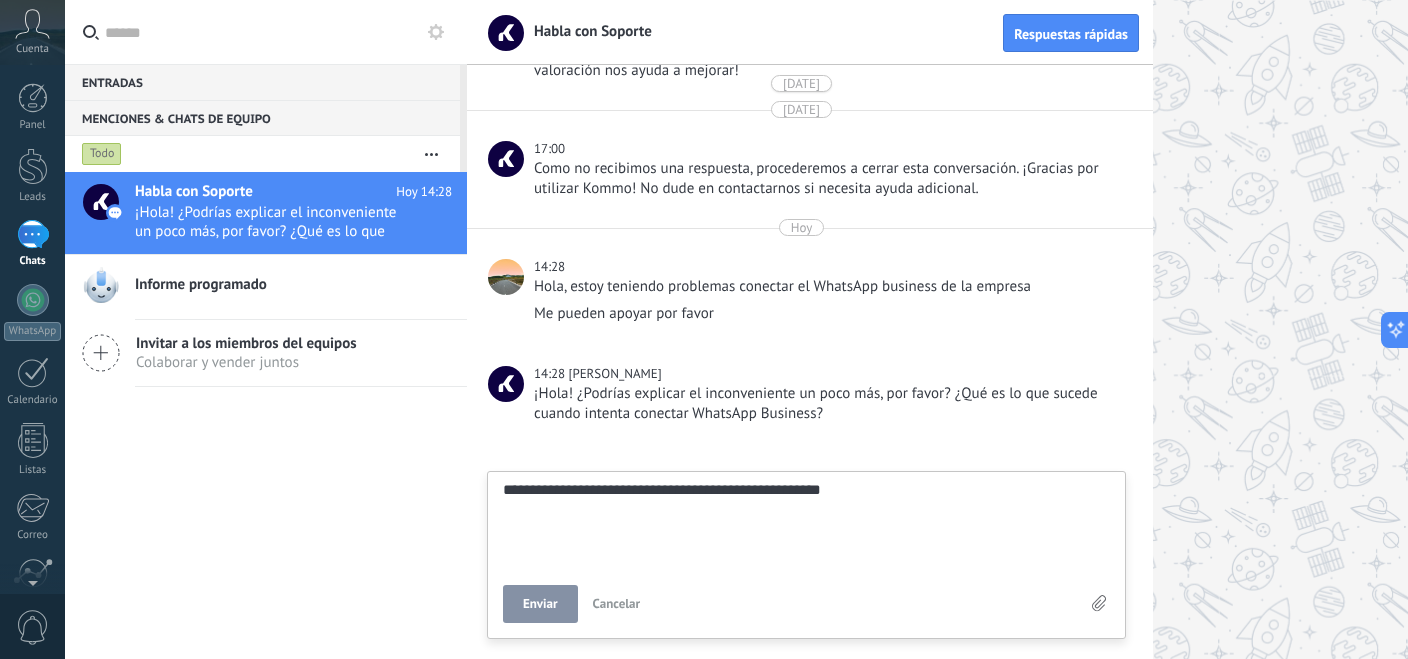 click on "**********" at bounding box center (806, 523) 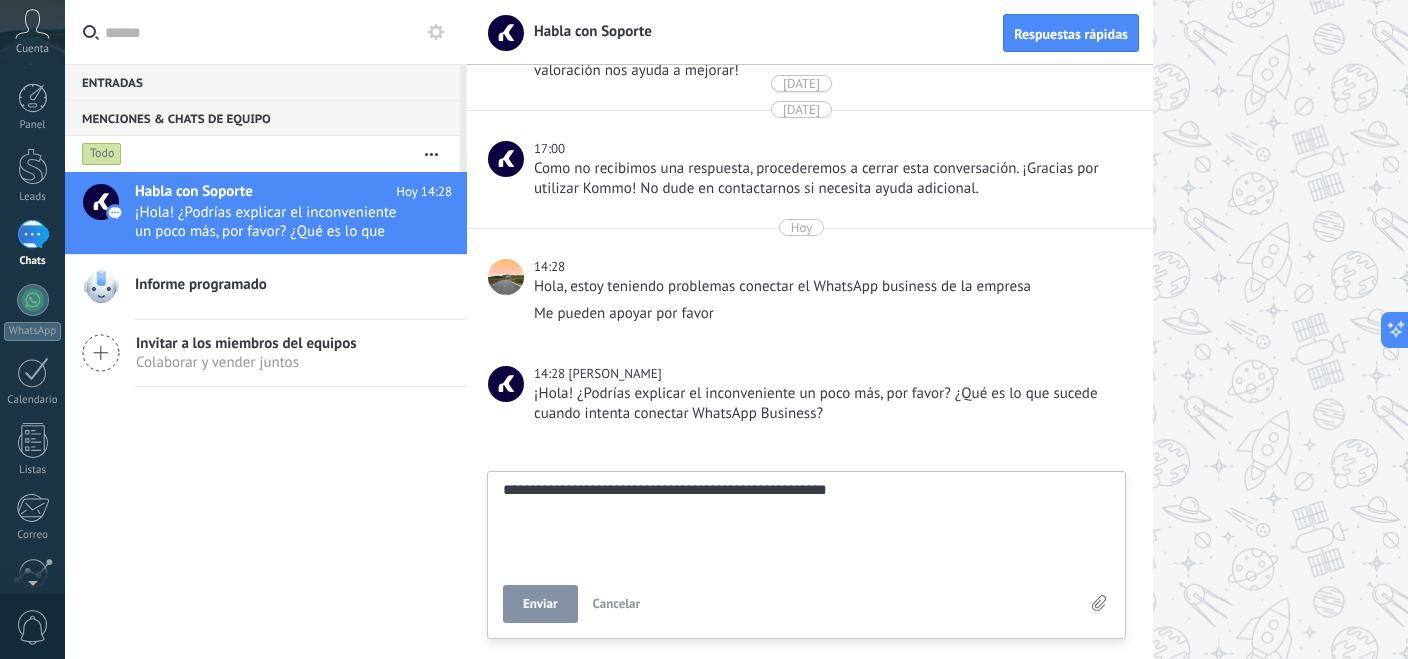 scroll, scrollTop: 19, scrollLeft: 0, axis: vertical 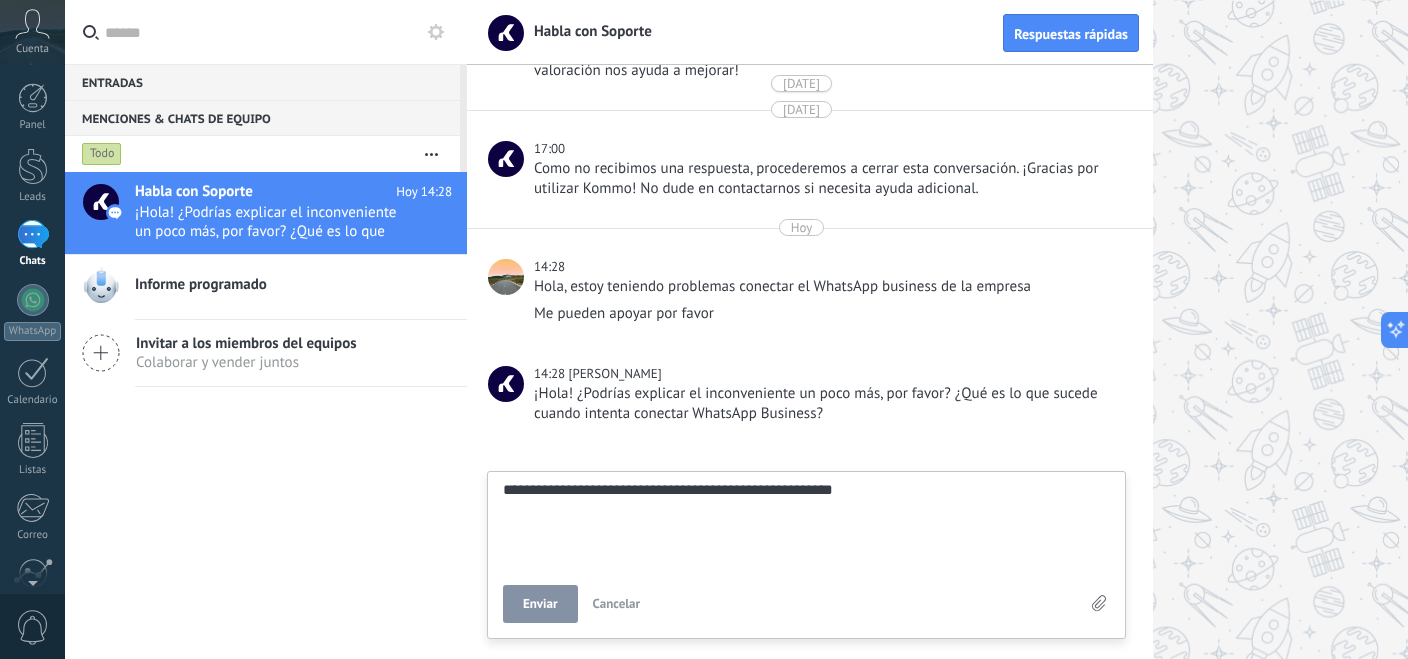 type on "**********" 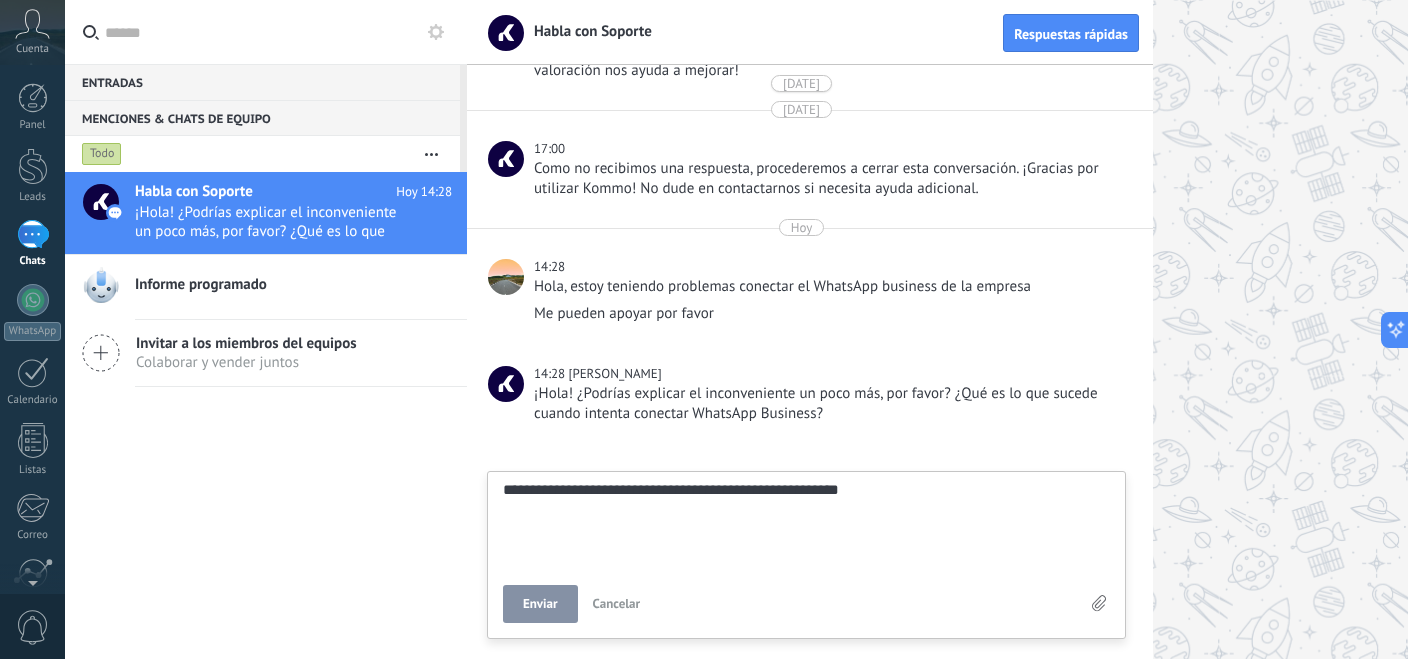 type on "**********" 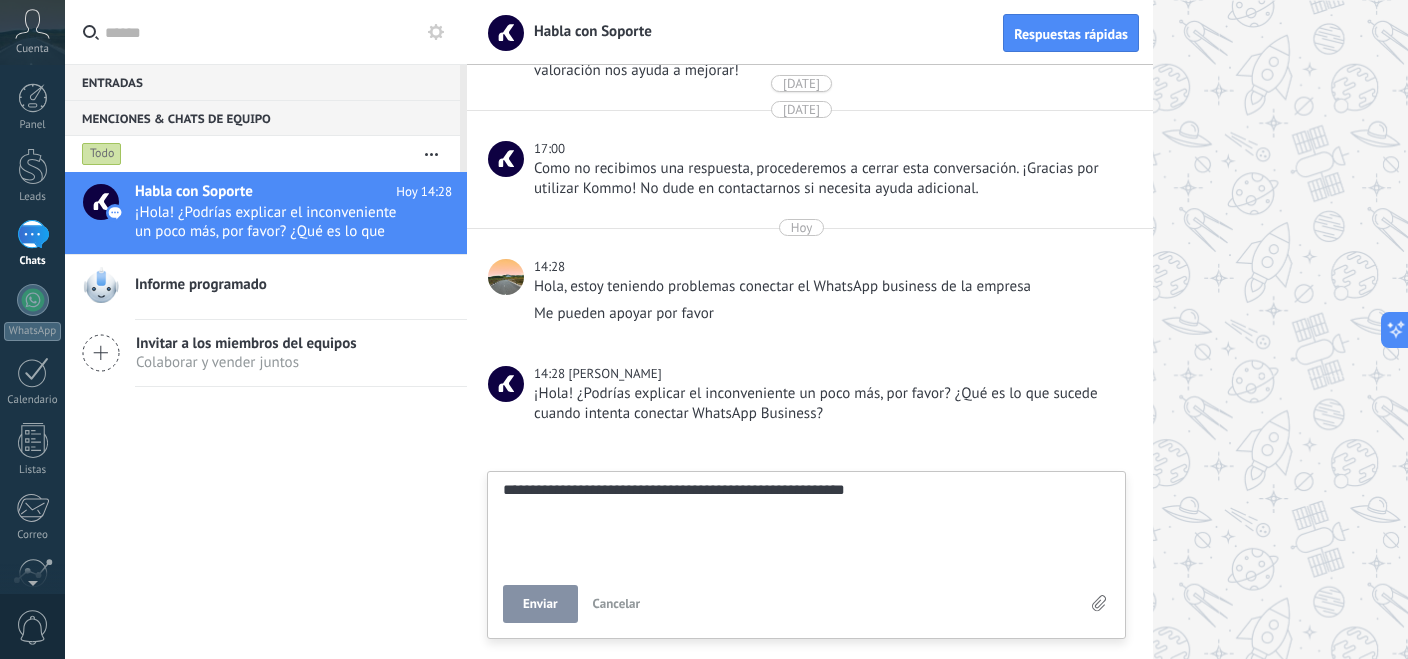 type on "**********" 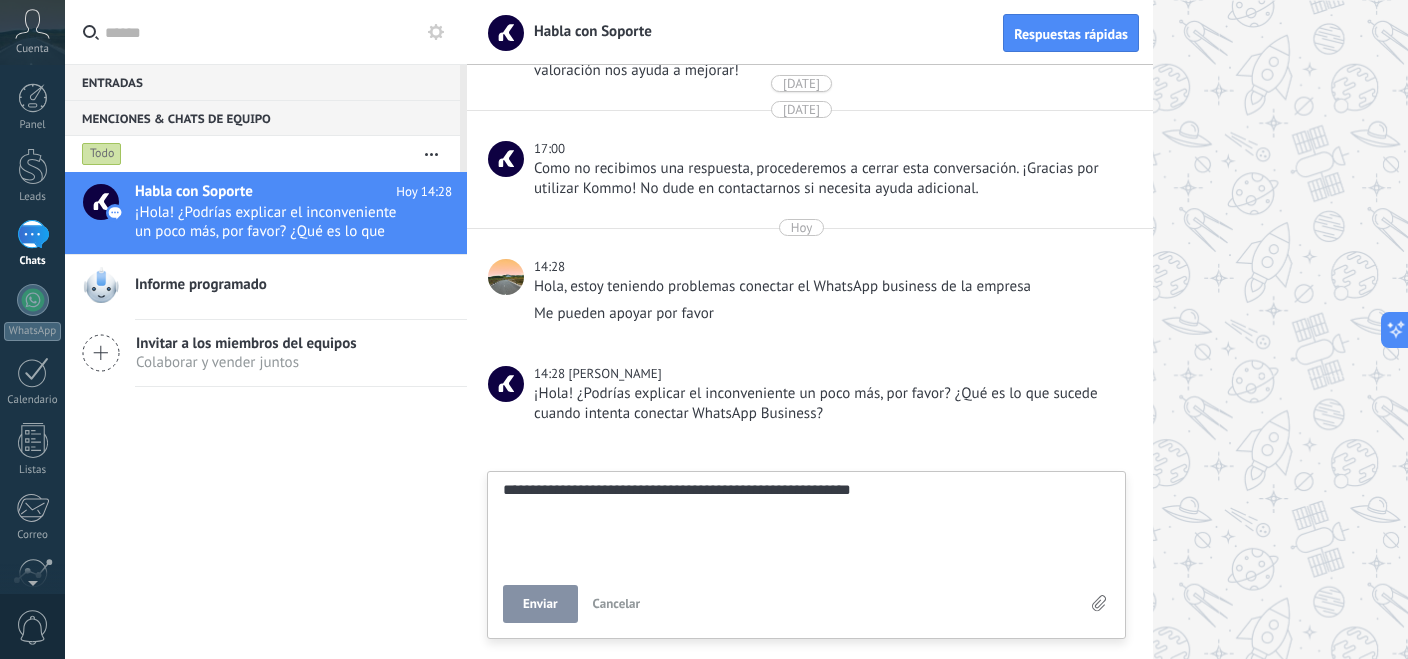 type on "**********" 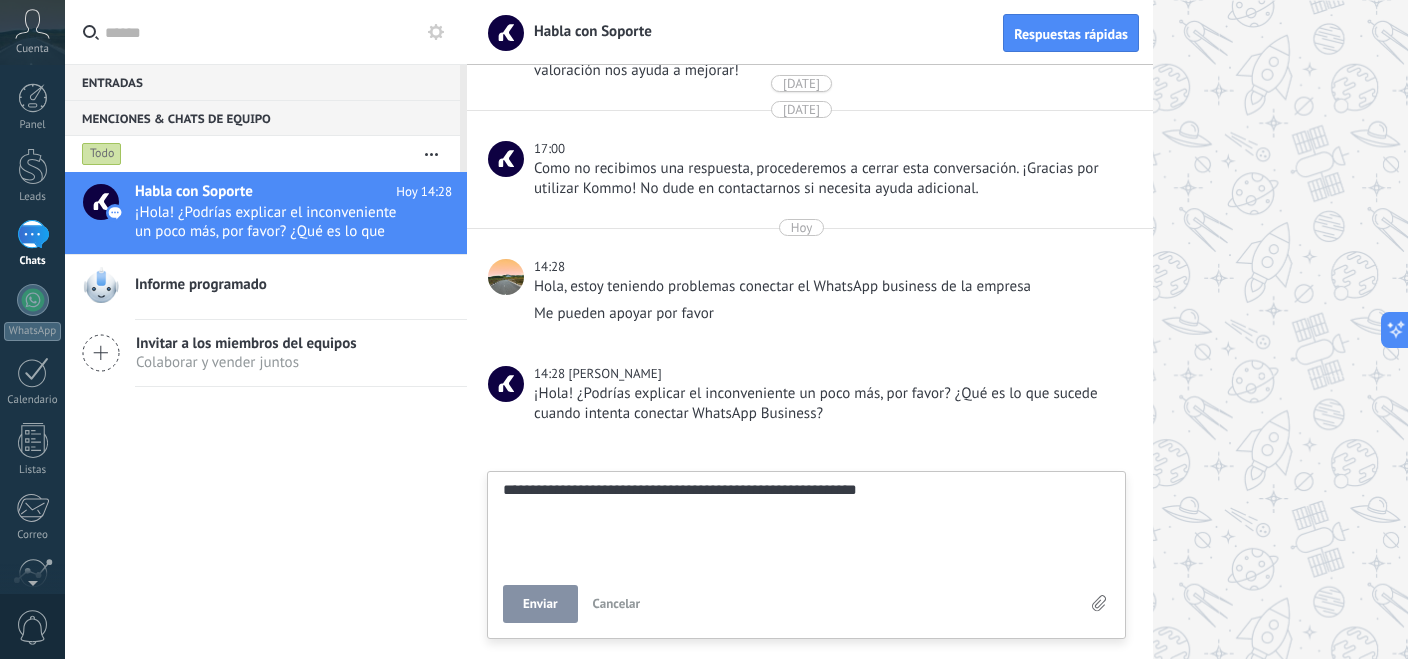 type on "**********" 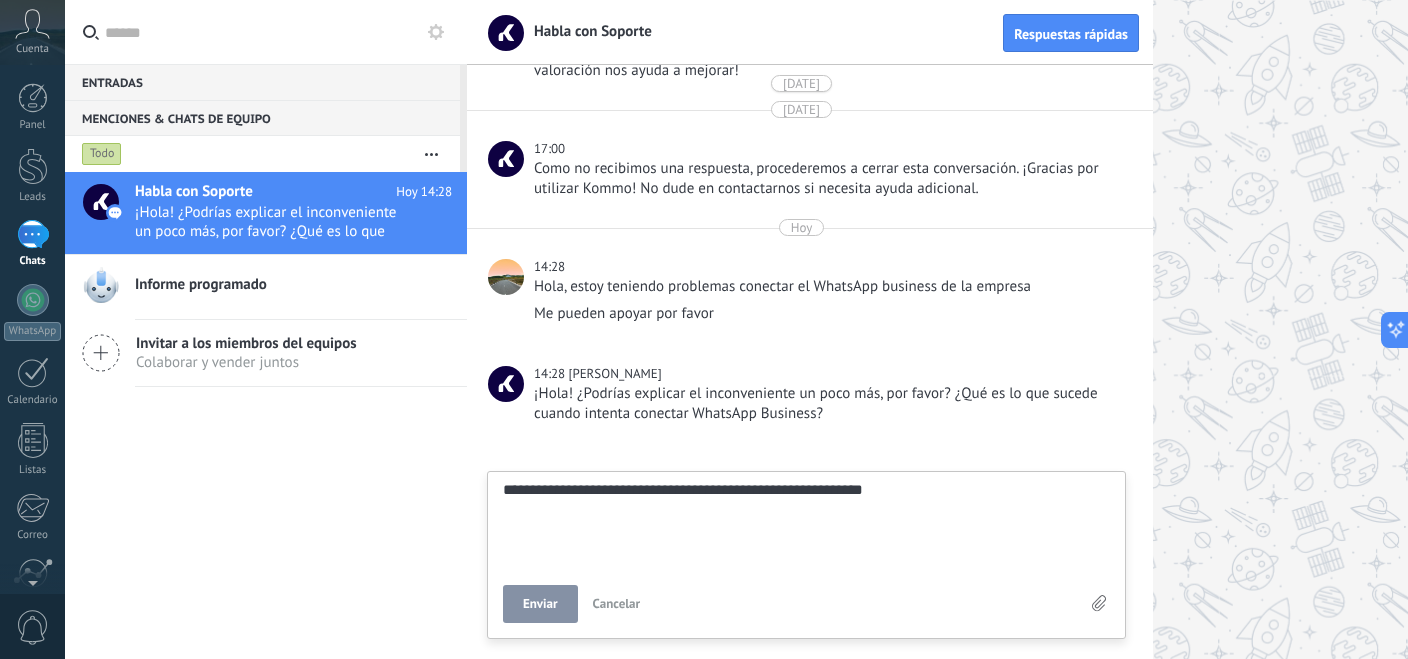 type on "**********" 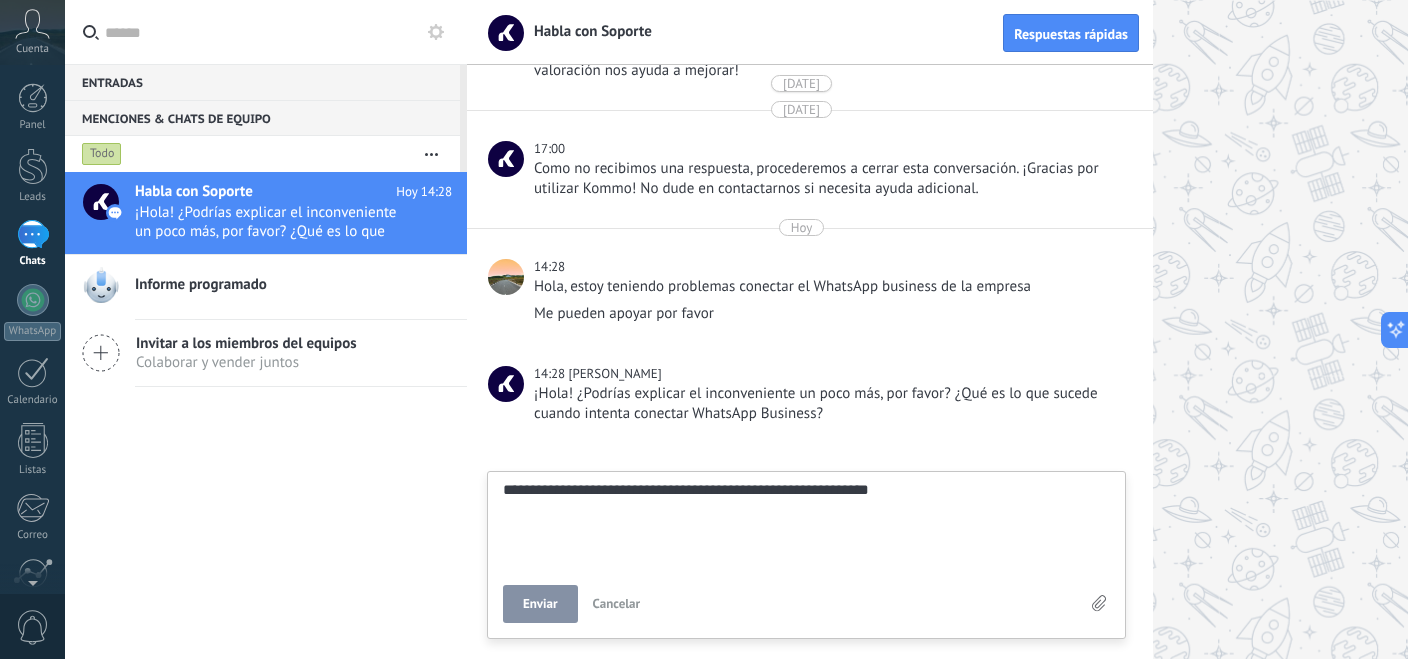 type on "**********" 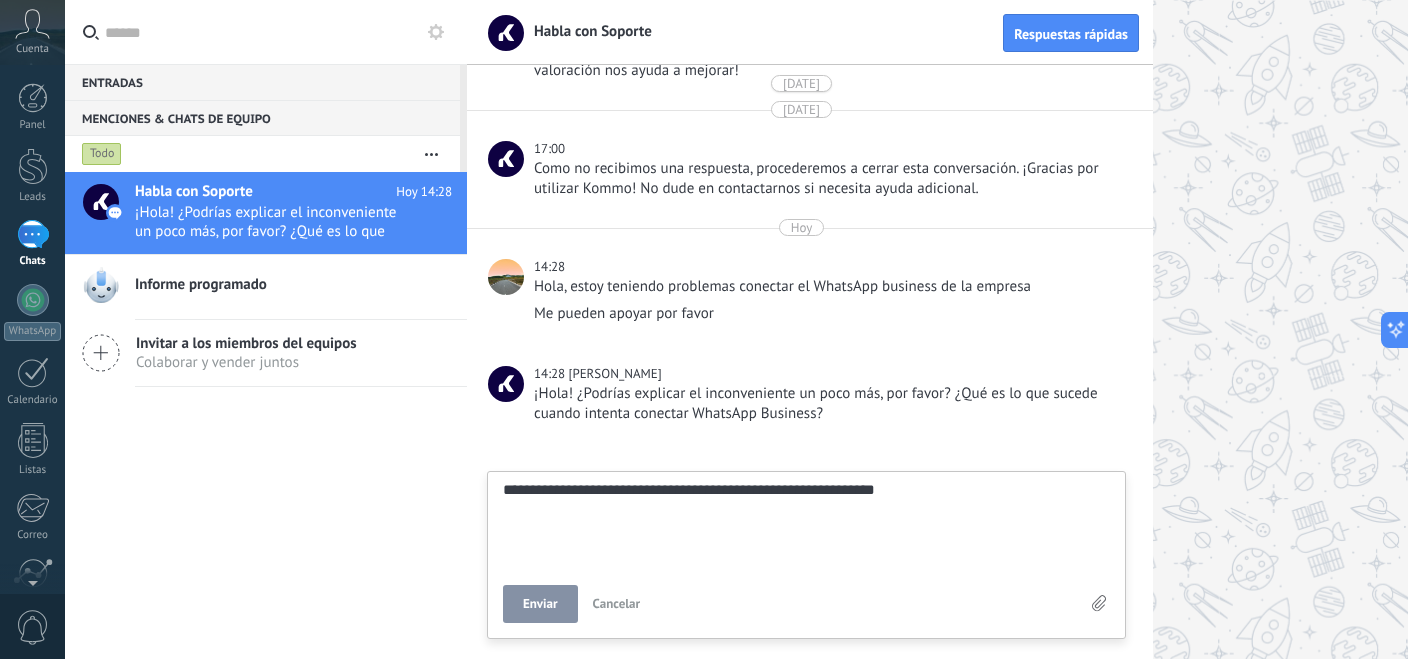 type on "**********" 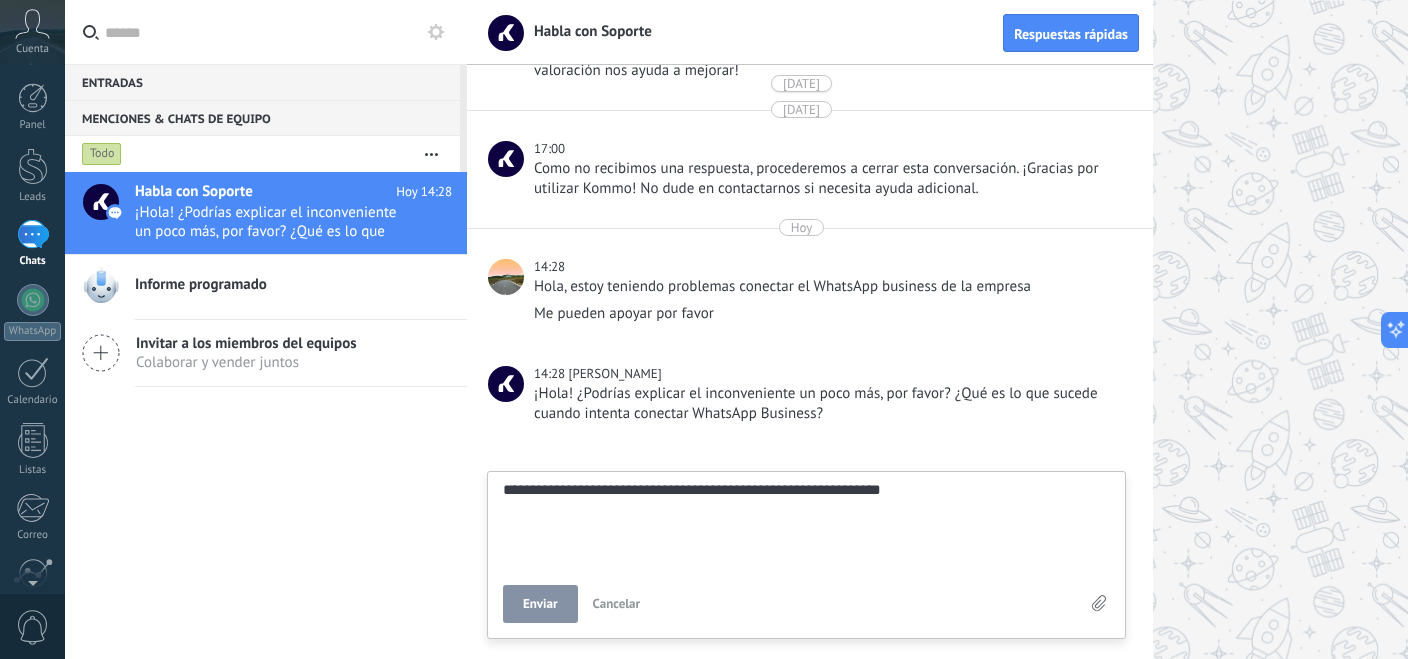 type on "**********" 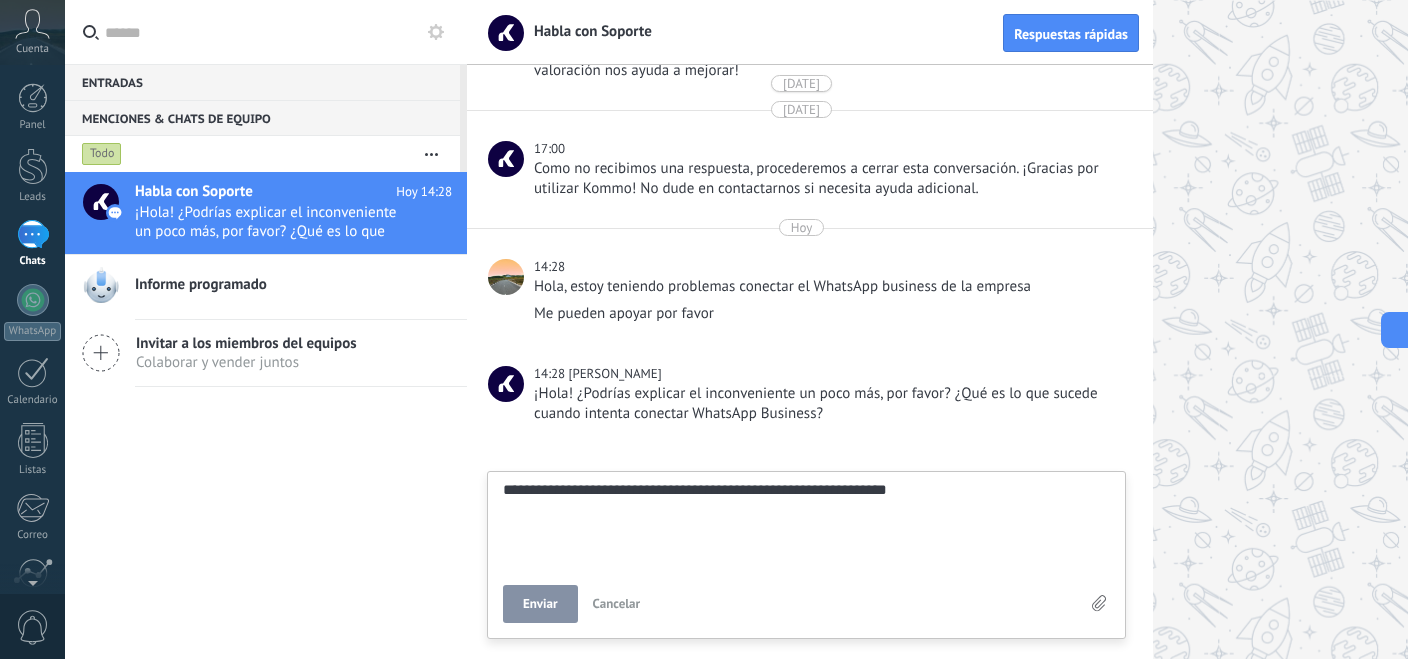 type on "**********" 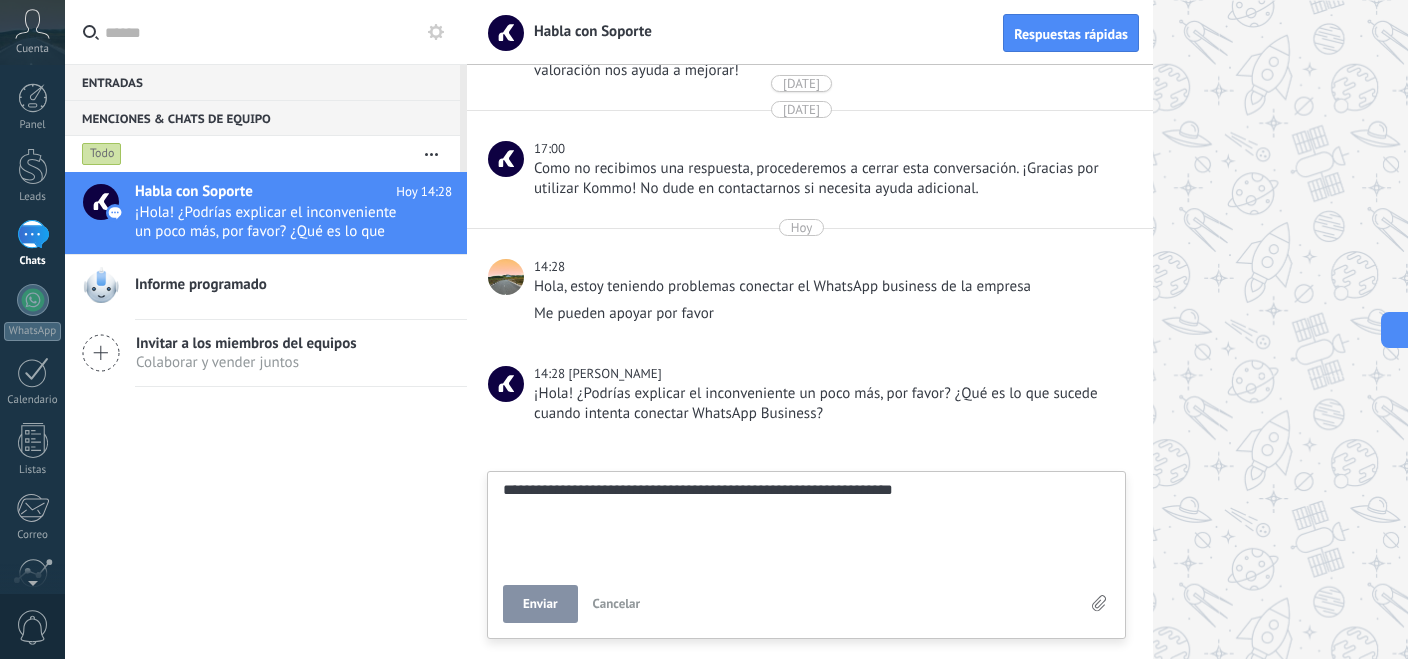 type on "**********" 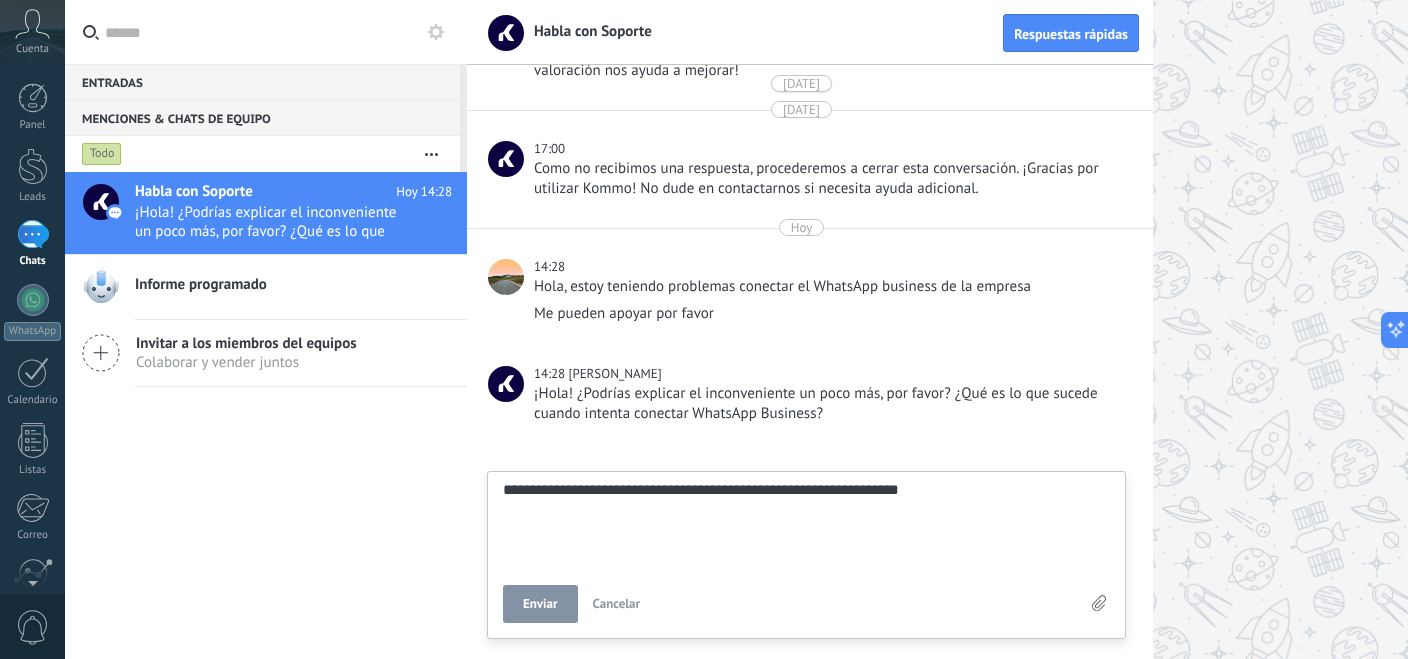 type on "**********" 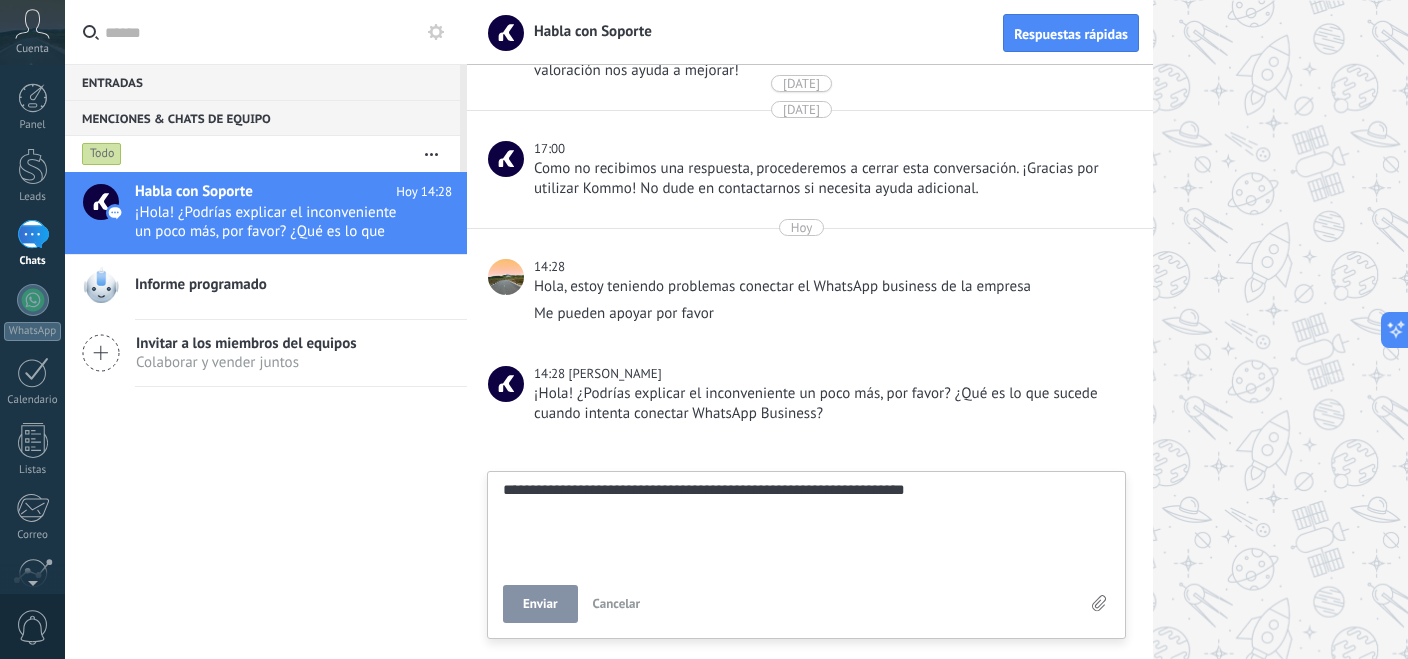 type on "**********" 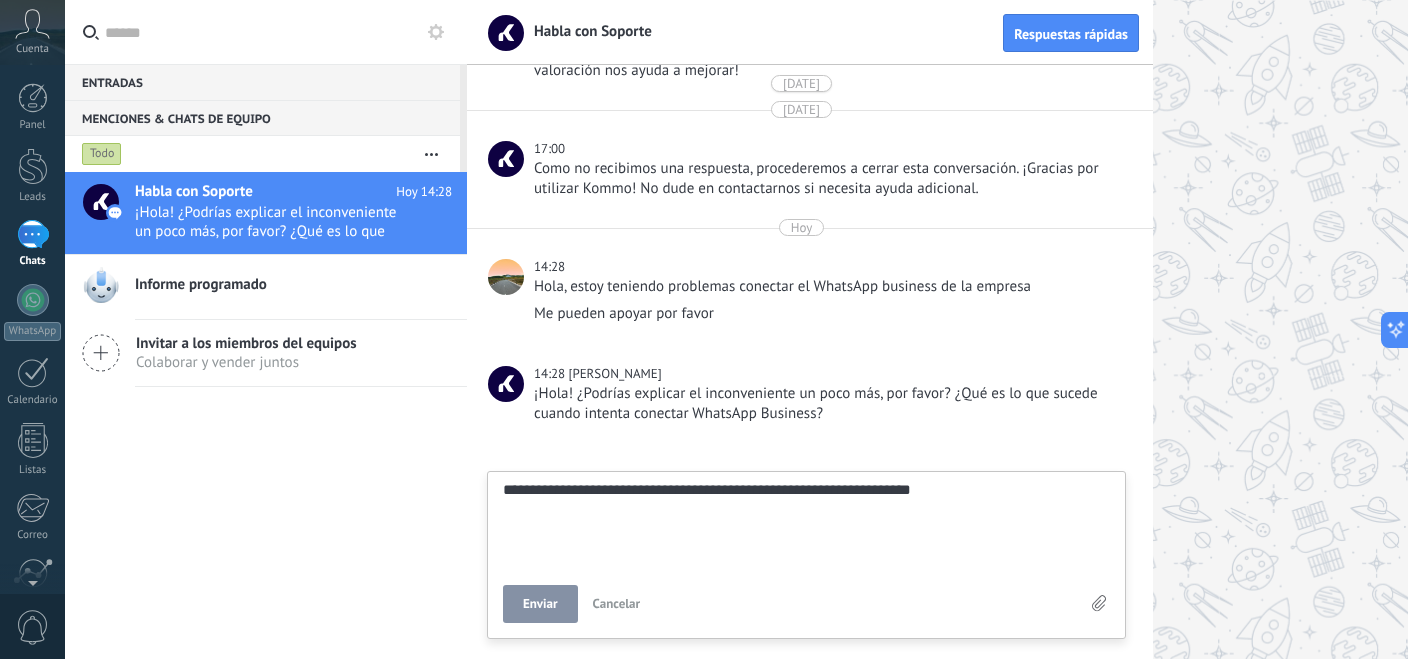 type on "**********" 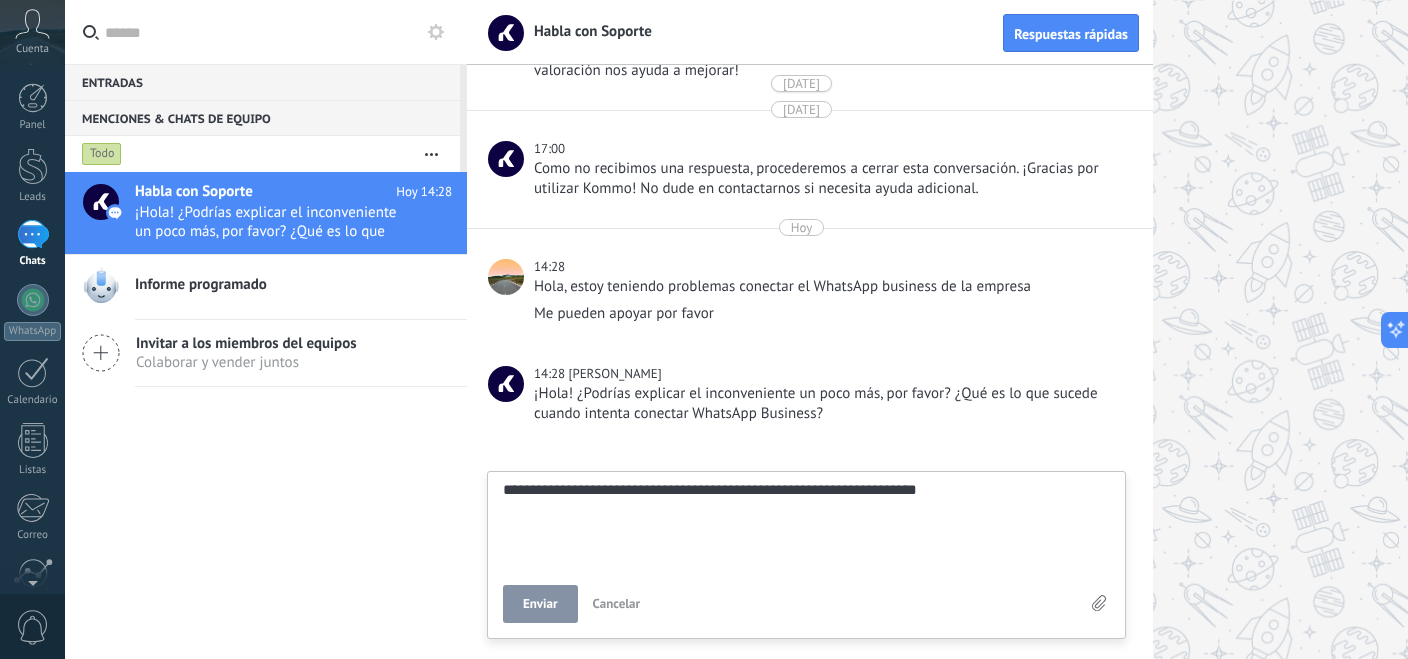 type on "**********" 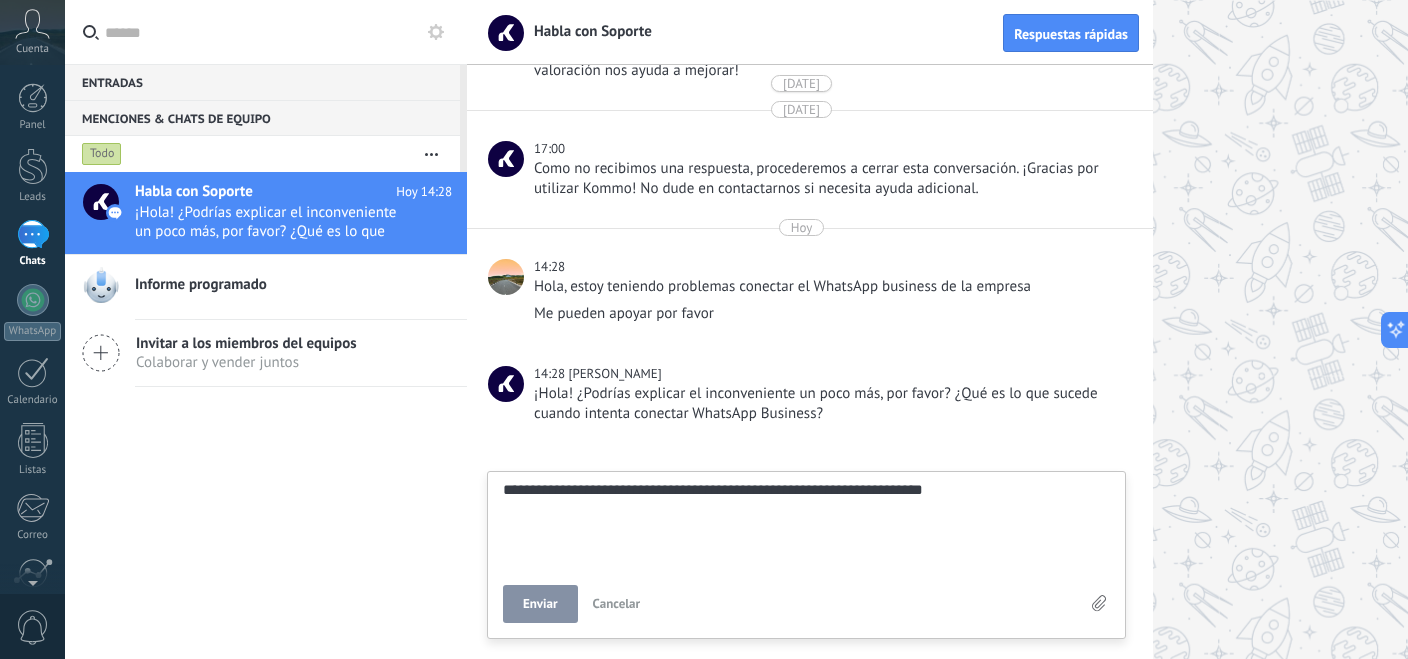 type on "**********" 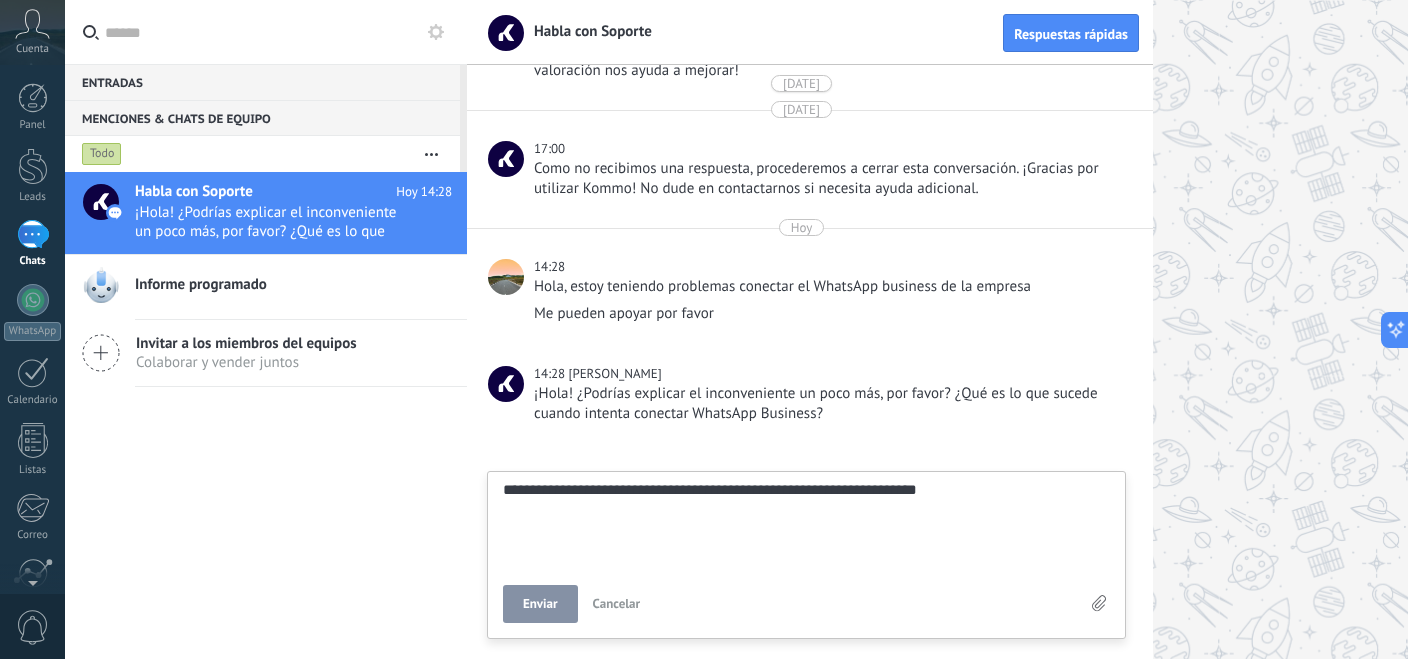 scroll, scrollTop: 19, scrollLeft: 0, axis: vertical 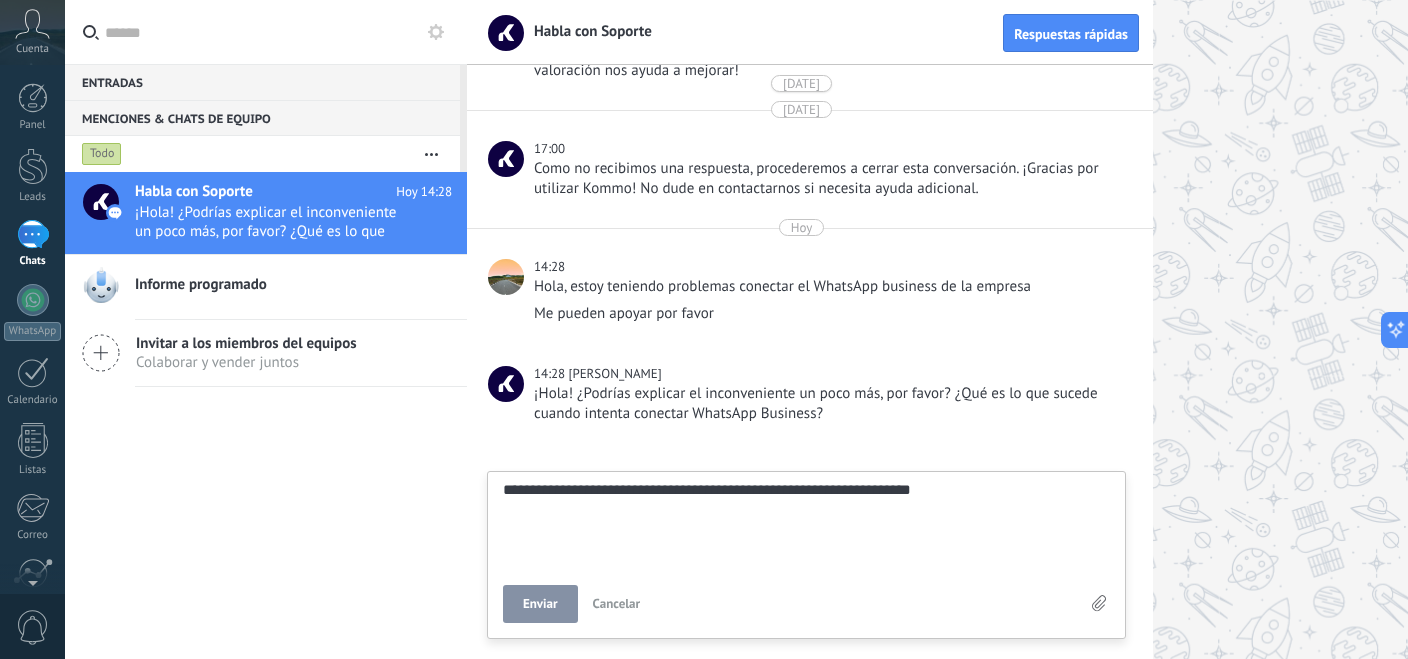 type on "**********" 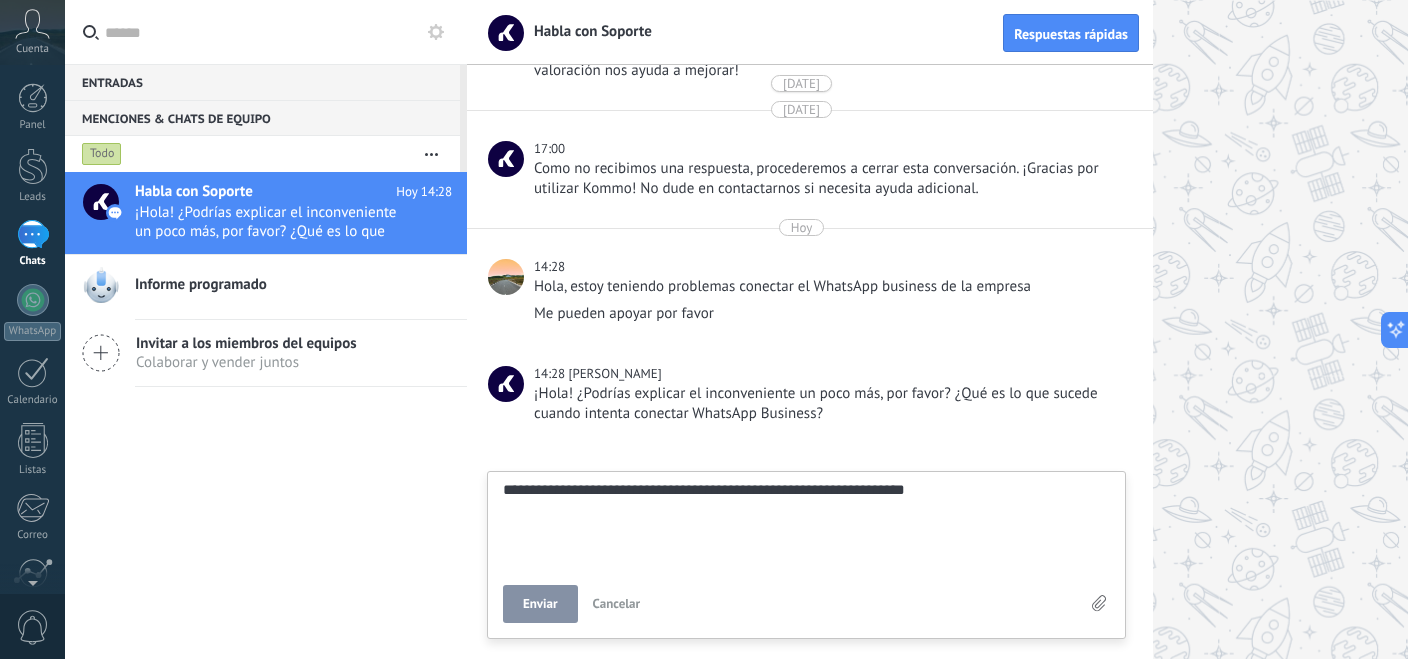 type on "**********" 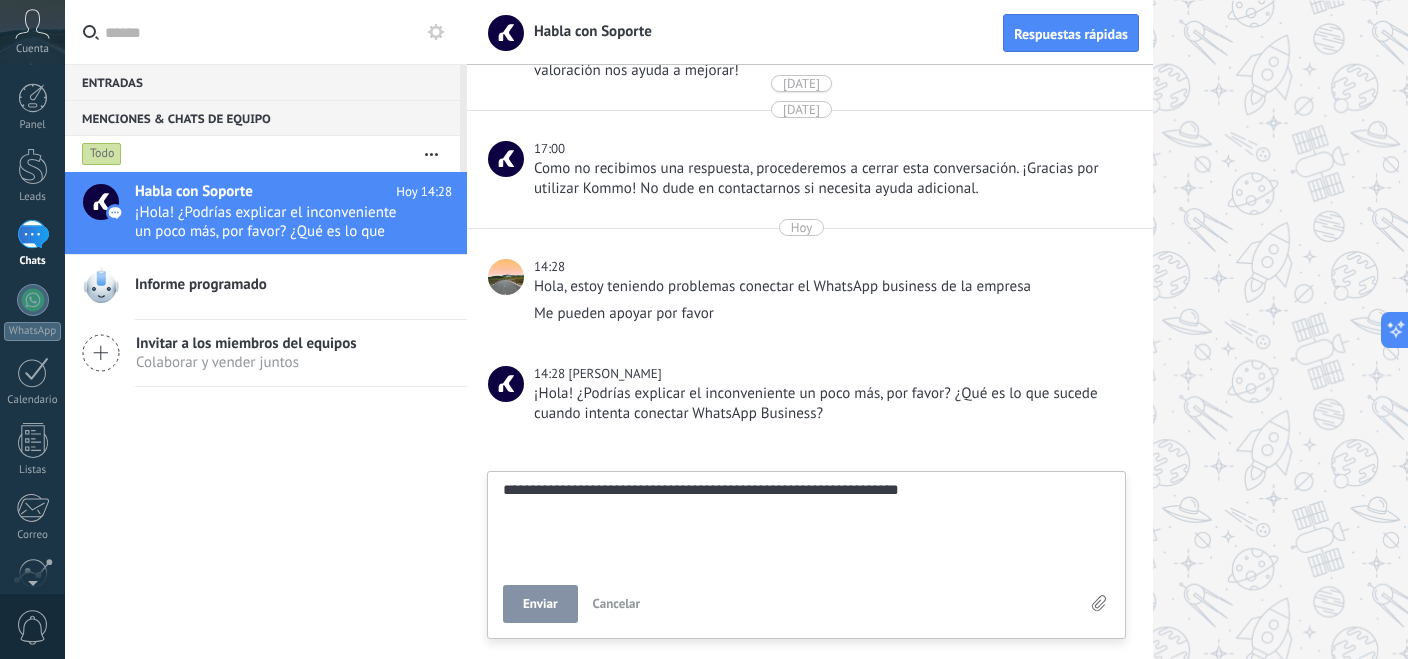 type on "**********" 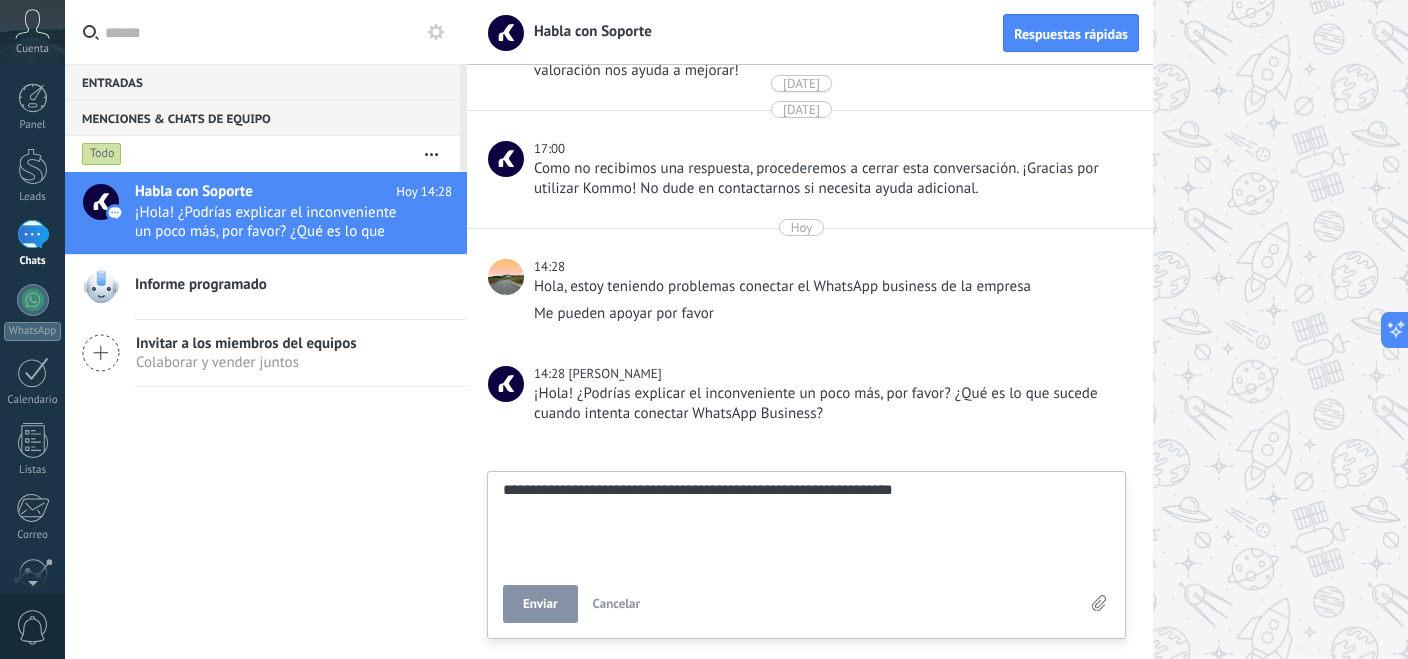 type on "**********" 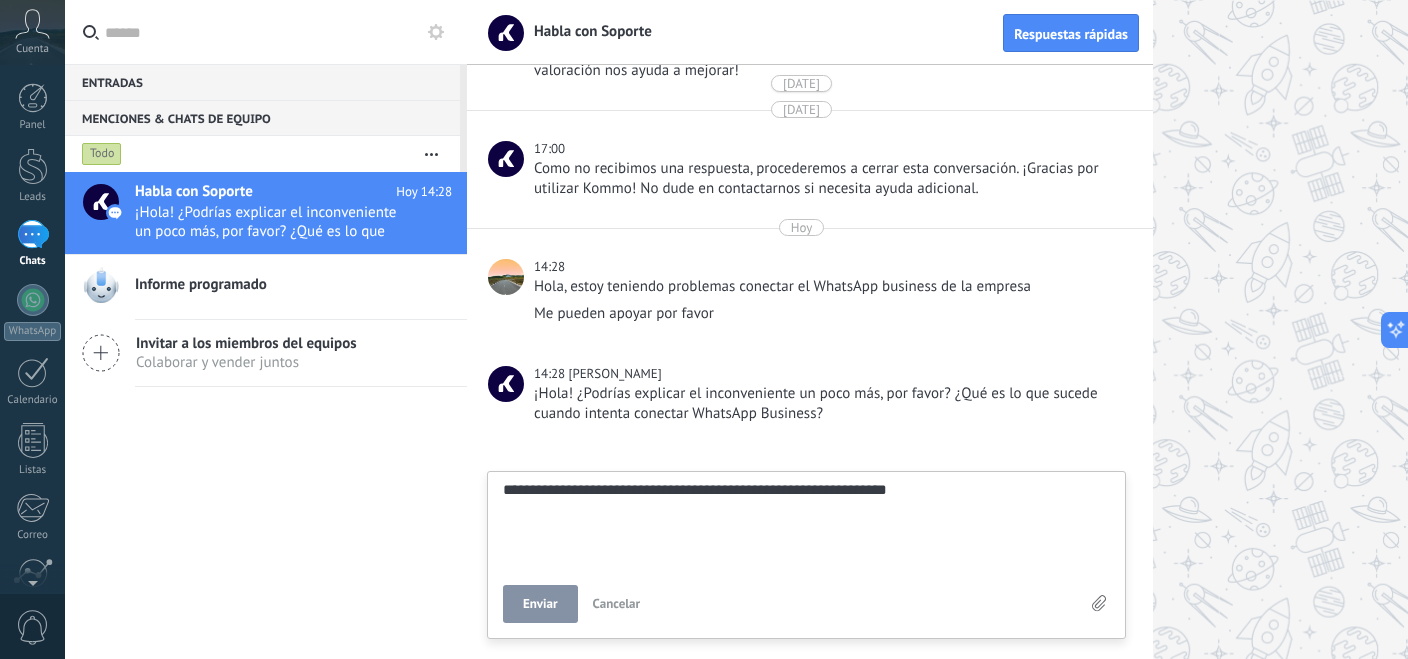 type on "**********" 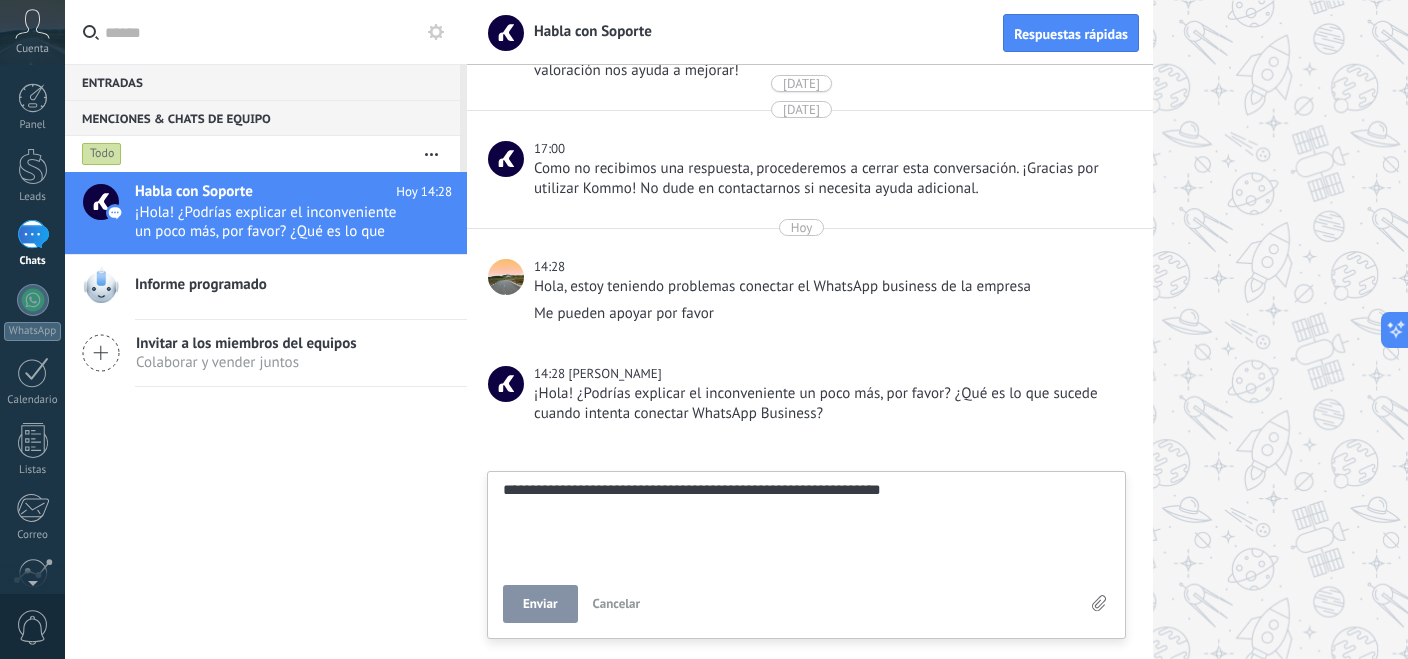 scroll, scrollTop: 19, scrollLeft: 0, axis: vertical 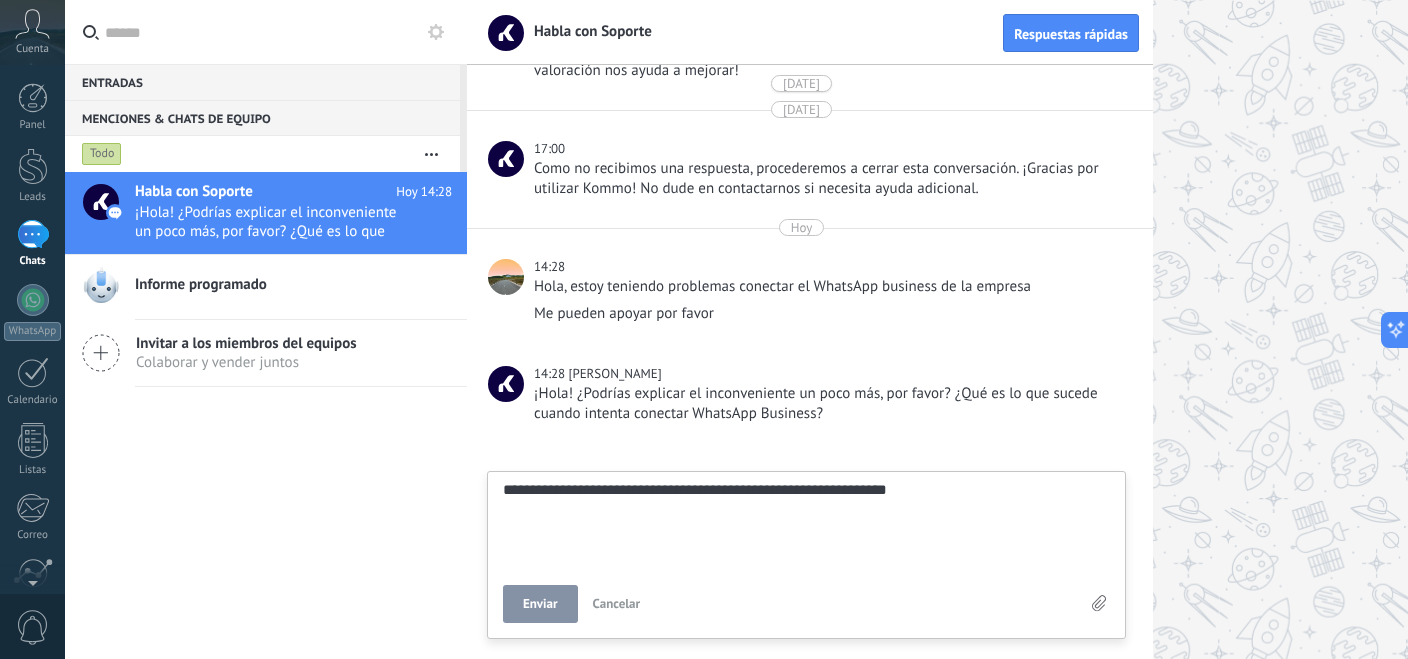 type on "**********" 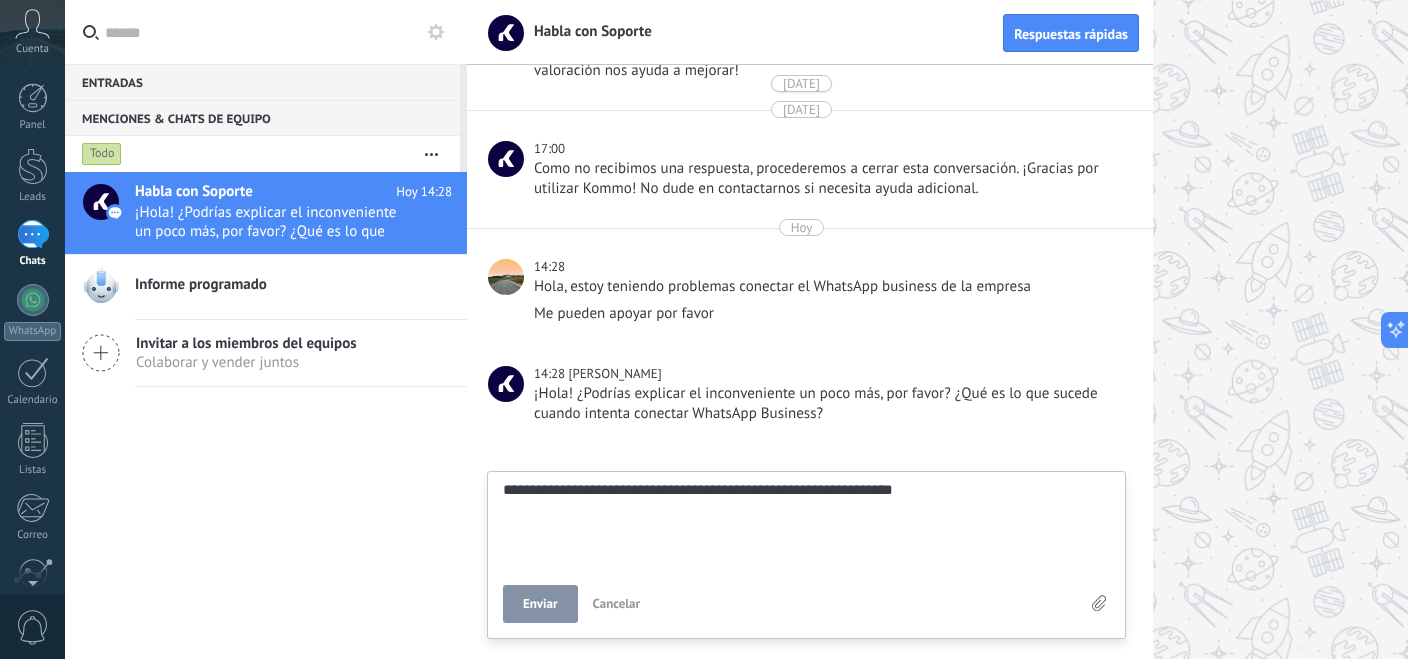 type on "**********" 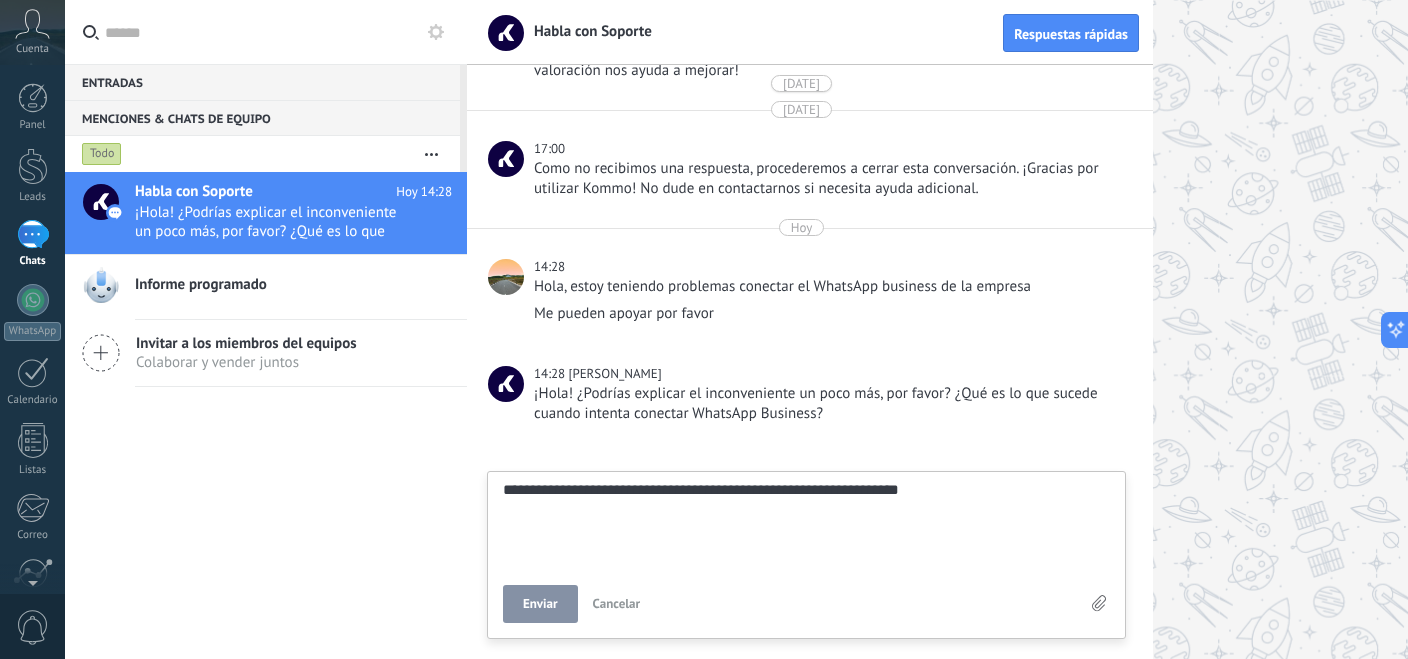 type on "**********" 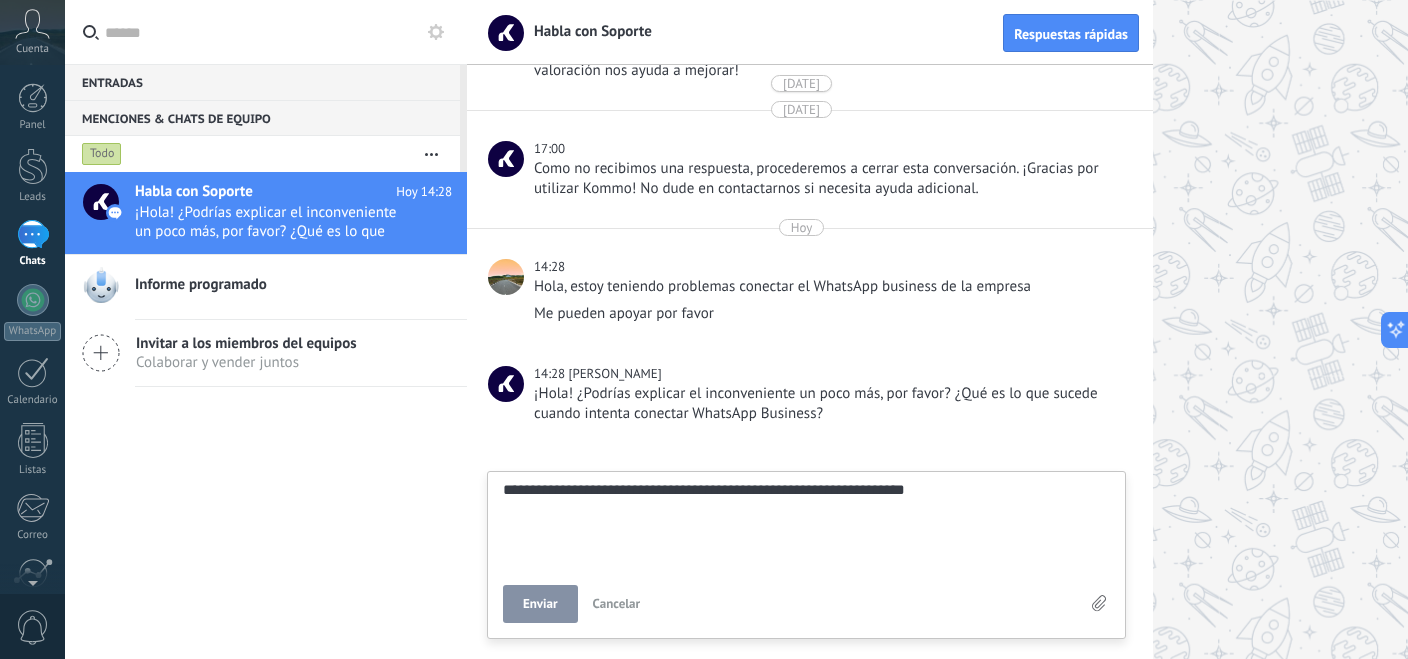 type on "**********" 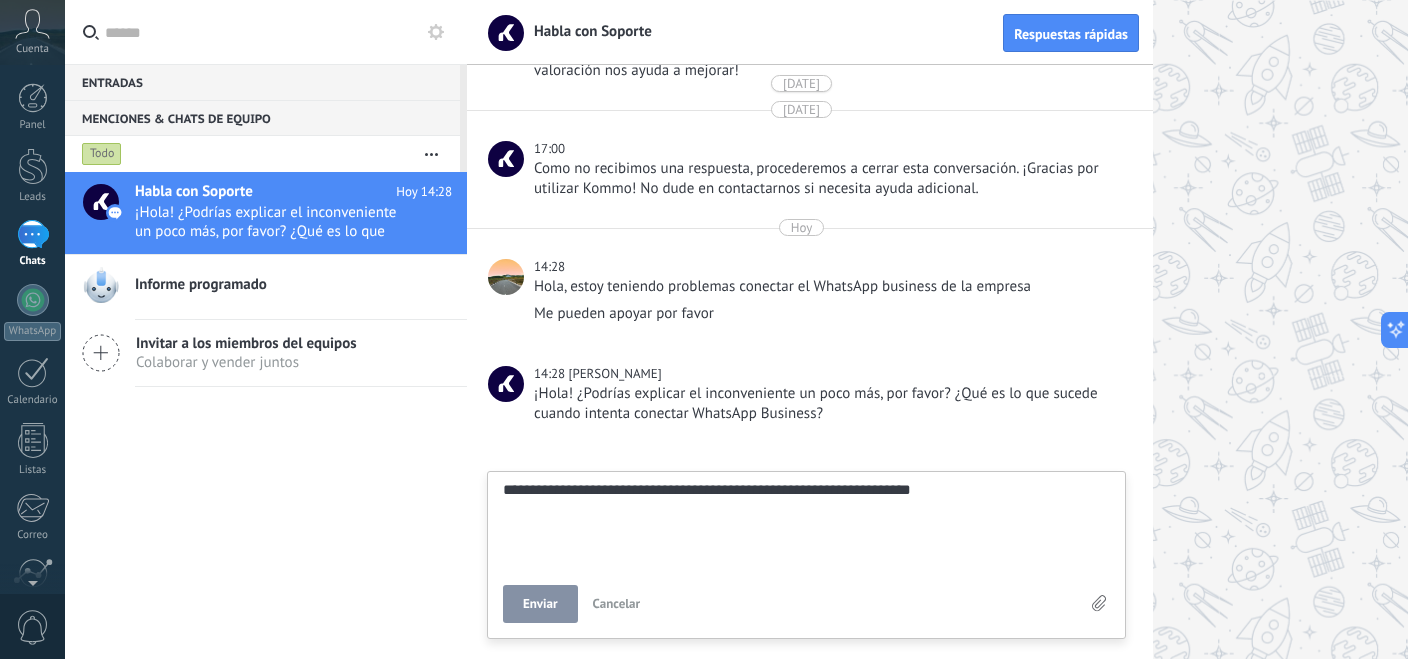 type on "**********" 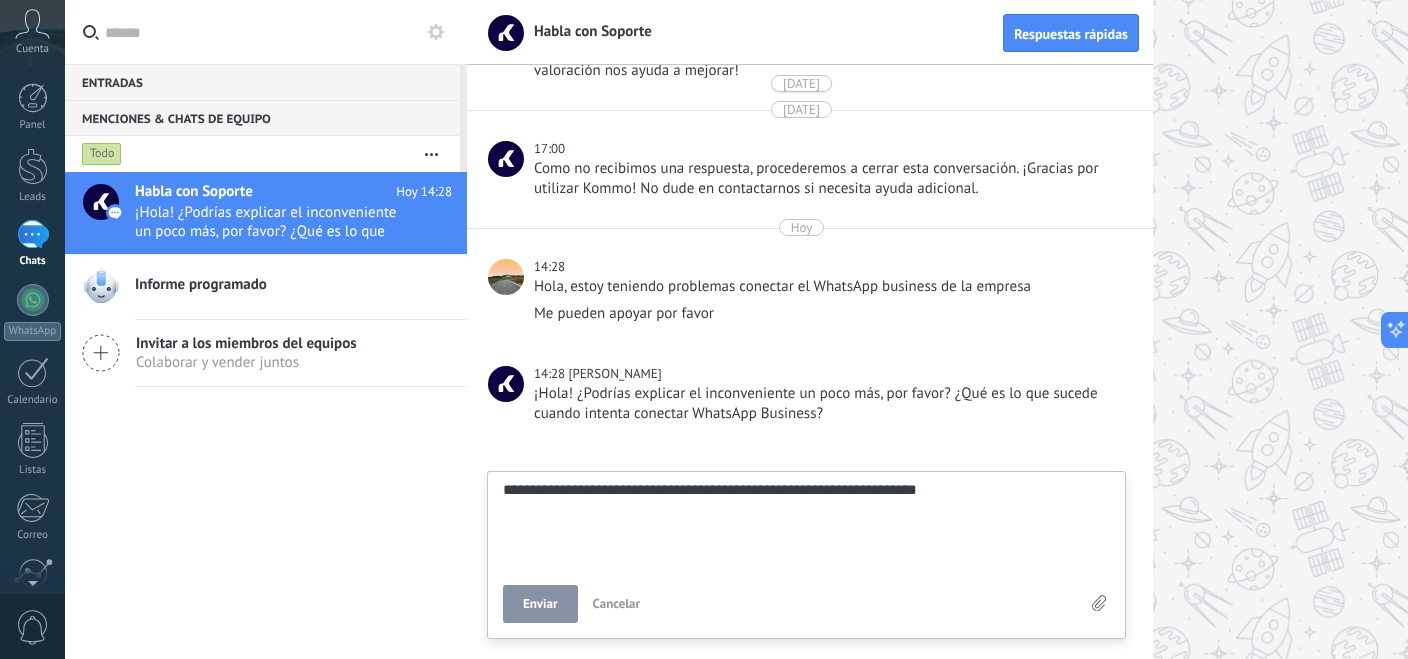 type on "**********" 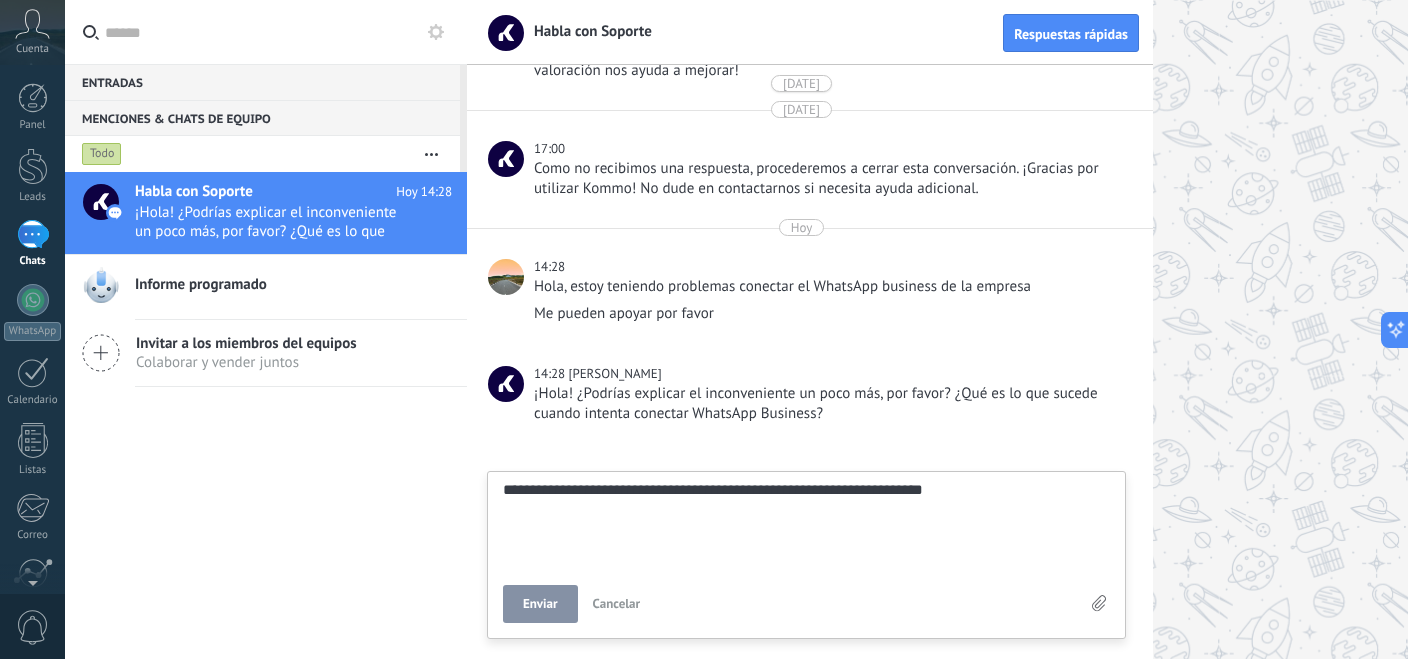 type on "**********" 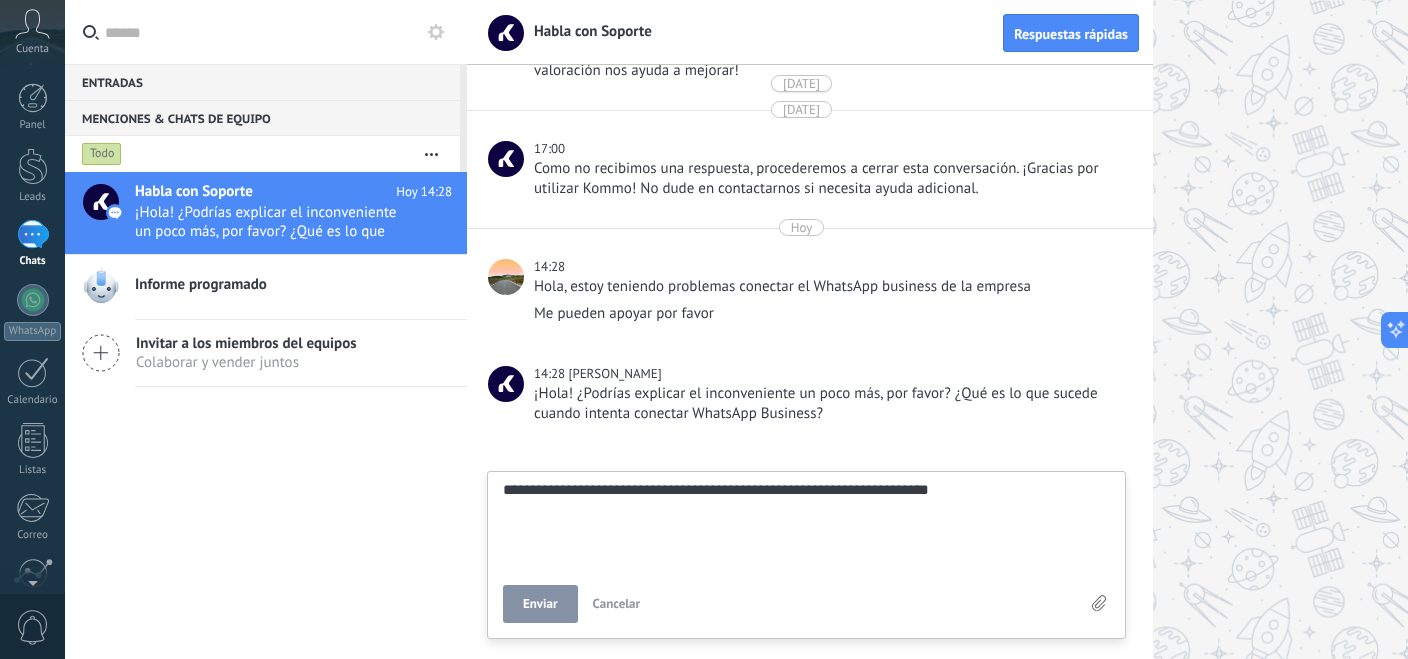 type on "**********" 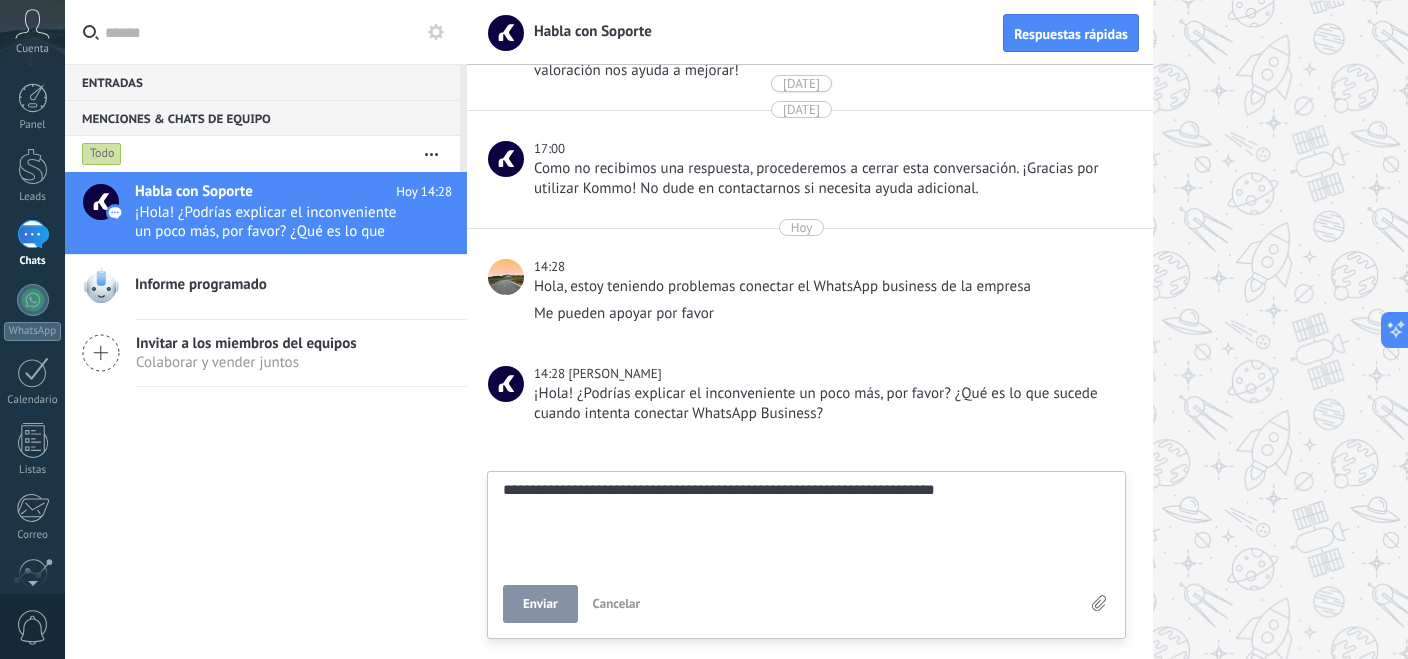 type on "**********" 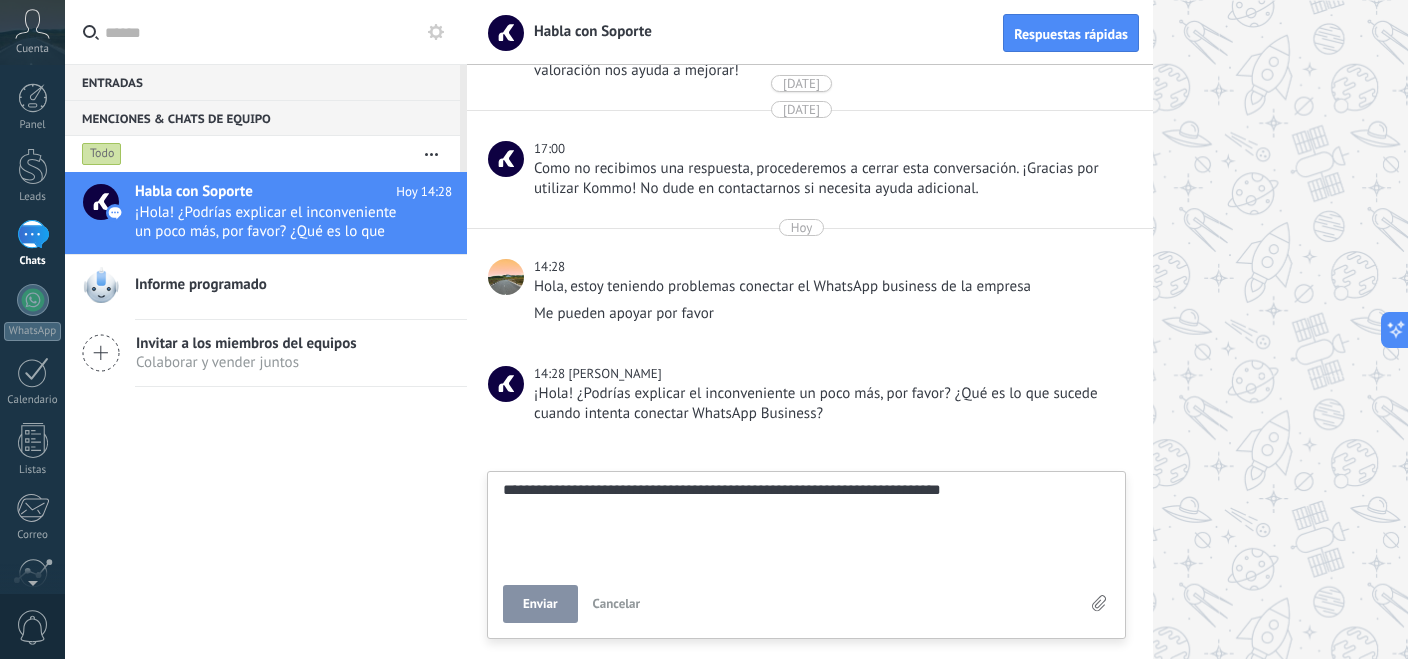 type on "**********" 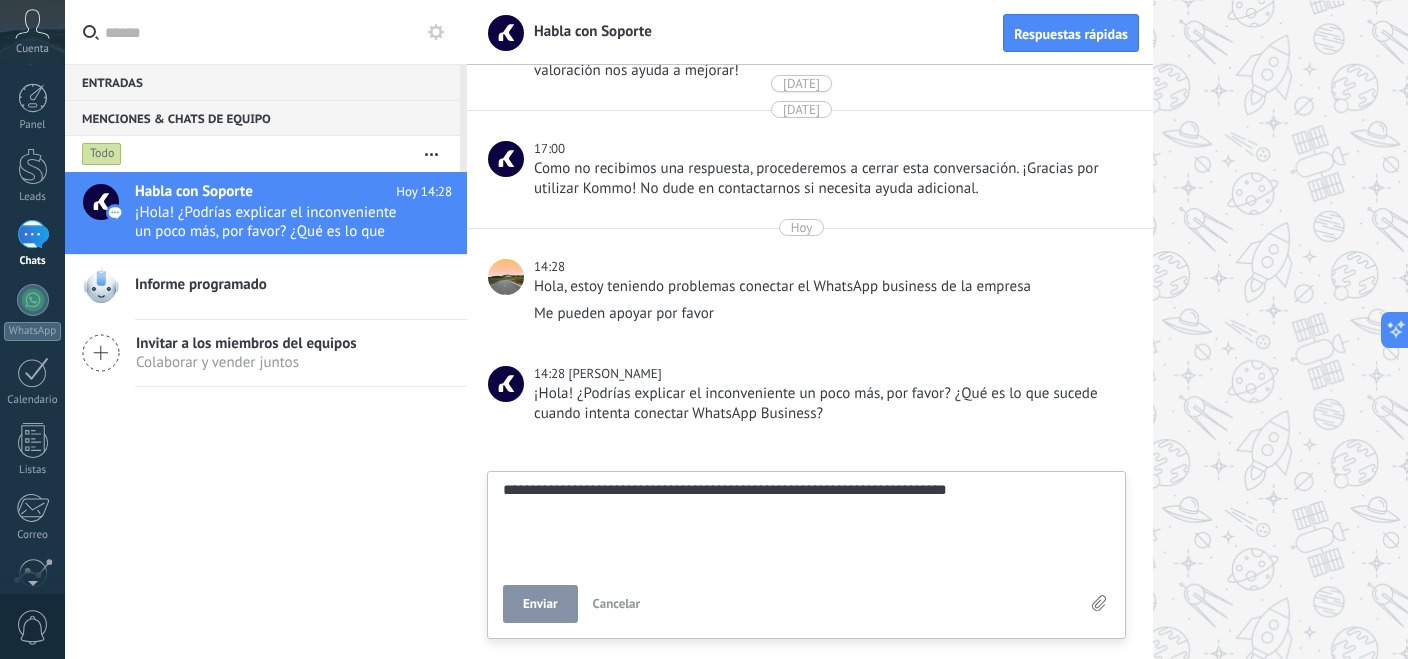 type on "**********" 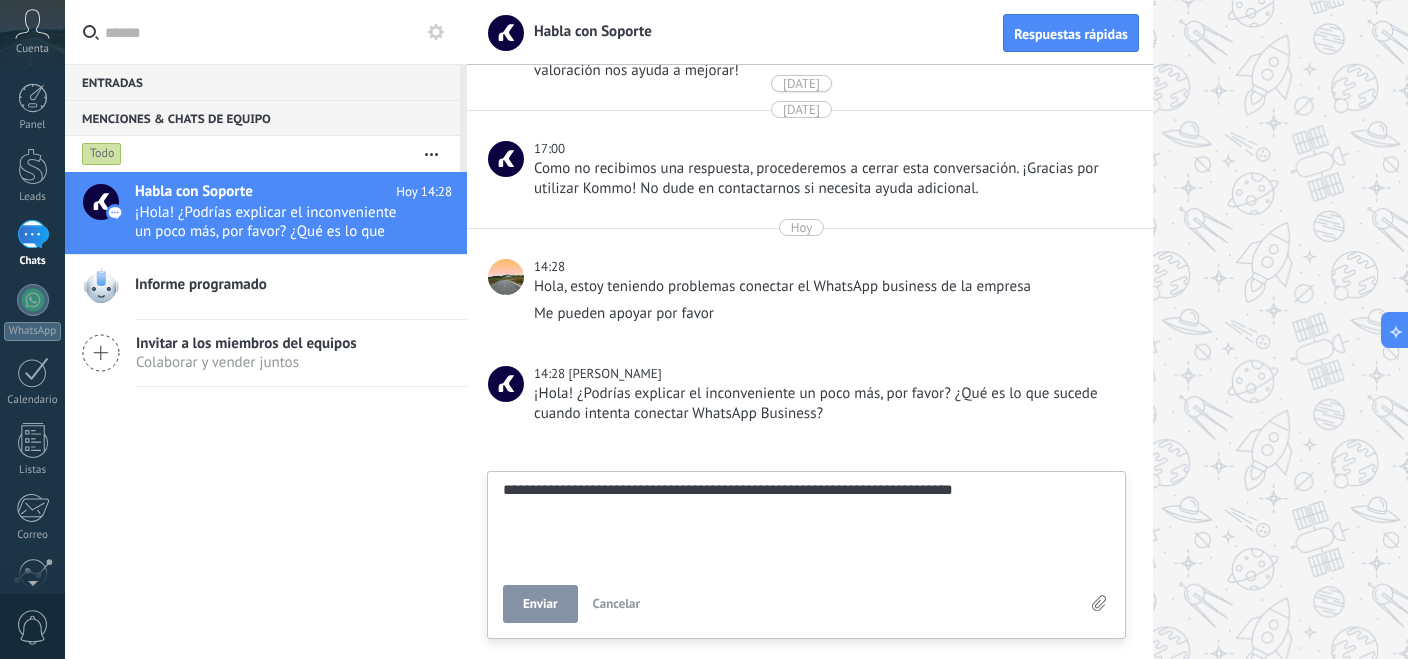 type on "**********" 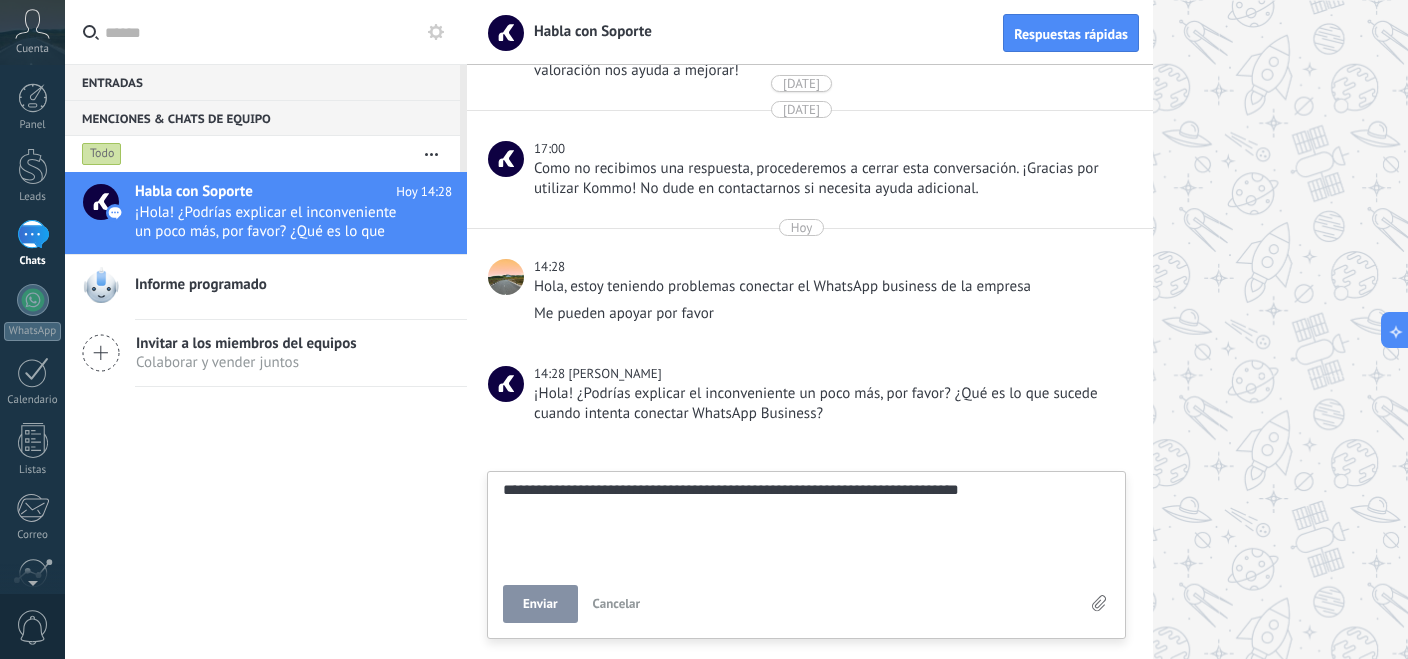 type on "**********" 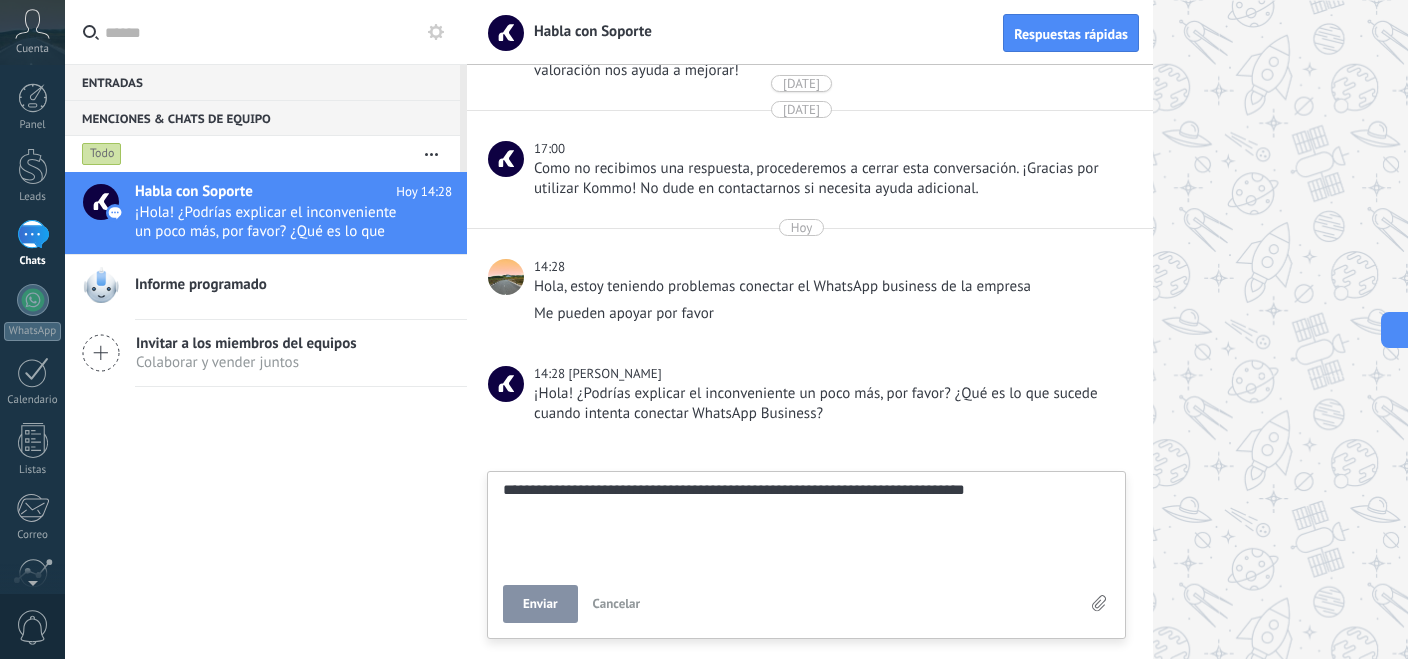 type on "**********" 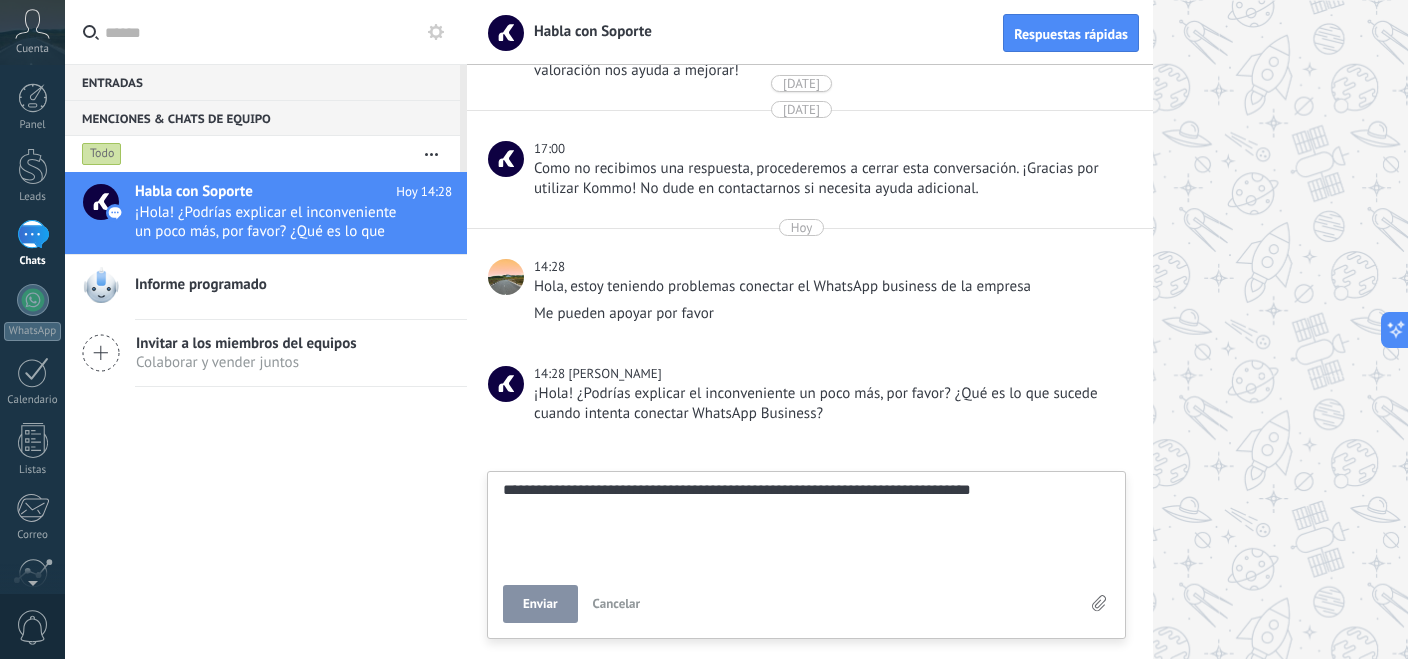 type on "**********" 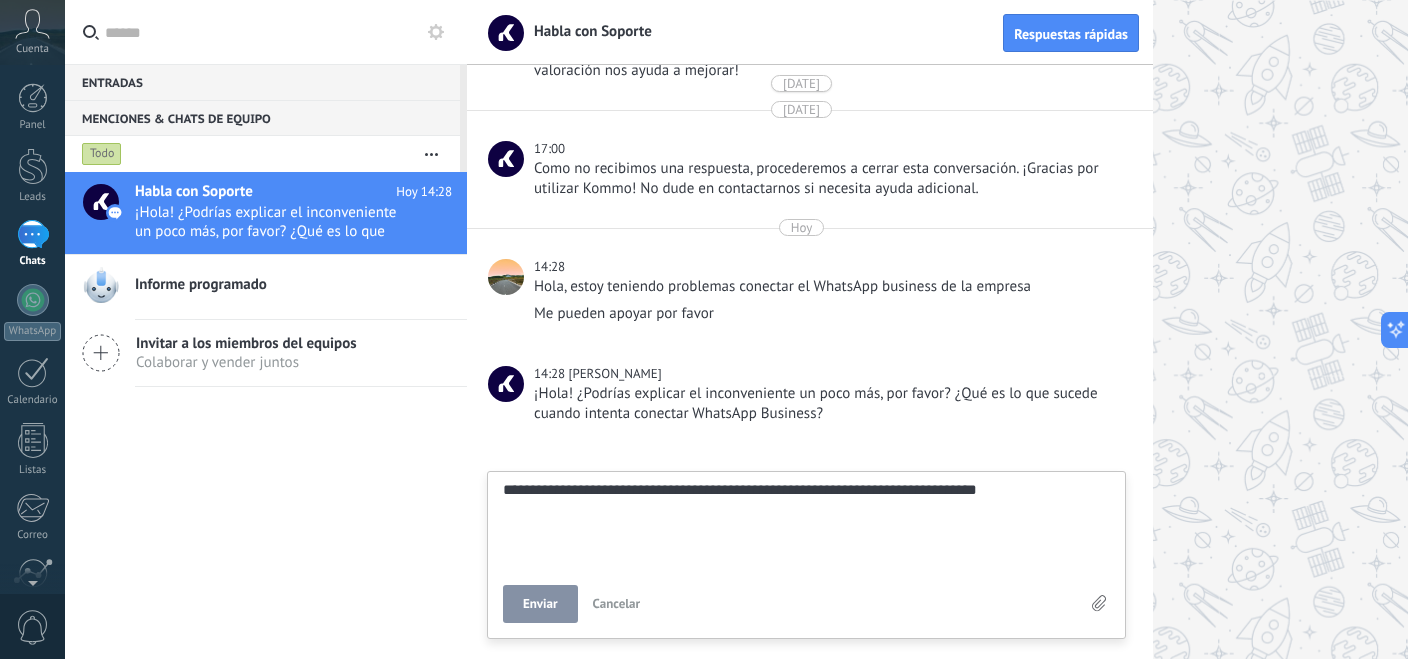 type on "**********" 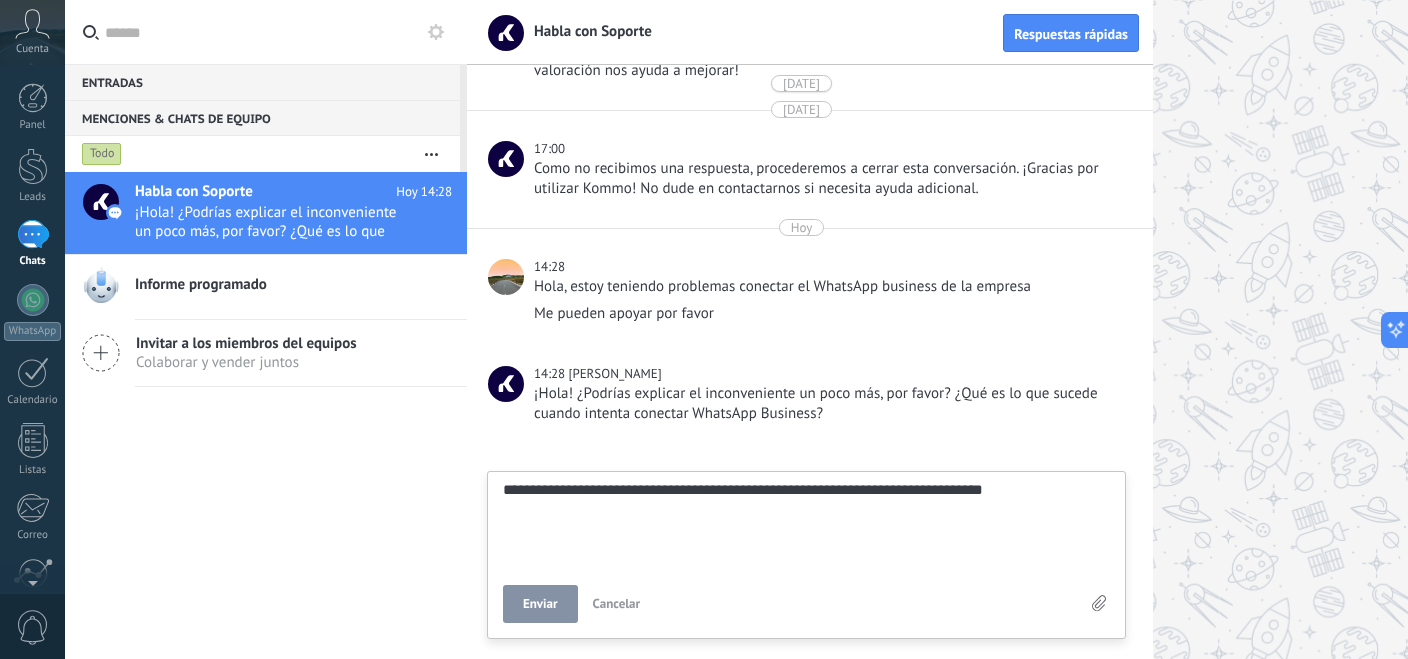 type on "**********" 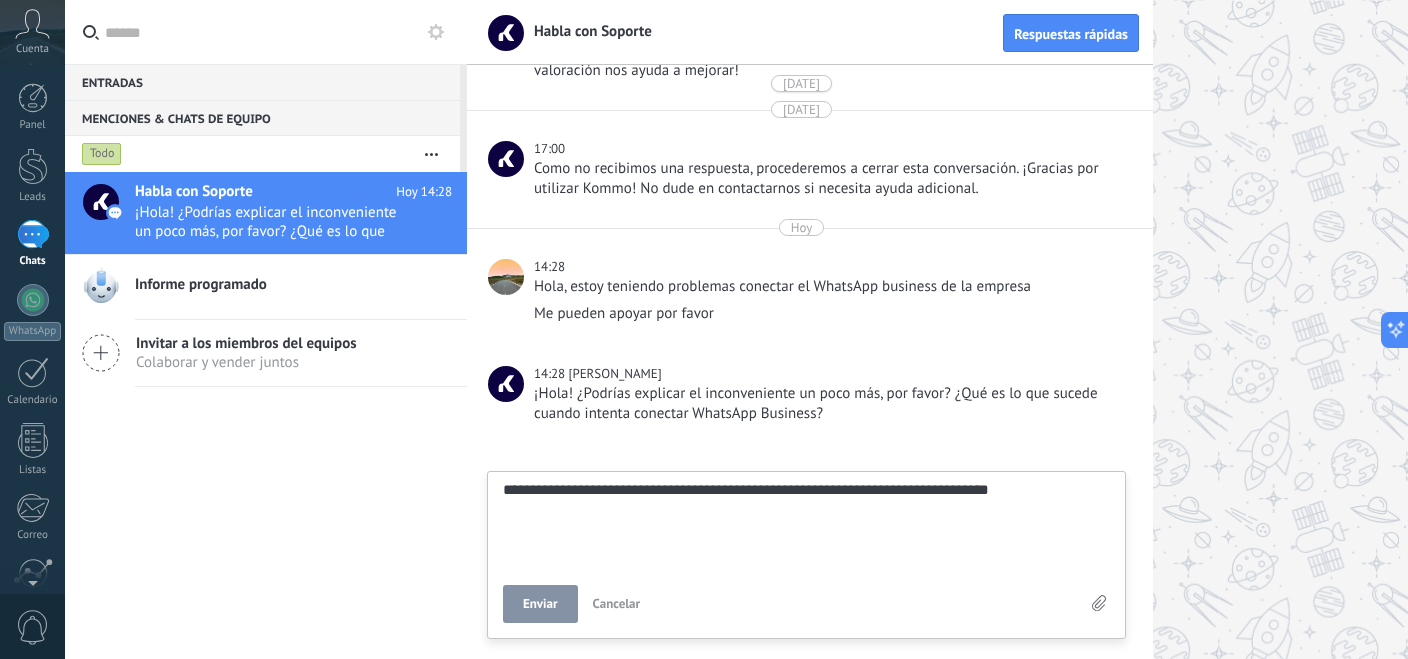 type on "**********" 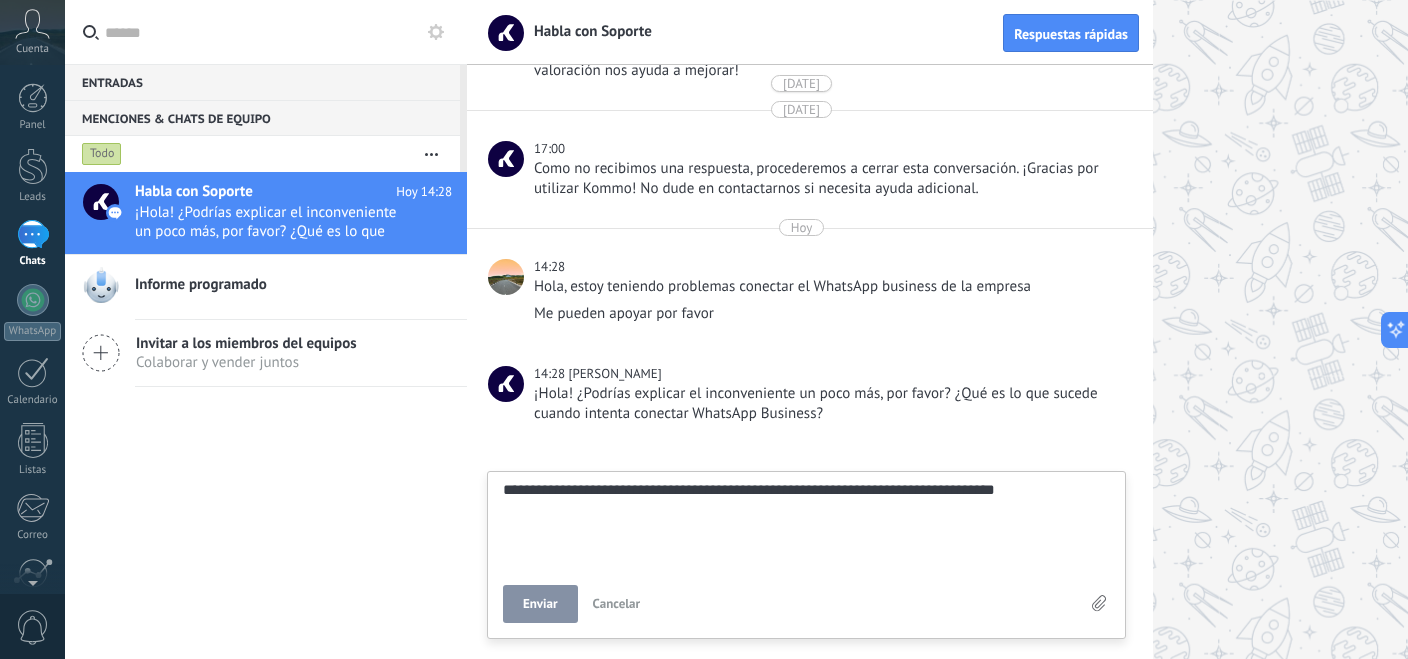 type on "**********" 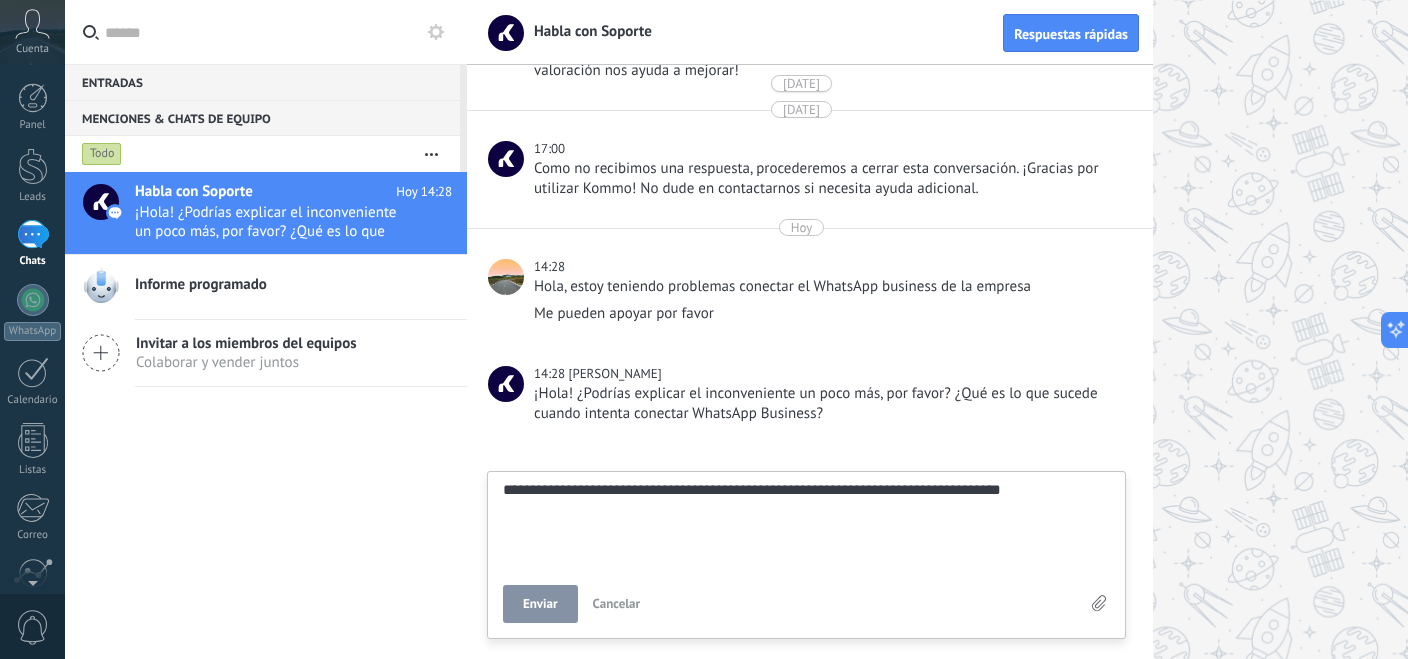 type on "**********" 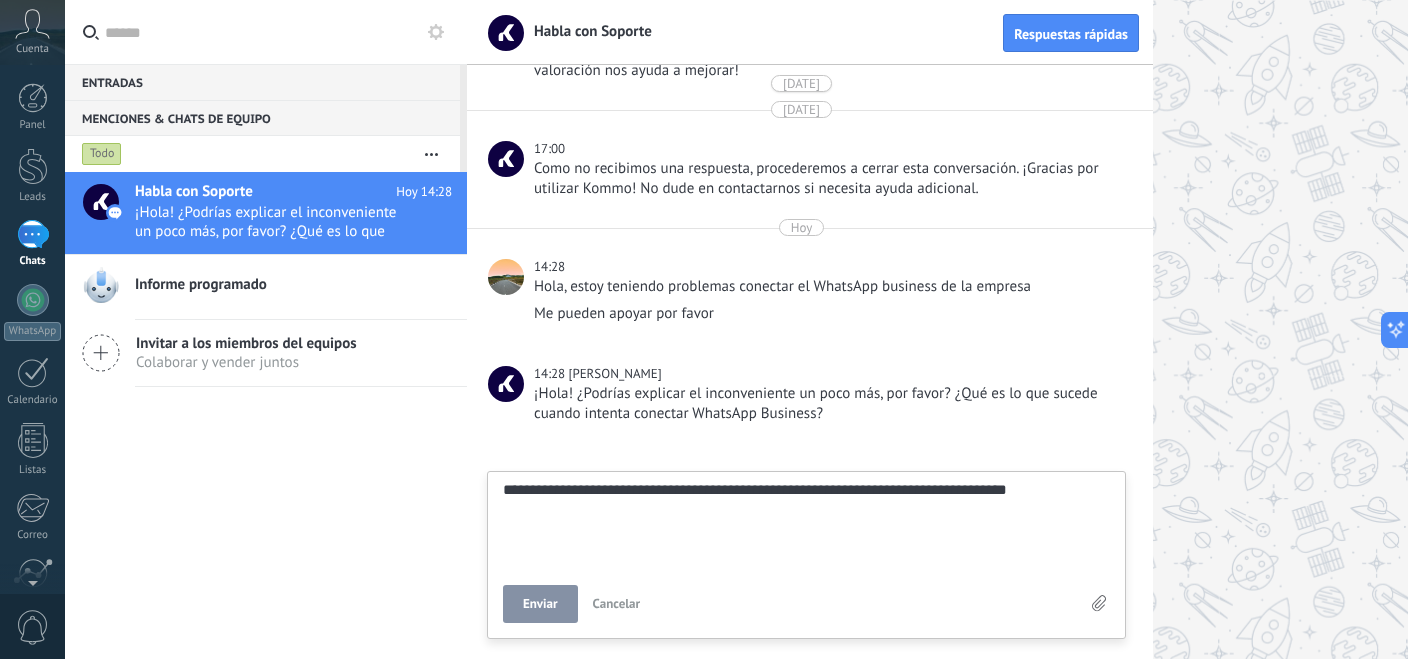type on "**********" 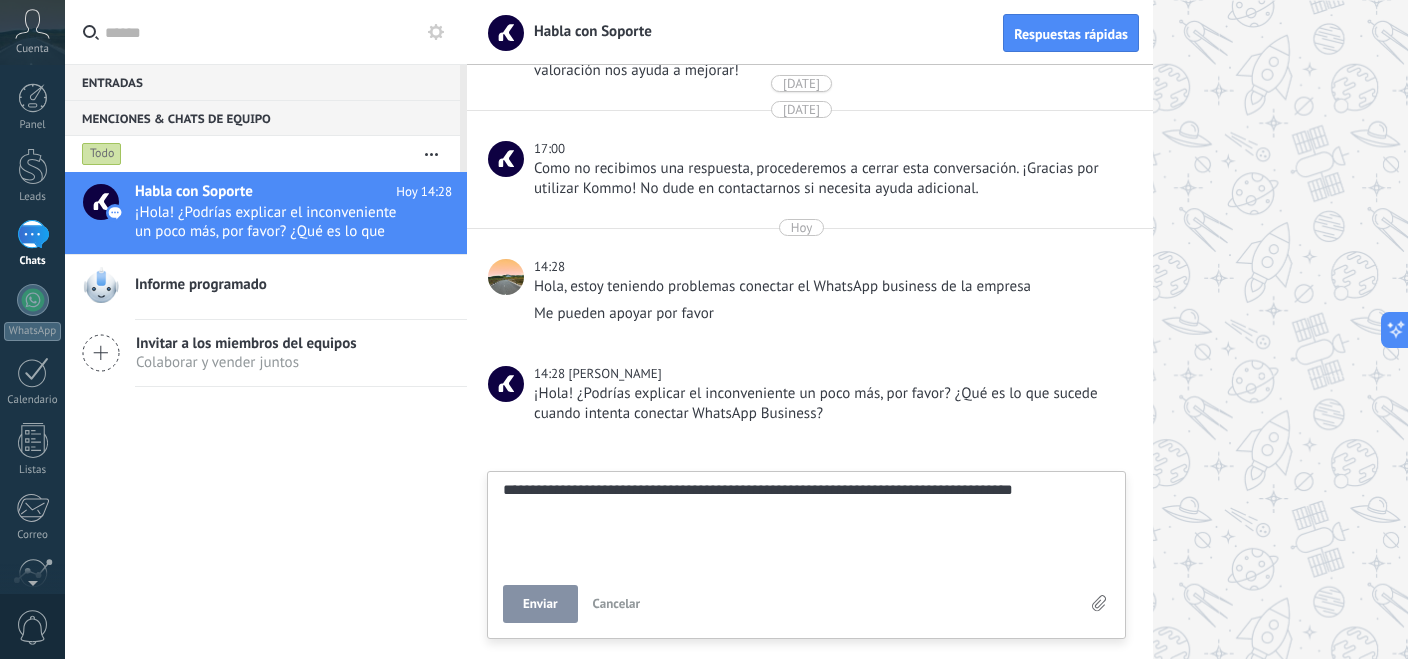 scroll, scrollTop: 19, scrollLeft: 0, axis: vertical 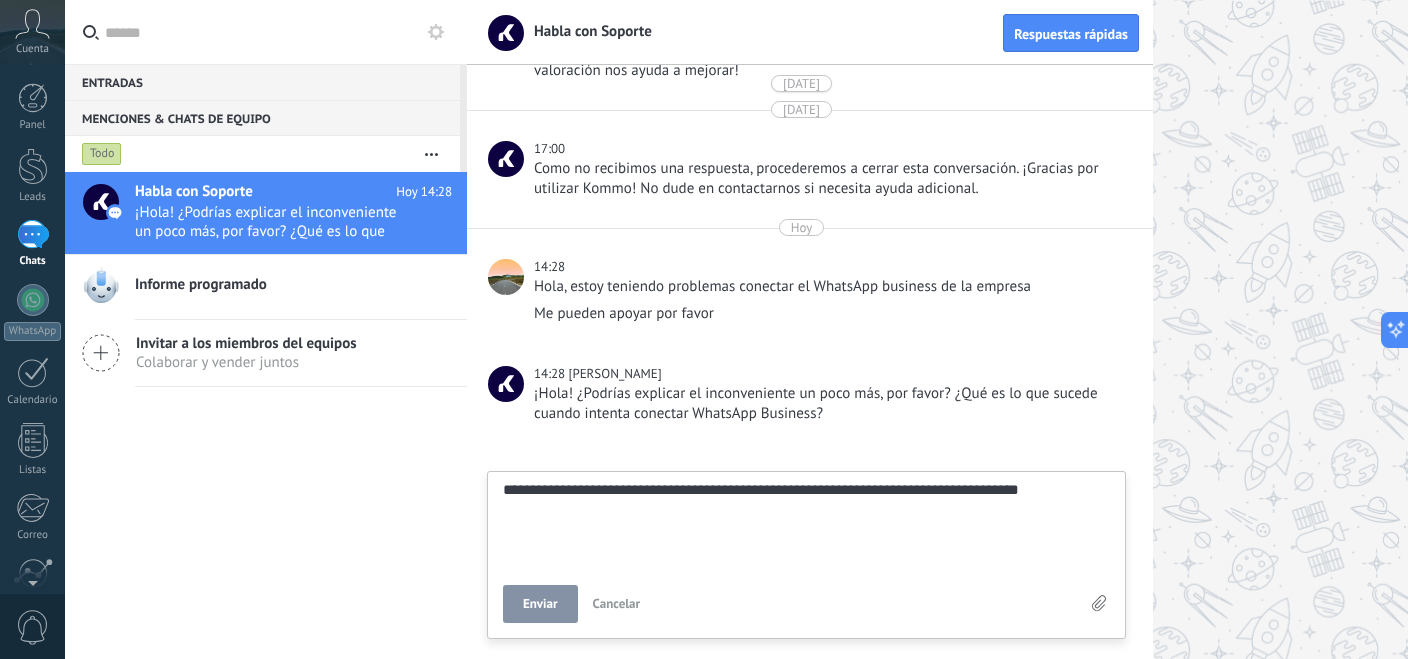 type on "**********" 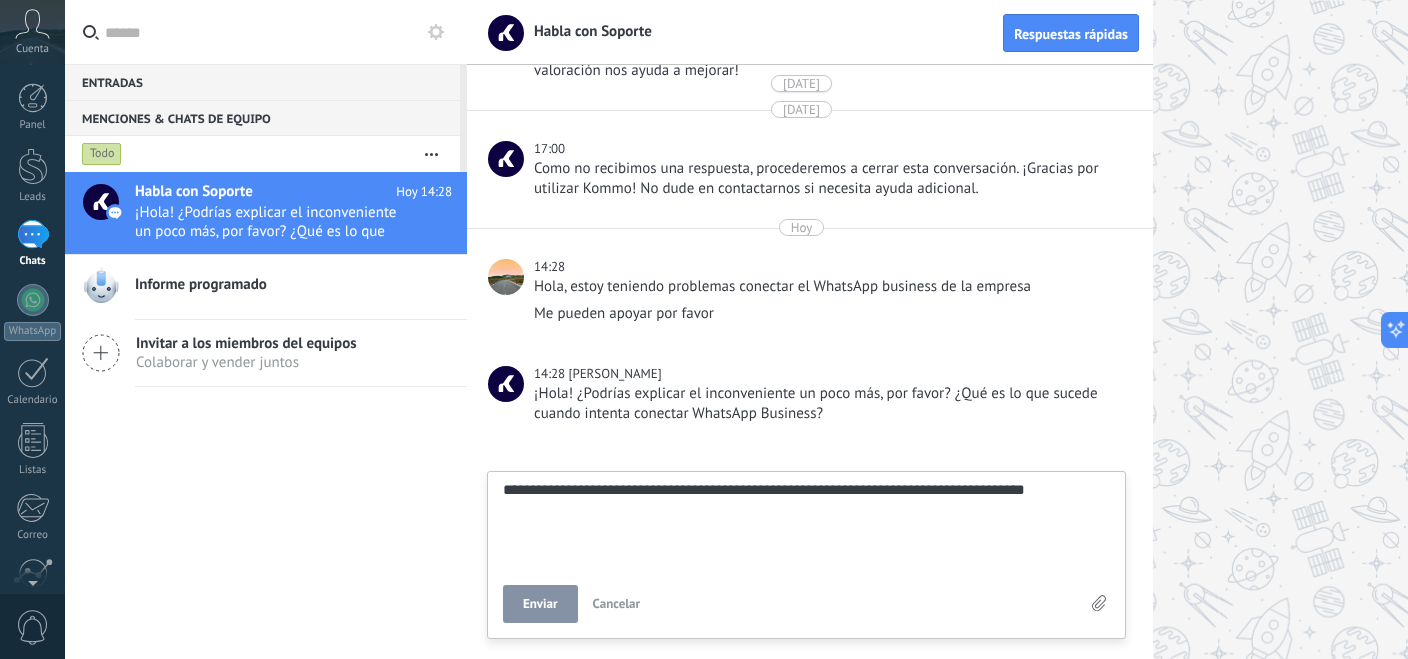 type on "**********" 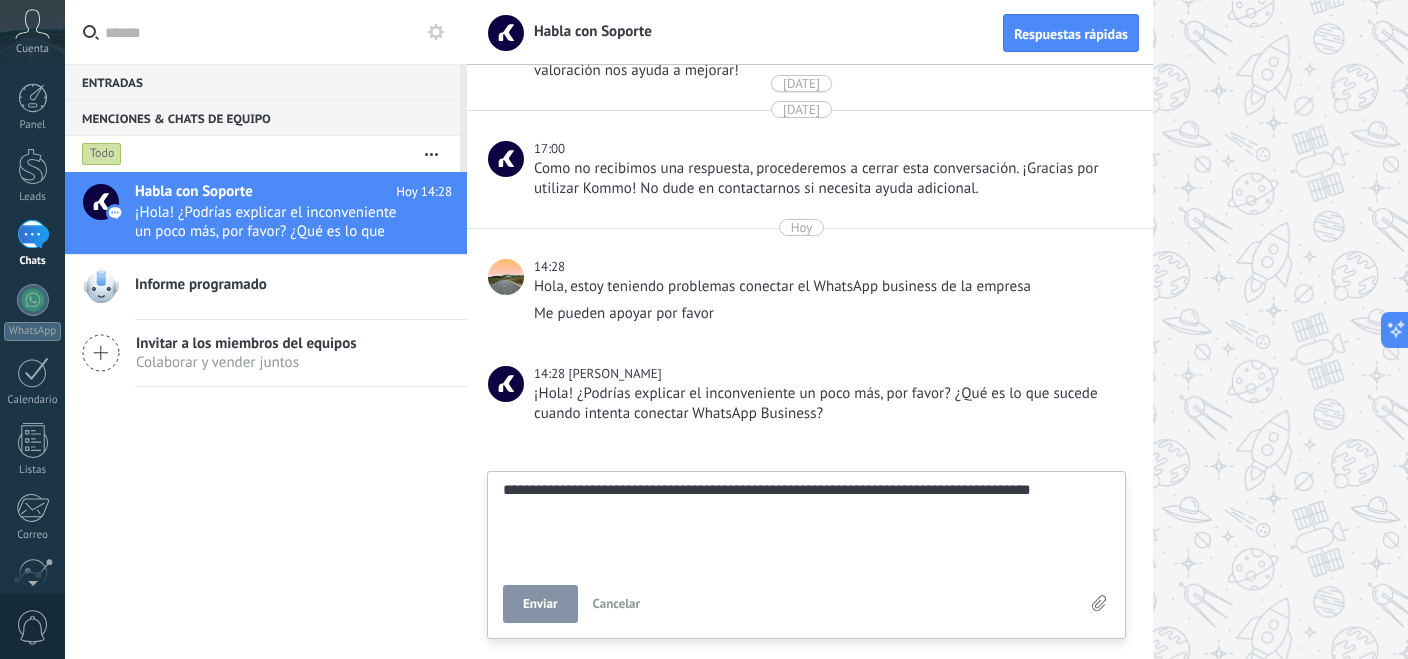 type on "**********" 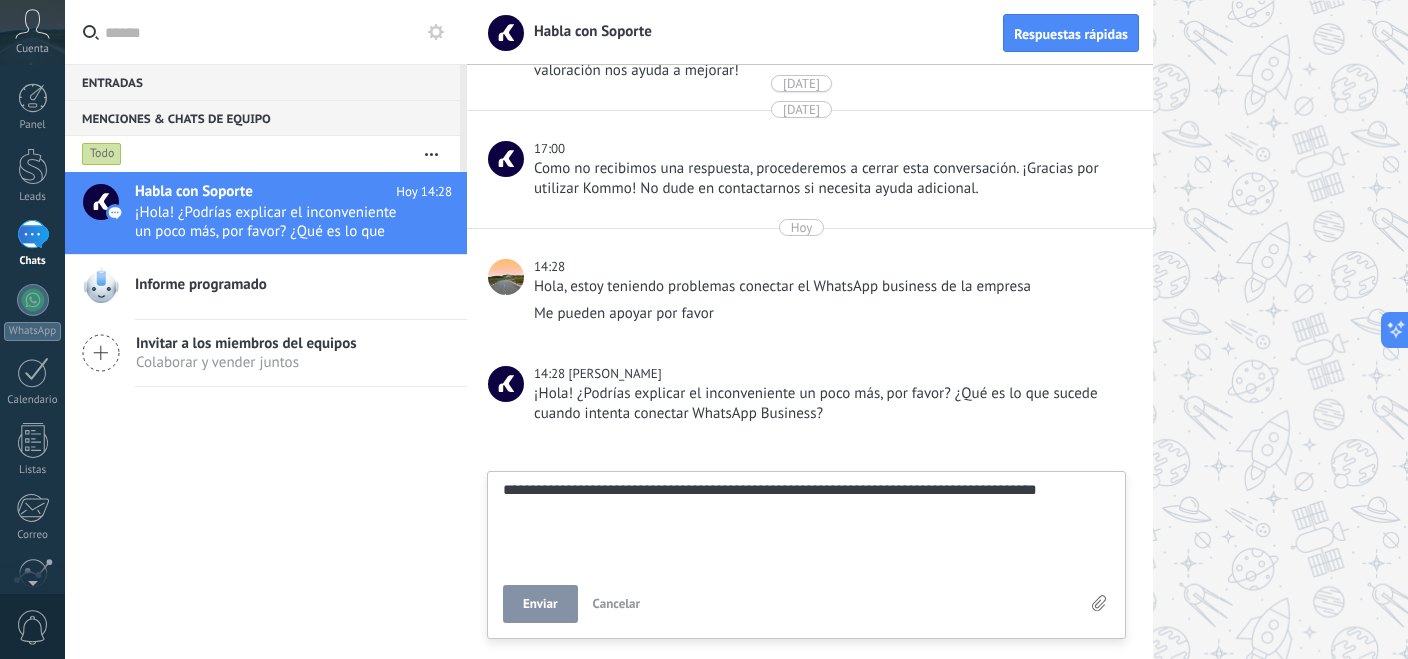 type 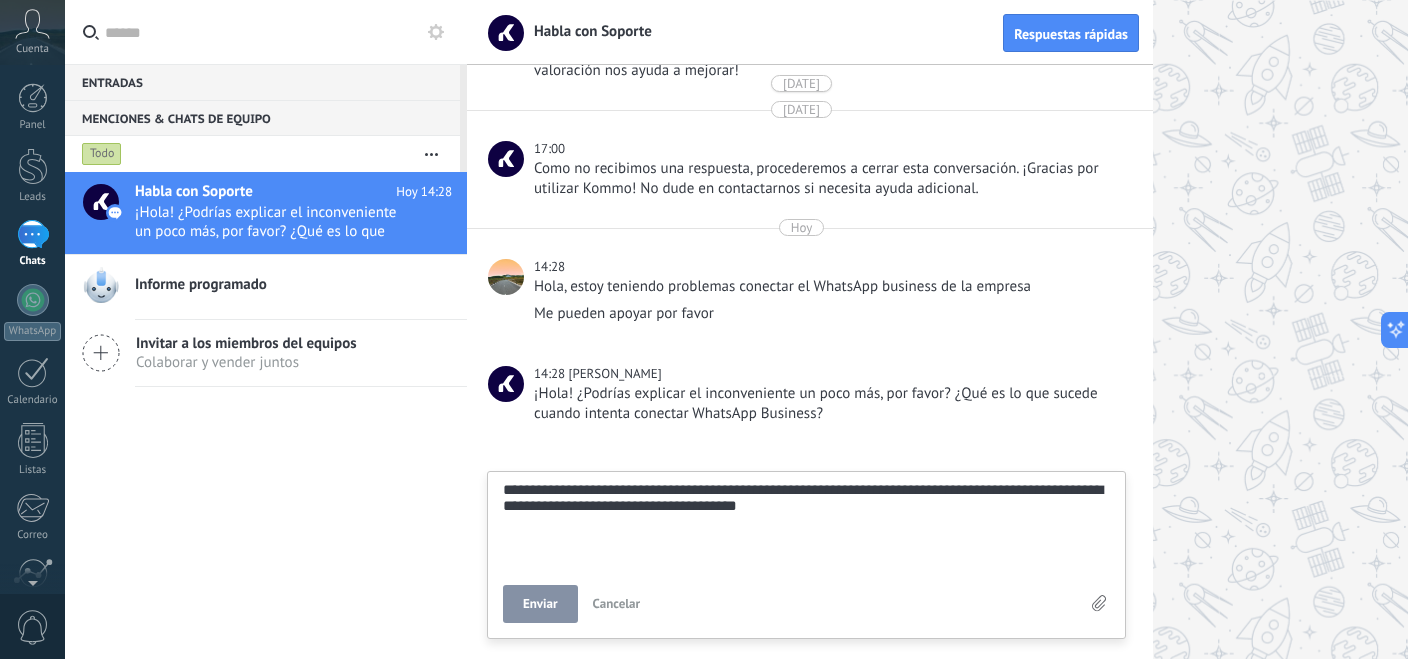 scroll, scrollTop: 39, scrollLeft: 0, axis: vertical 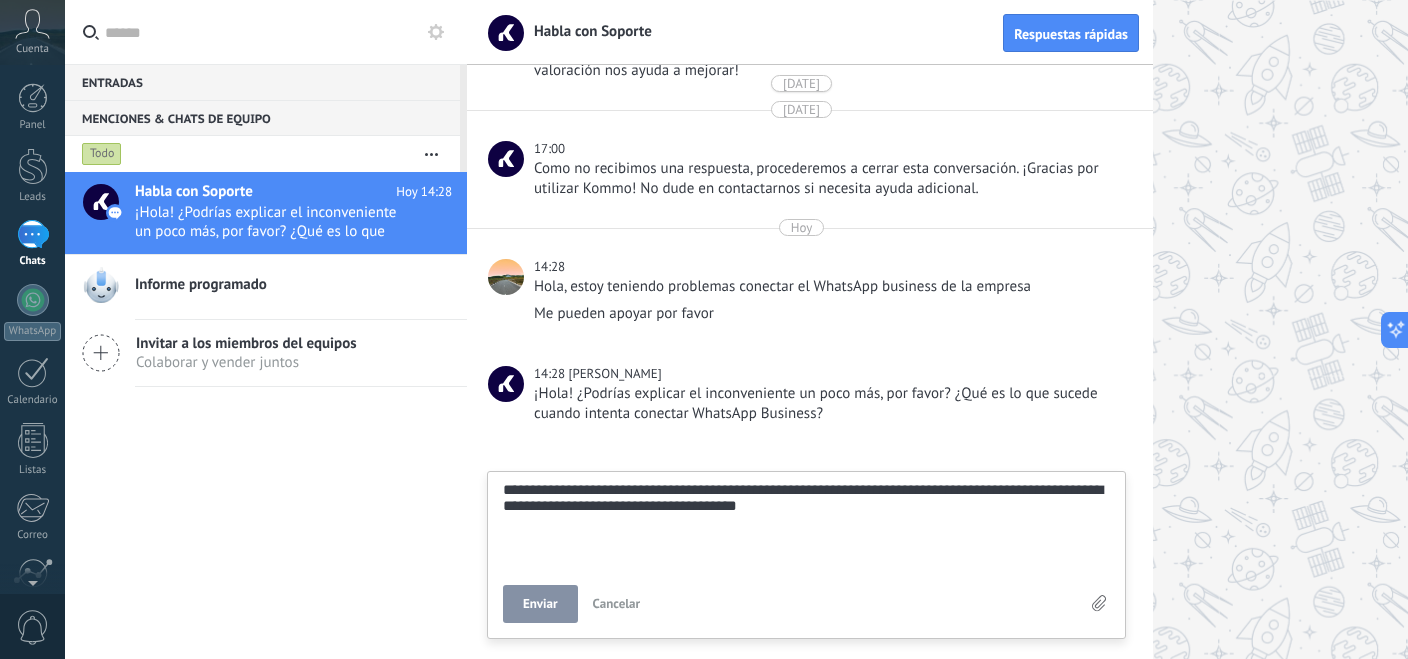 click on "**********" at bounding box center [806, 523] 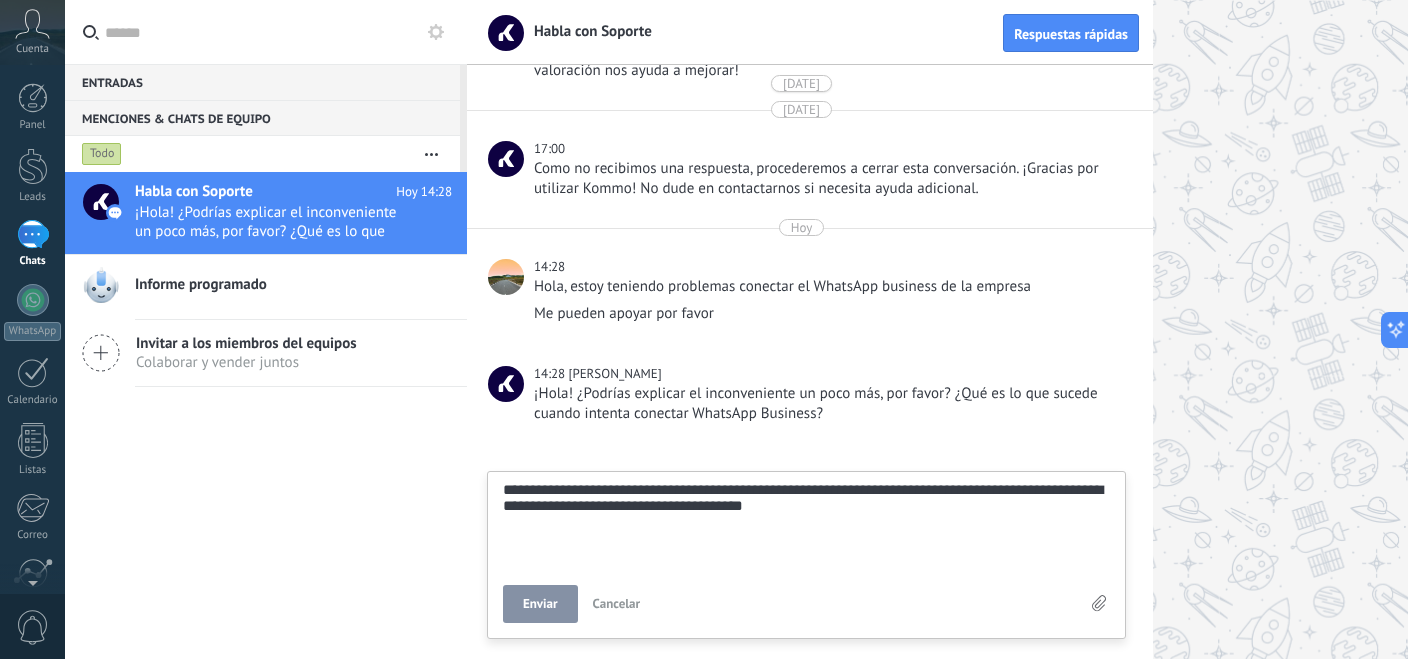 scroll, scrollTop: 39, scrollLeft: 0, axis: vertical 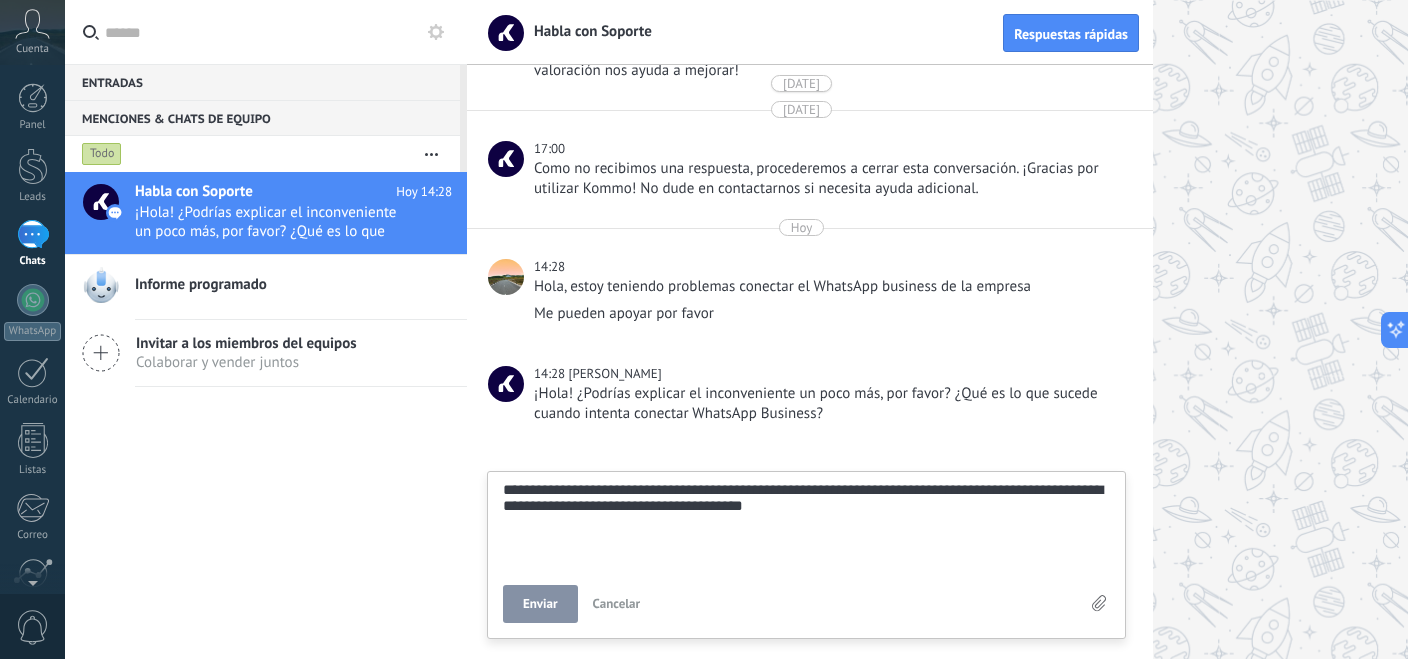 drag, startPoint x: 553, startPoint y: 490, endPoint x: 481, endPoint y: 490, distance: 72 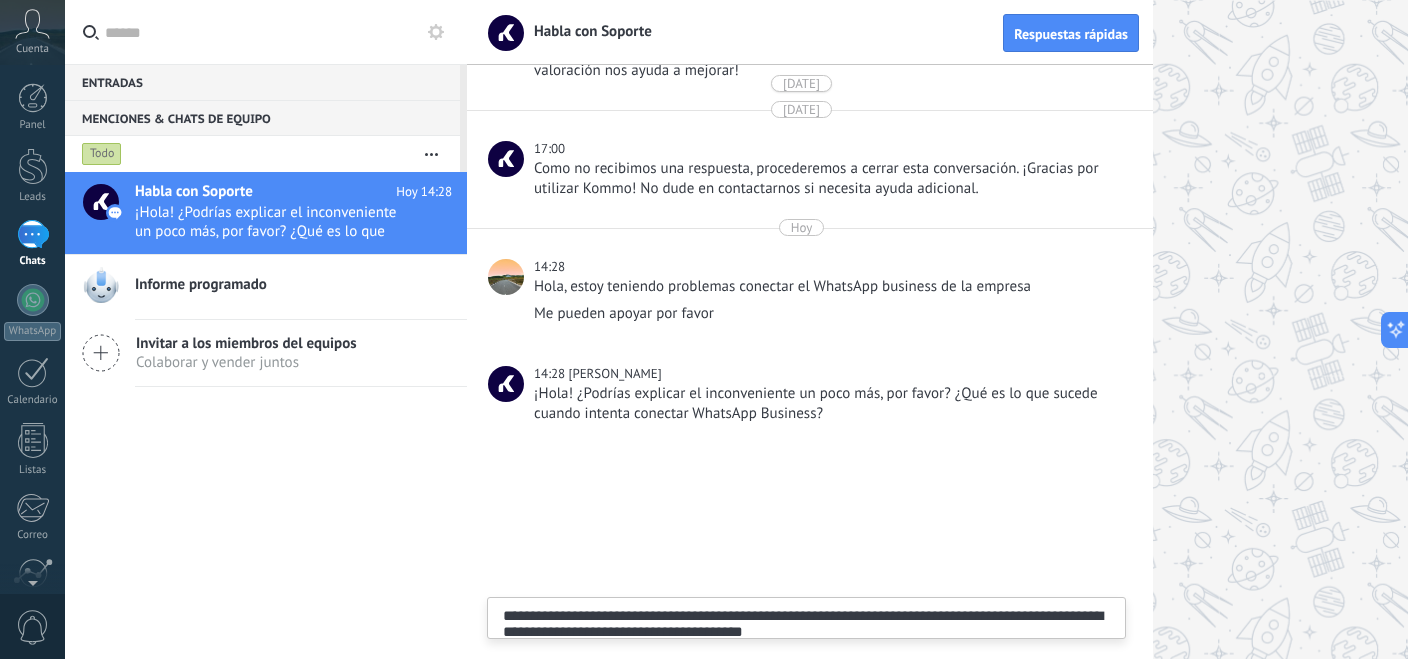 click on "**********" at bounding box center (806, 649) 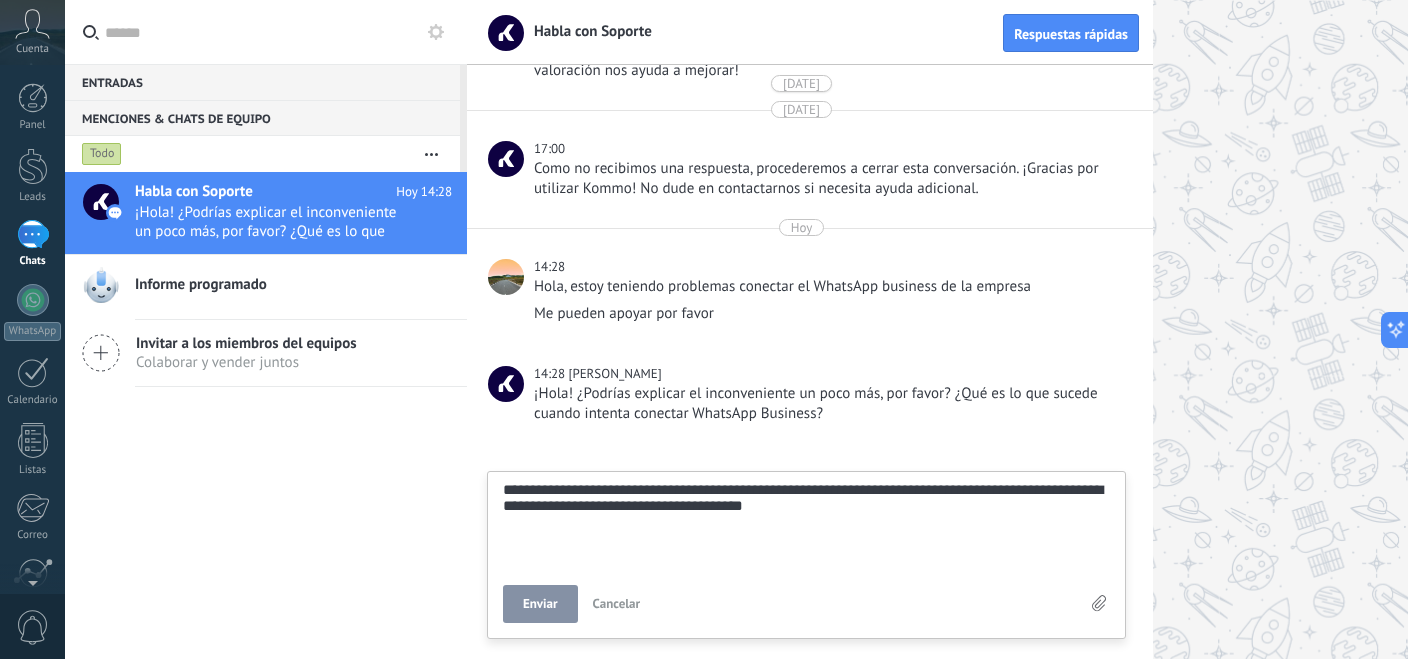click on "**********" at bounding box center (806, 523) 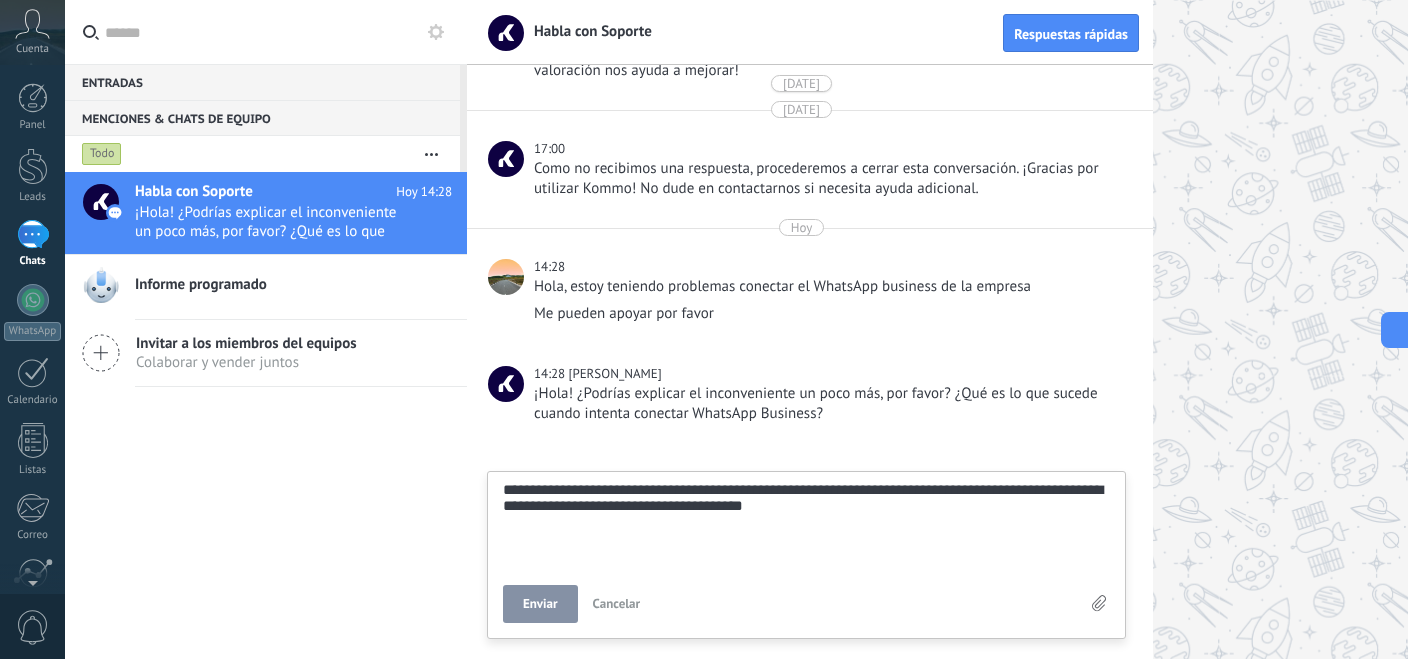 drag, startPoint x: 984, startPoint y: 496, endPoint x: 1061, endPoint y: 492, distance: 77.10383 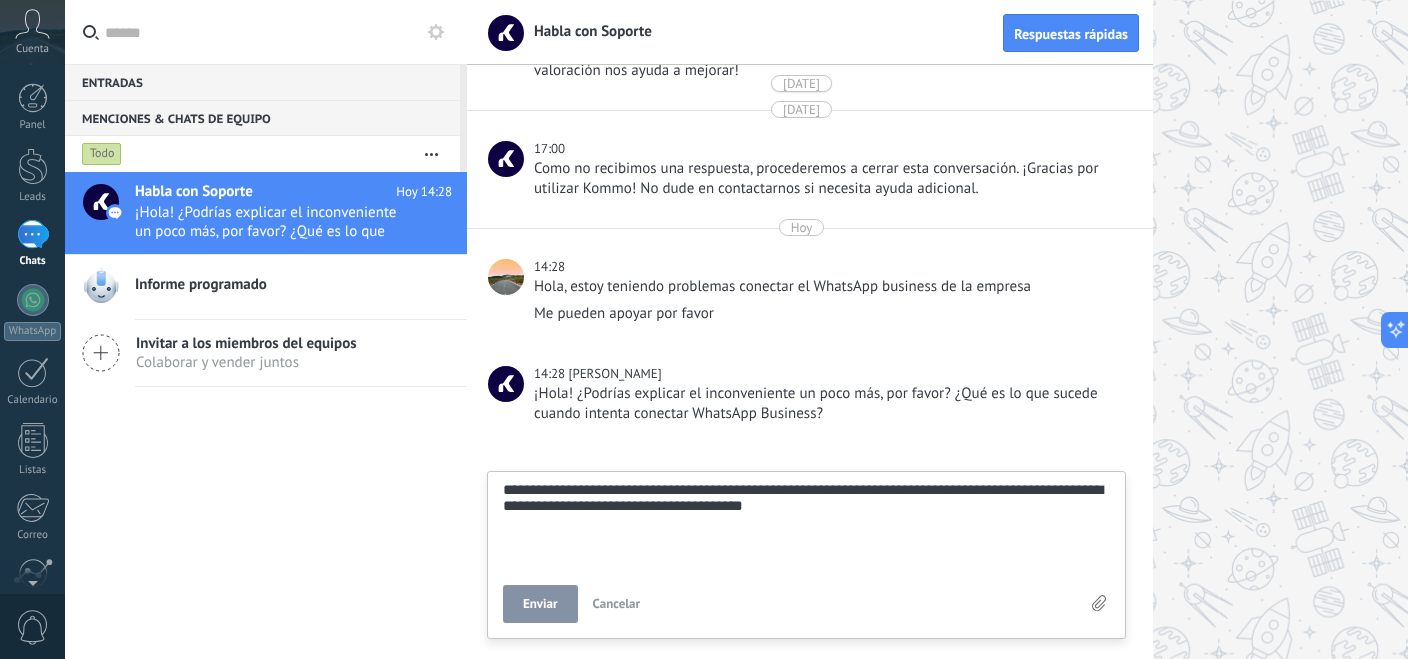 click on "**********" at bounding box center [806, 523] 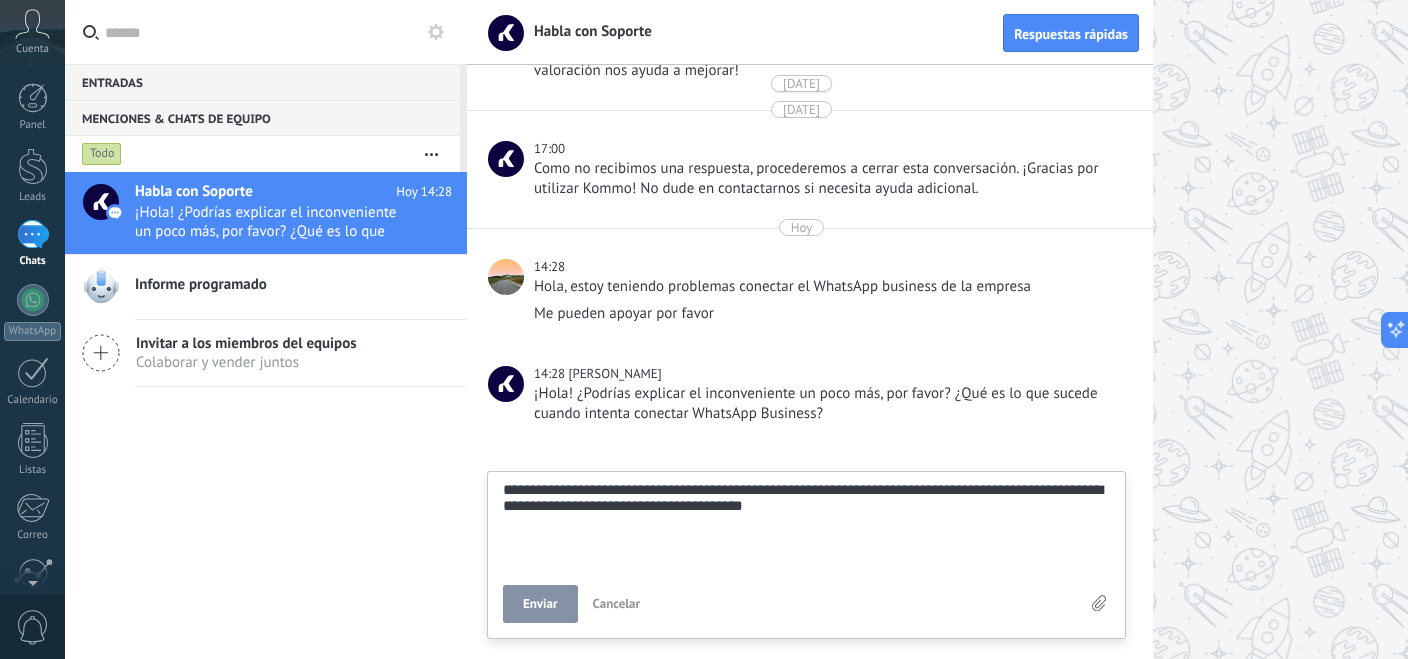 drag, startPoint x: 1067, startPoint y: 494, endPoint x: 986, endPoint y: 493, distance: 81.00617 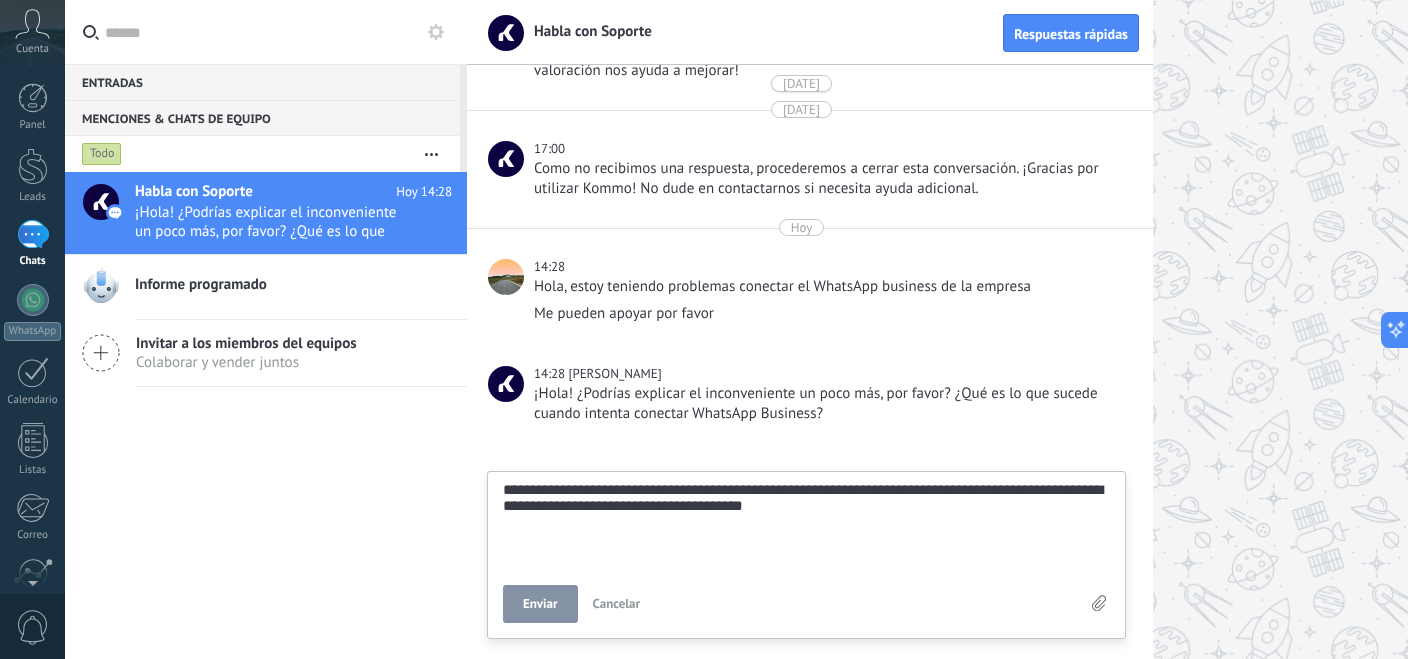 drag, startPoint x: 1068, startPoint y: 497, endPoint x: 984, endPoint y: 497, distance: 84 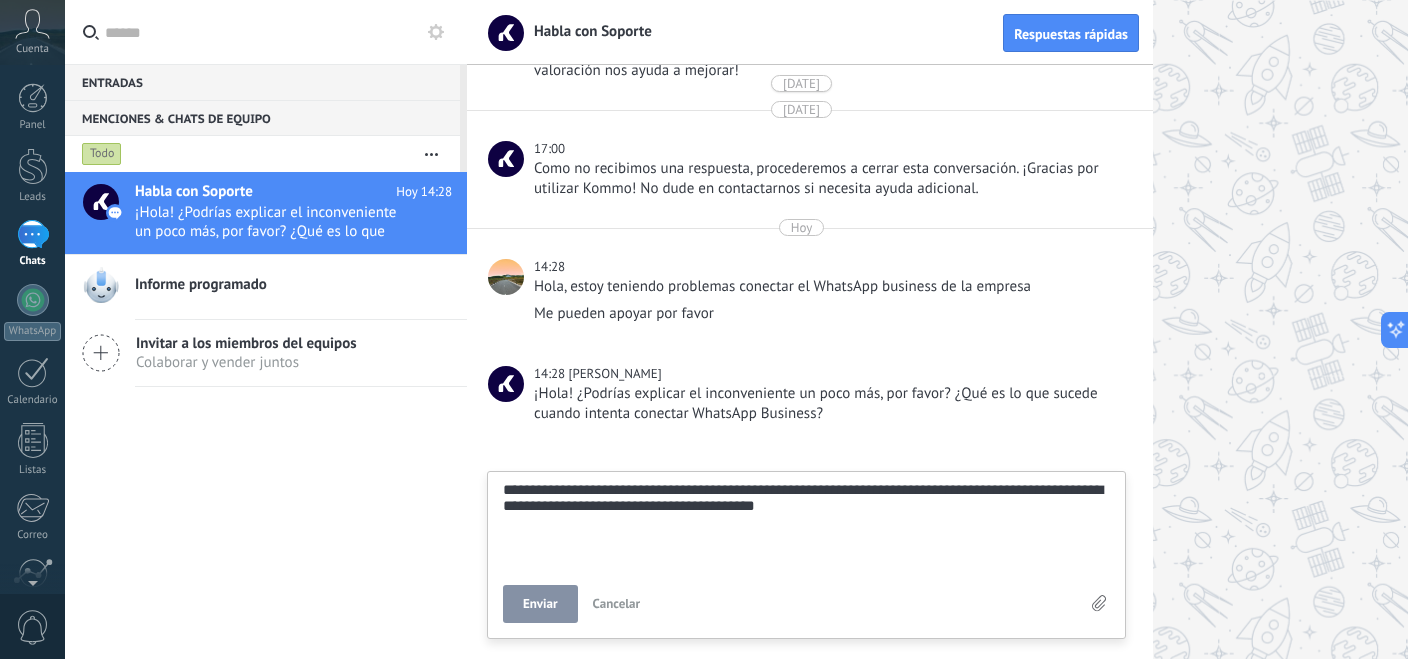scroll, scrollTop: 39, scrollLeft: 0, axis: vertical 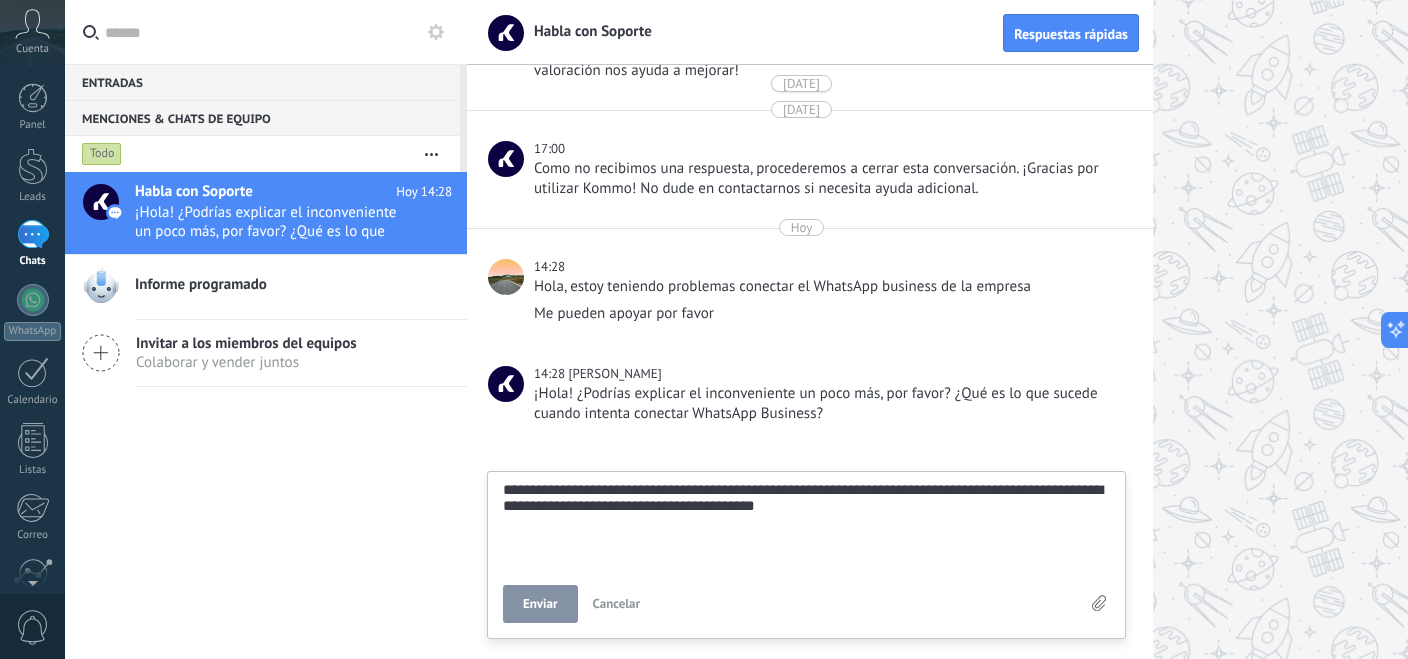 click on "**********" at bounding box center [806, 523] 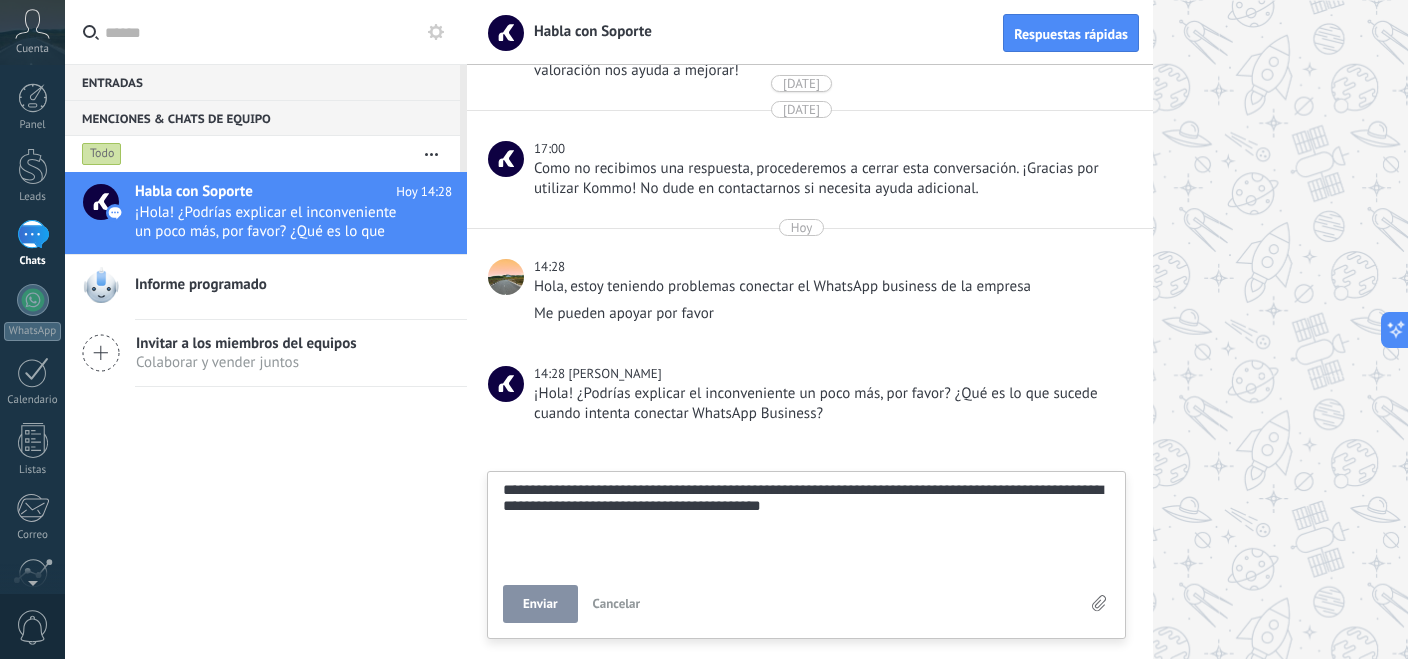scroll, scrollTop: 39, scrollLeft: 0, axis: vertical 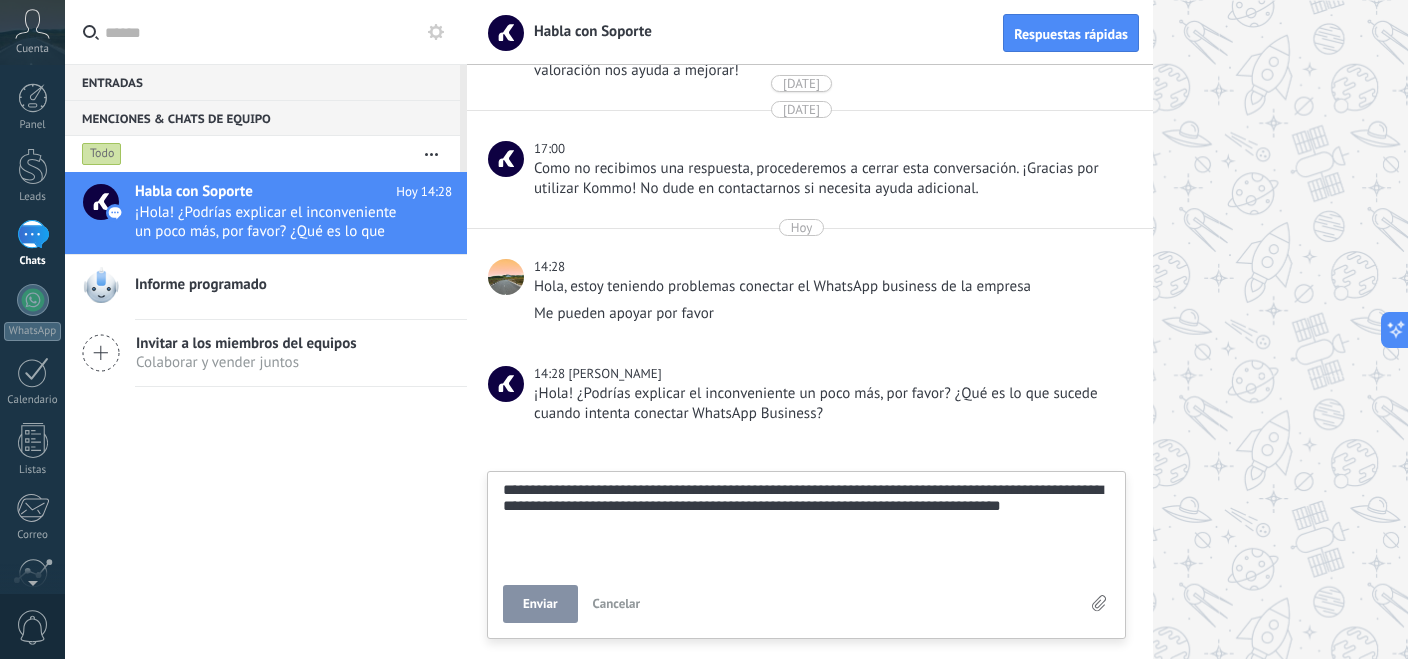 click on "**********" at bounding box center (806, 523) 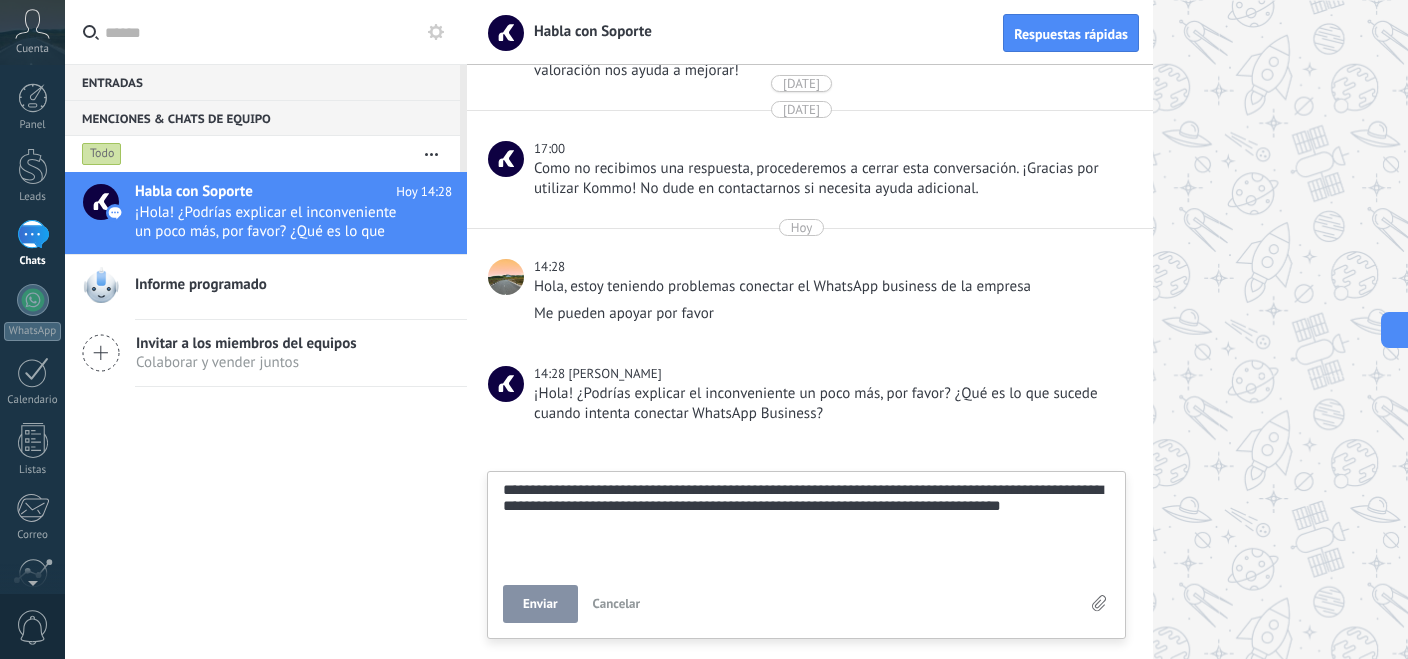 click on "******" 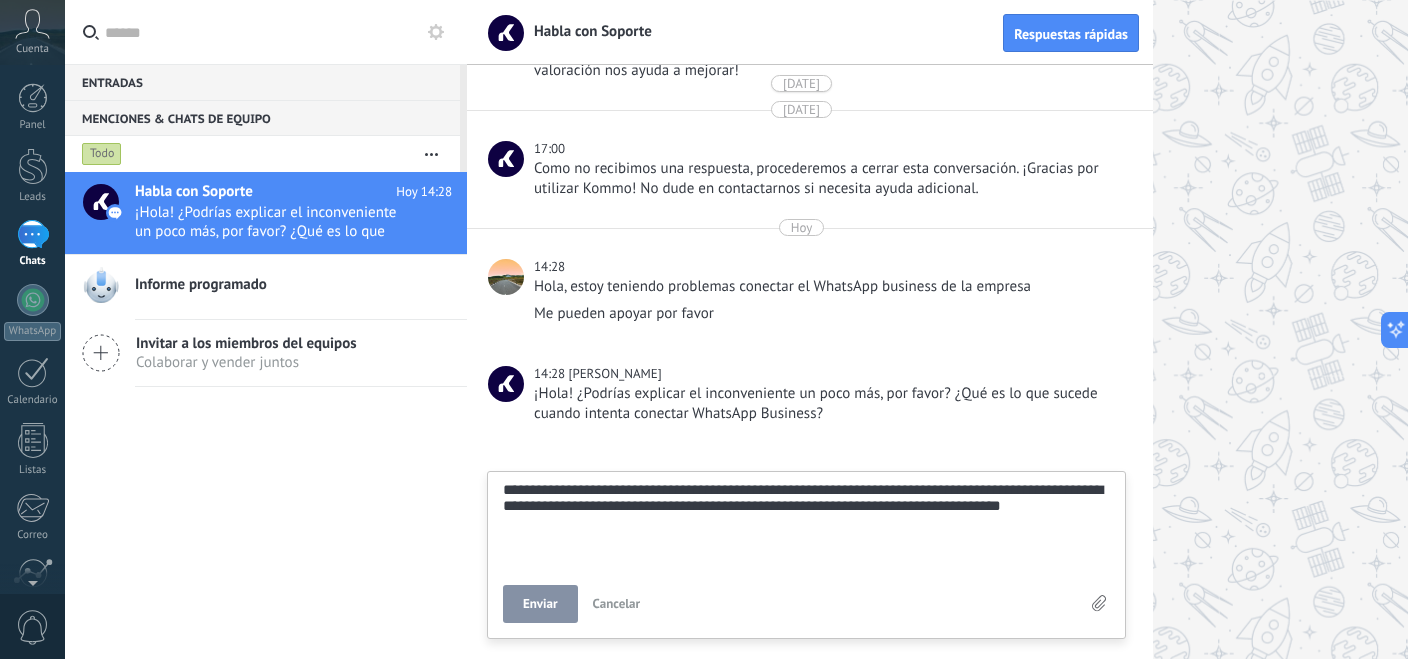 click on "**********" at bounding box center (806, 523) 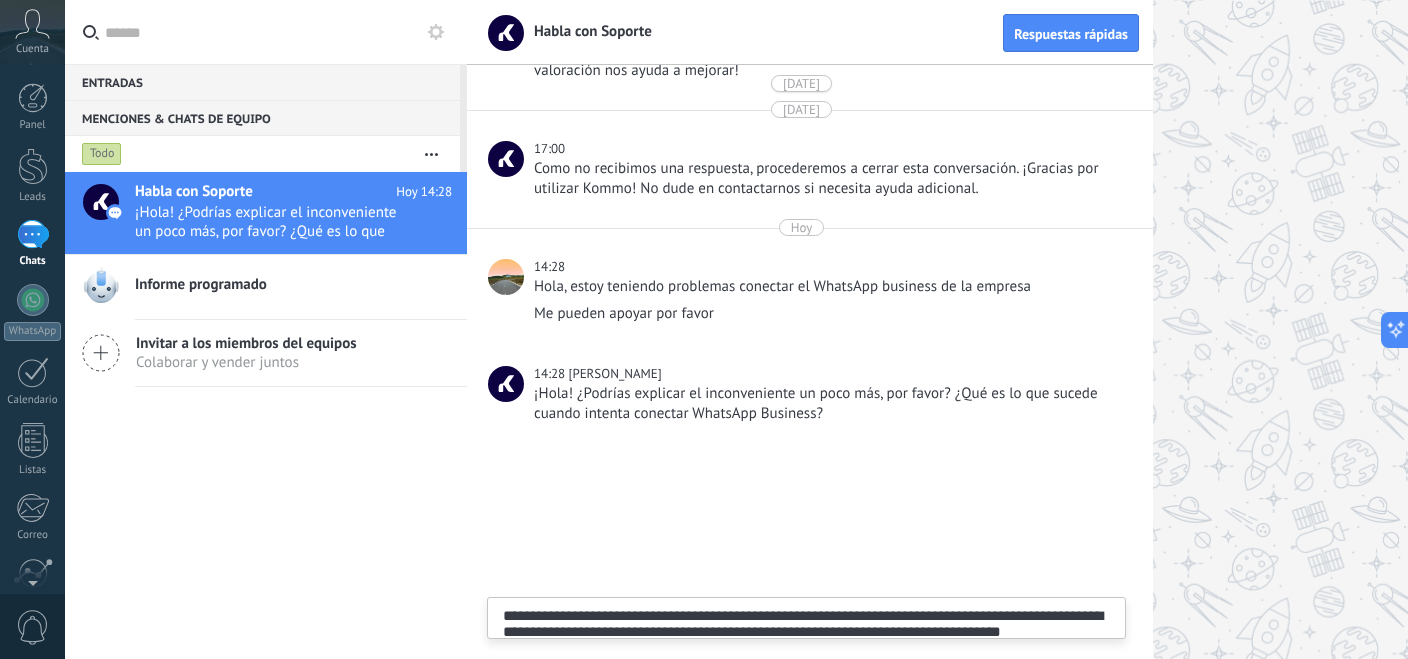 click on "**********" at bounding box center [806, 649] 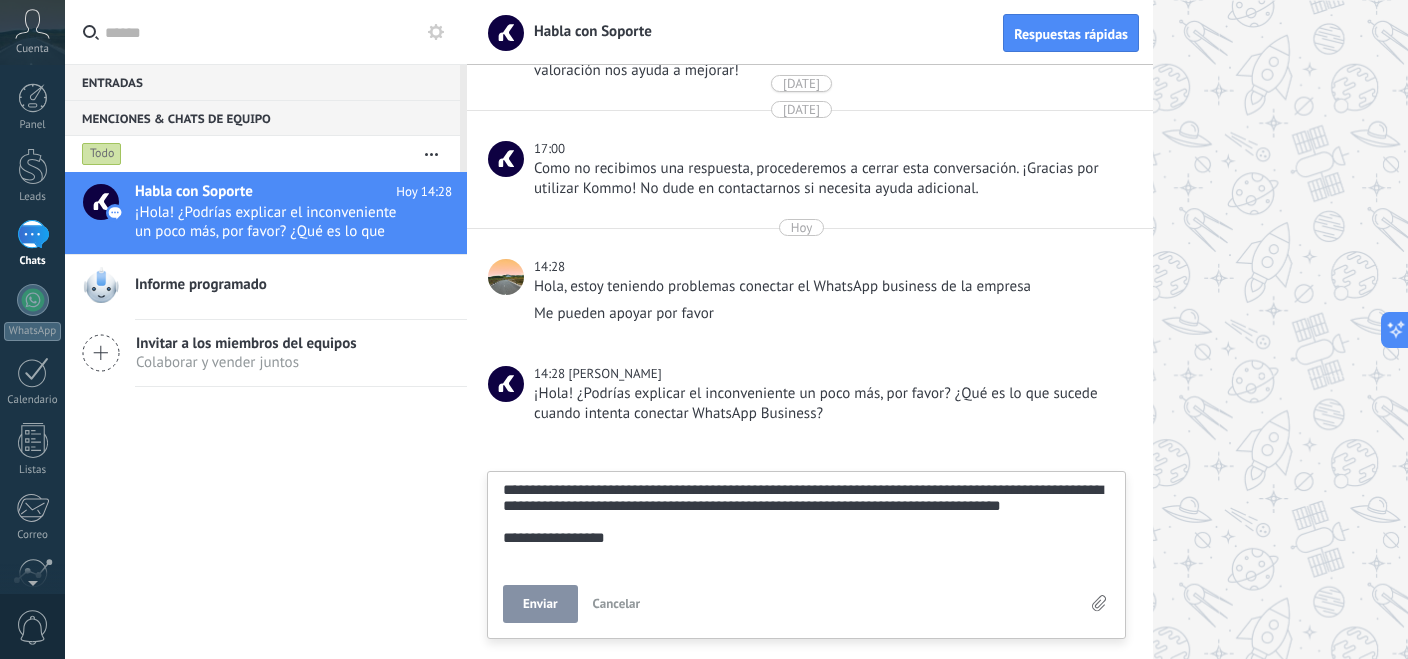 scroll, scrollTop: 78, scrollLeft: 0, axis: vertical 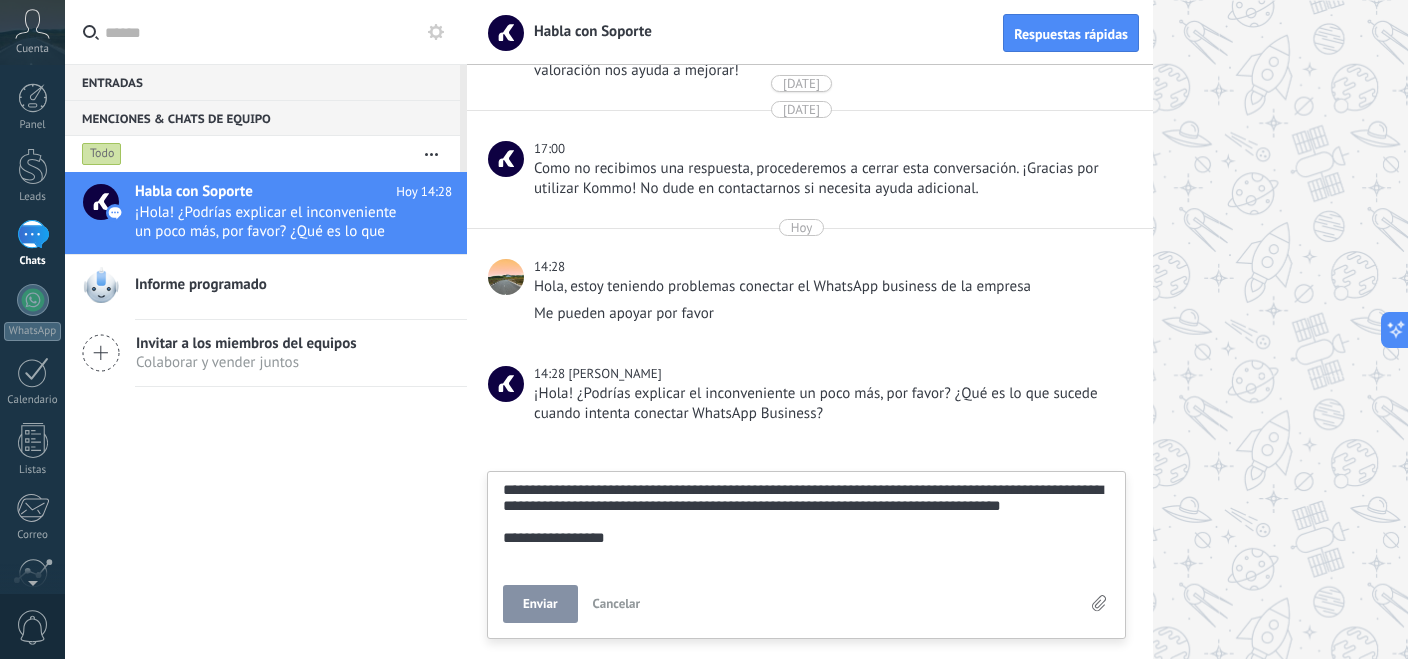 drag, startPoint x: 621, startPoint y: 558, endPoint x: 499, endPoint y: 553, distance: 122.10242 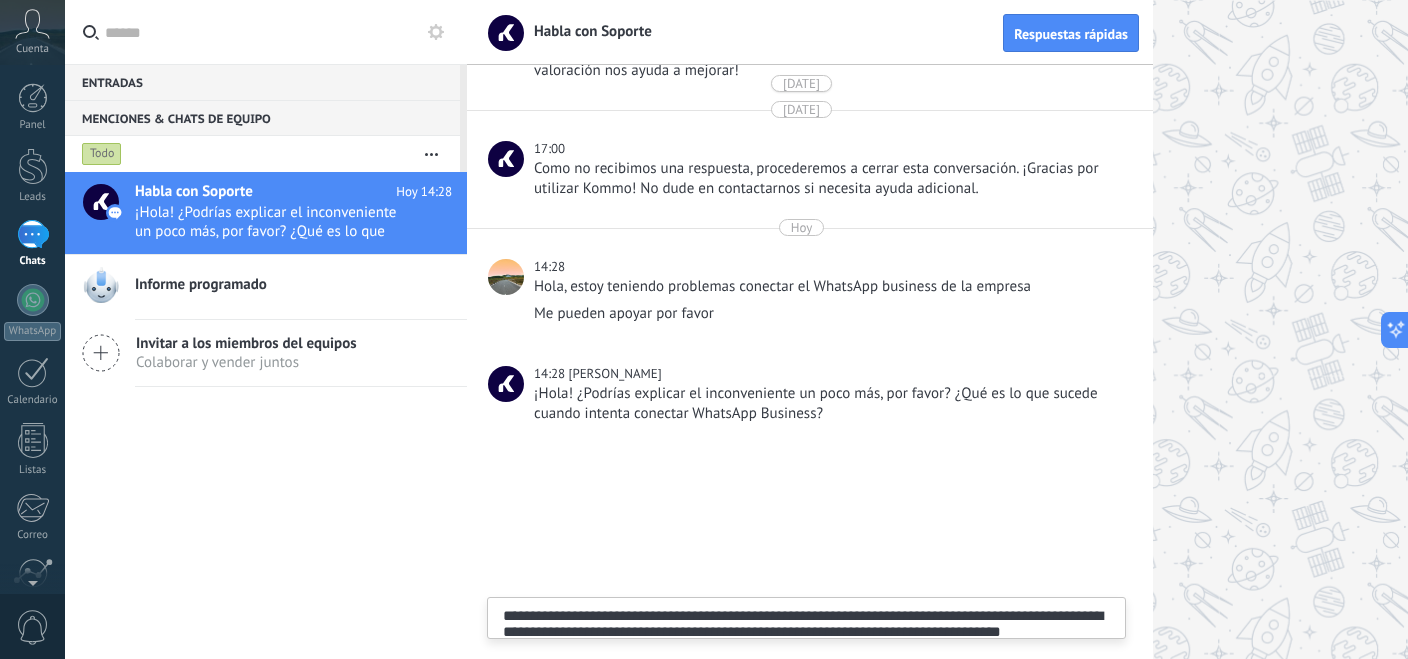 click on "**********" at bounding box center (806, 649) 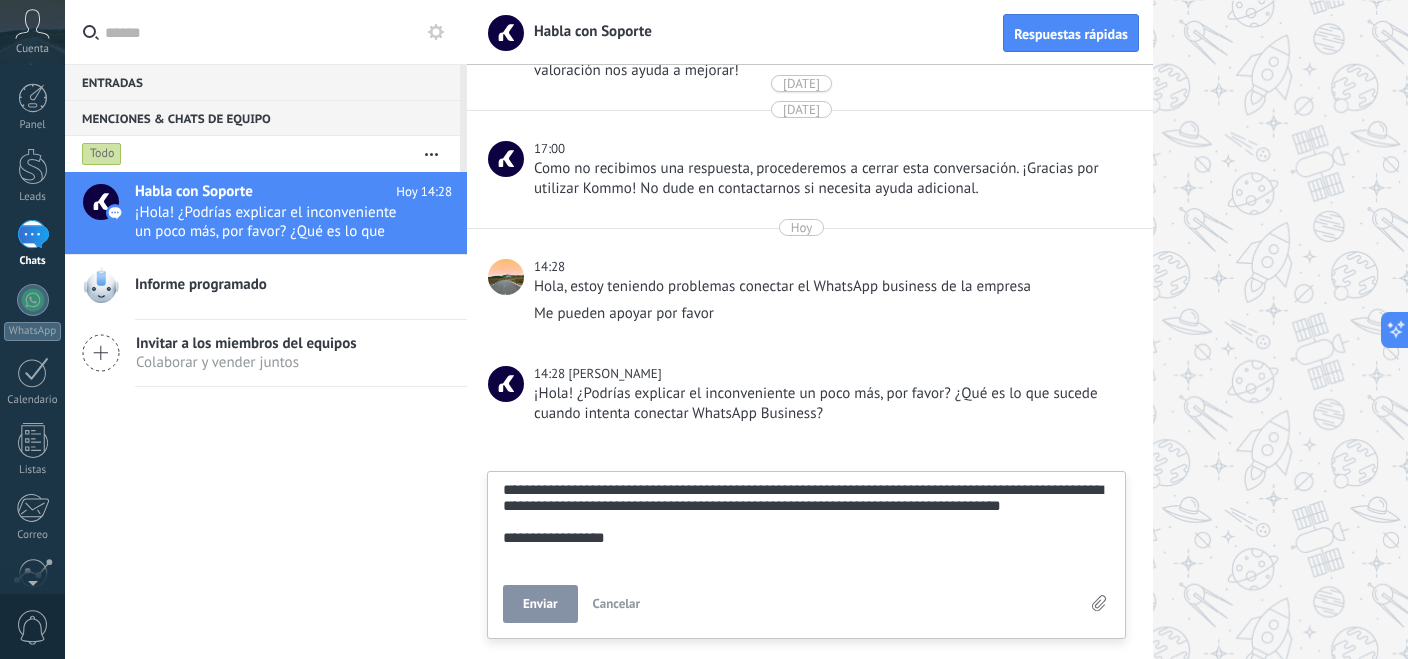 scroll, scrollTop: 78, scrollLeft: 0, axis: vertical 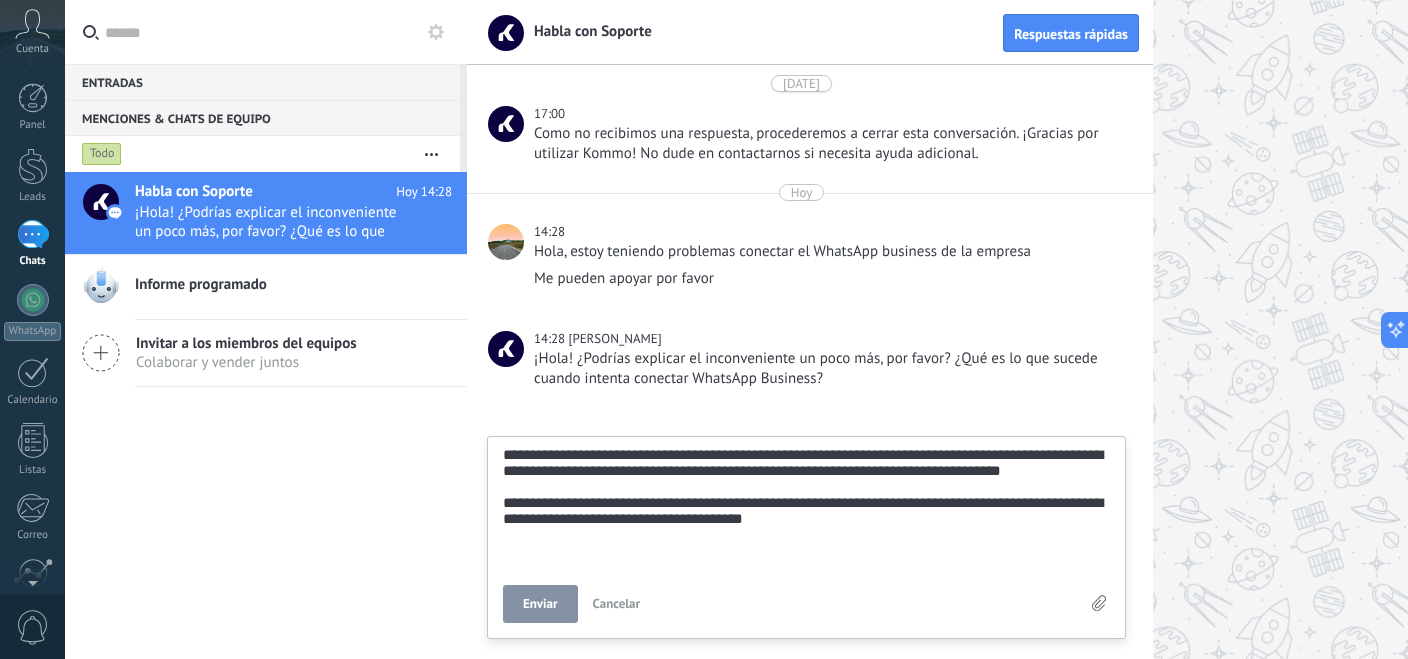 click on "**********" at bounding box center (806, 505) 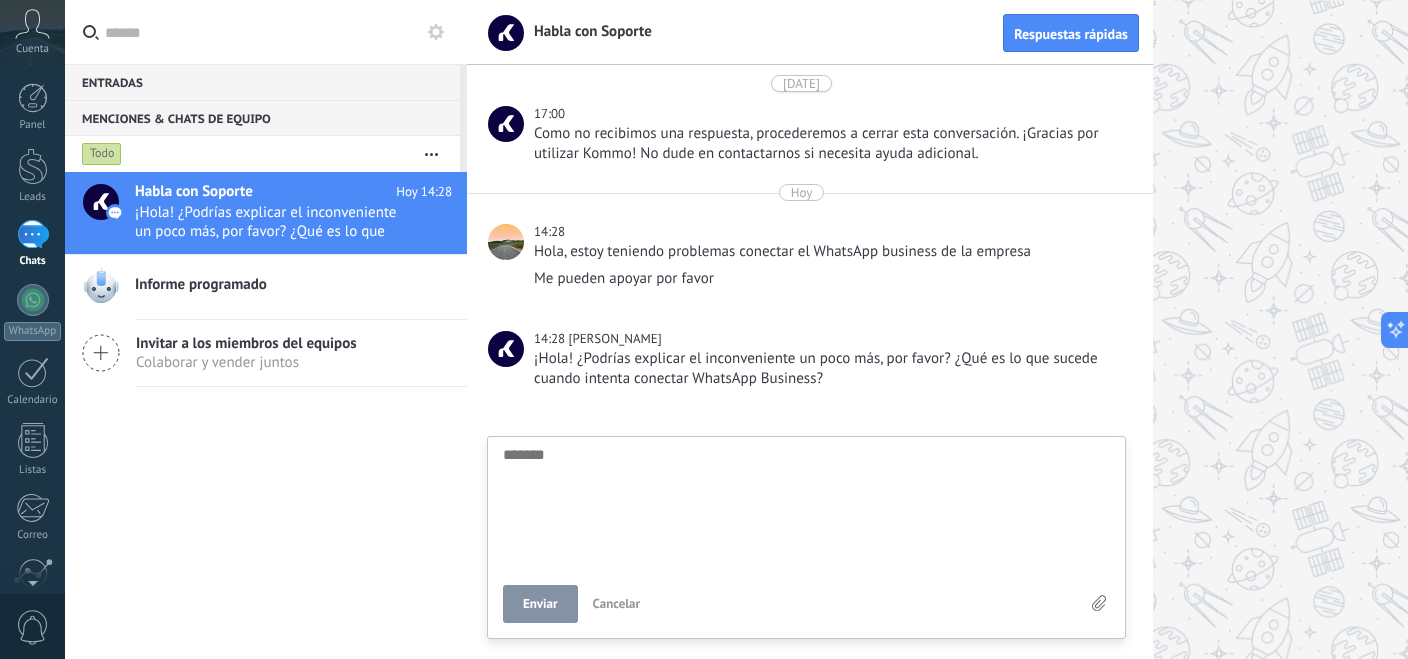 scroll, scrollTop: 572, scrollLeft: 0, axis: vertical 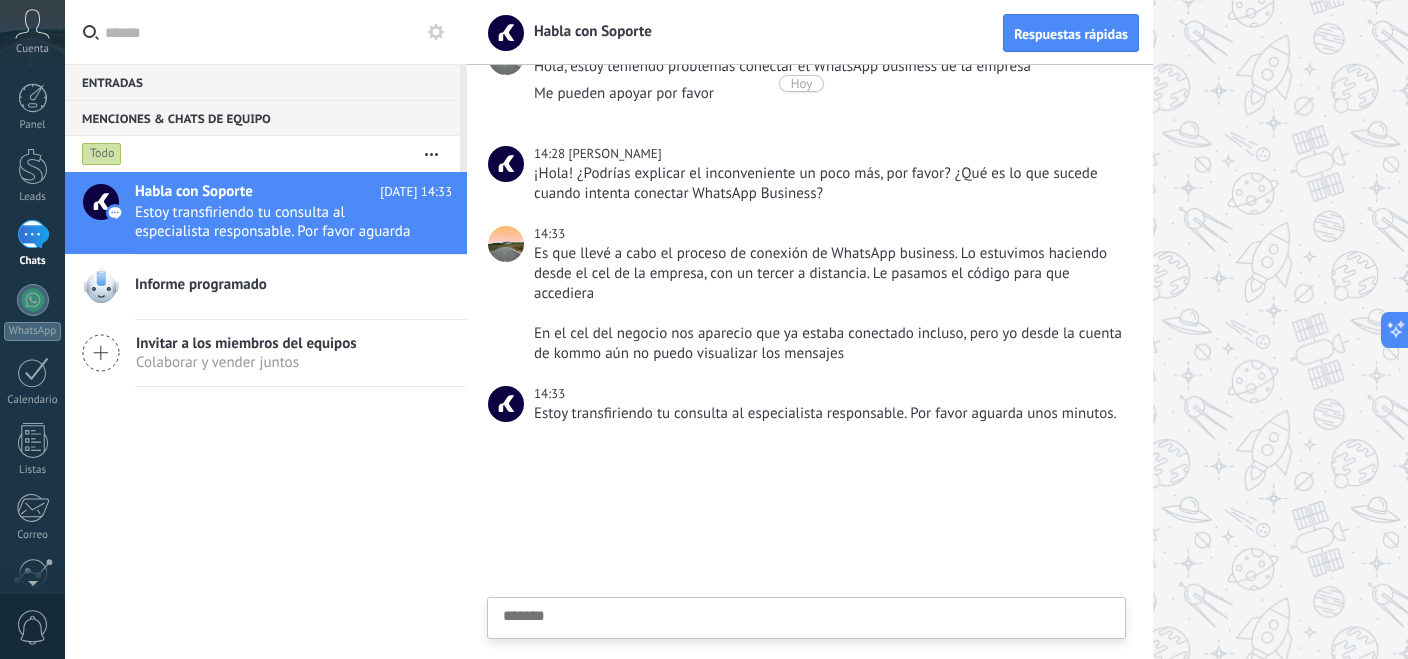 click at bounding box center (806, 649) 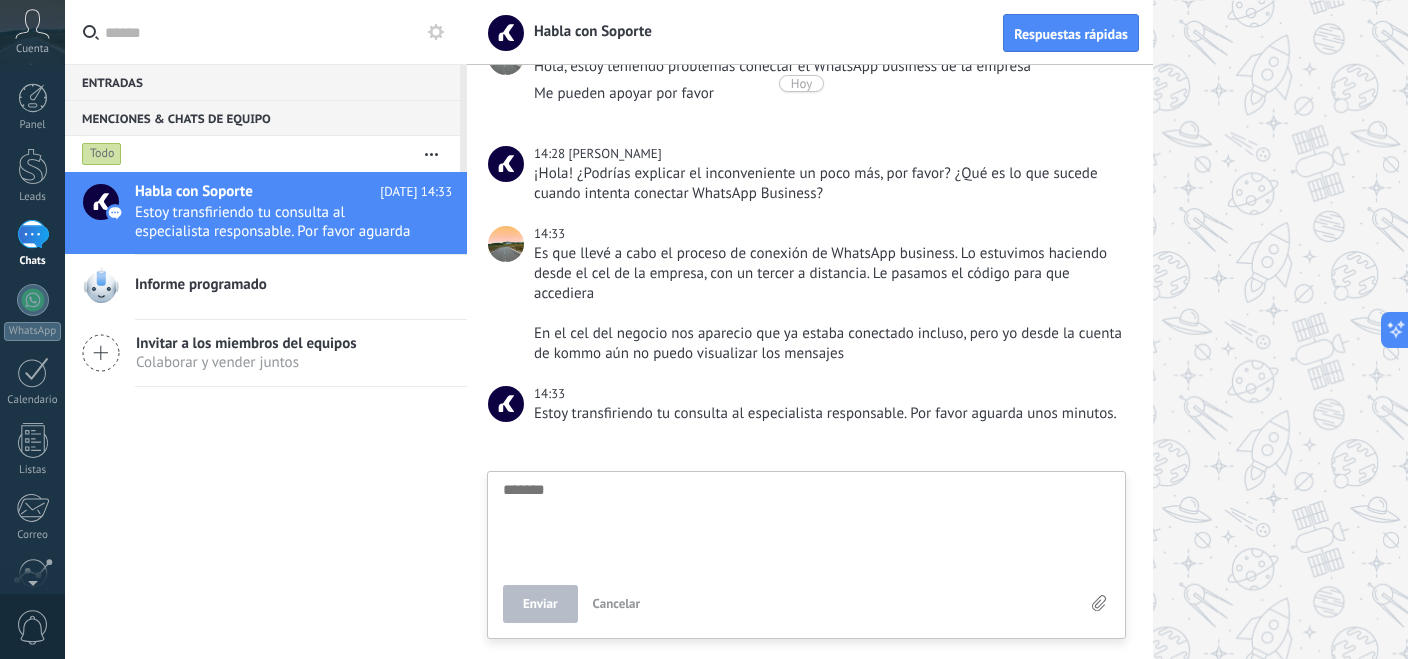 click 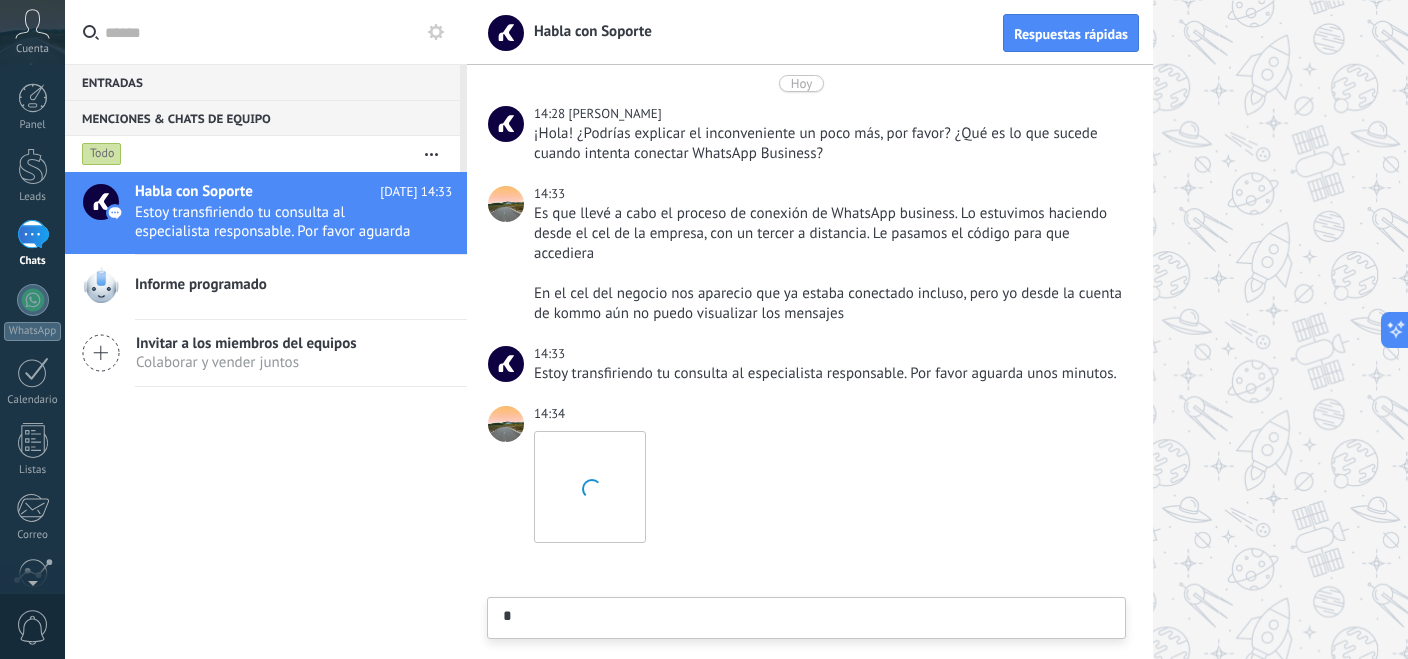 scroll, scrollTop: 817, scrollLeft: 0, axis: vertical 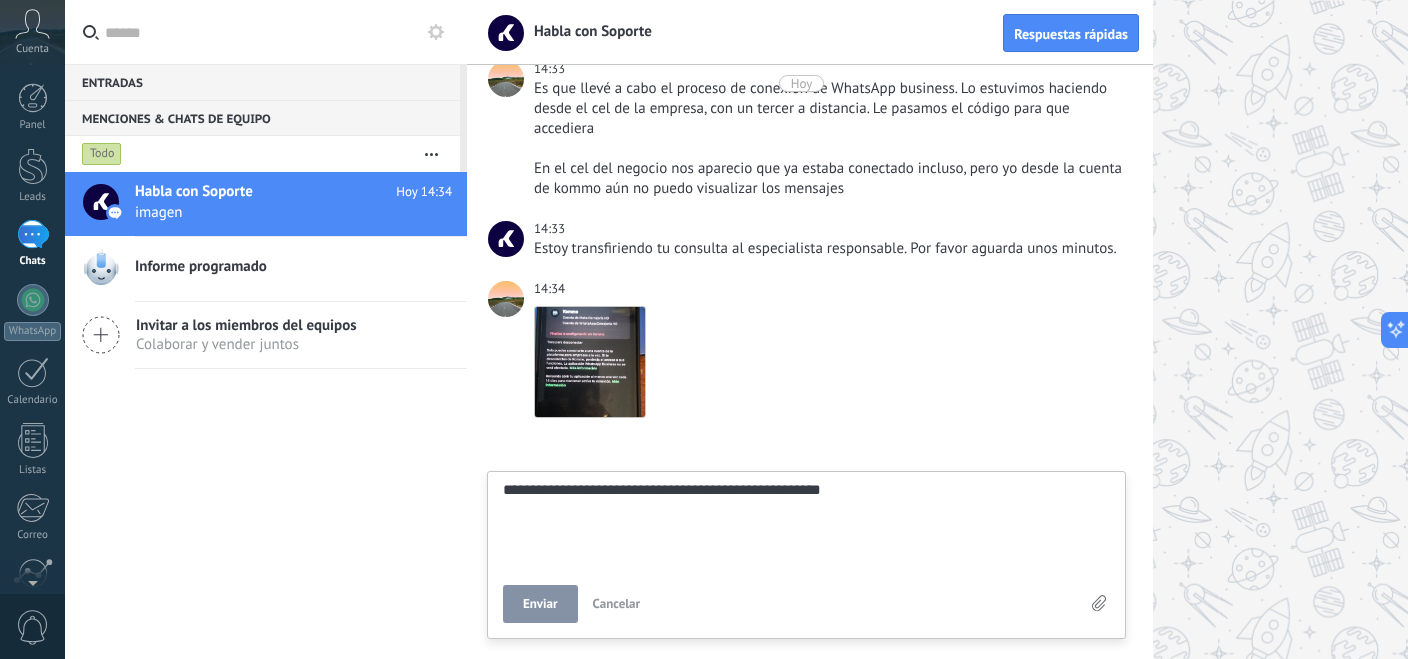 click on "**********" at bounding box center (806, 523) 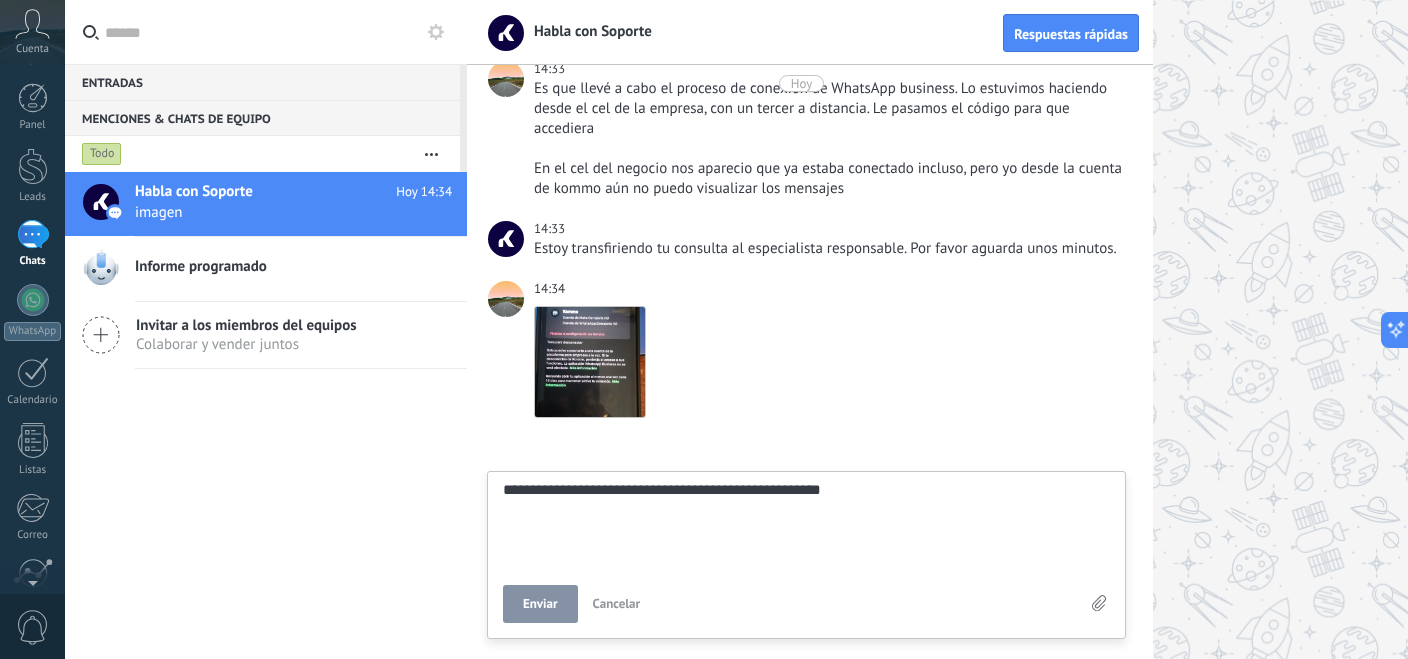 click on "********" at bounding box center (0, 0) 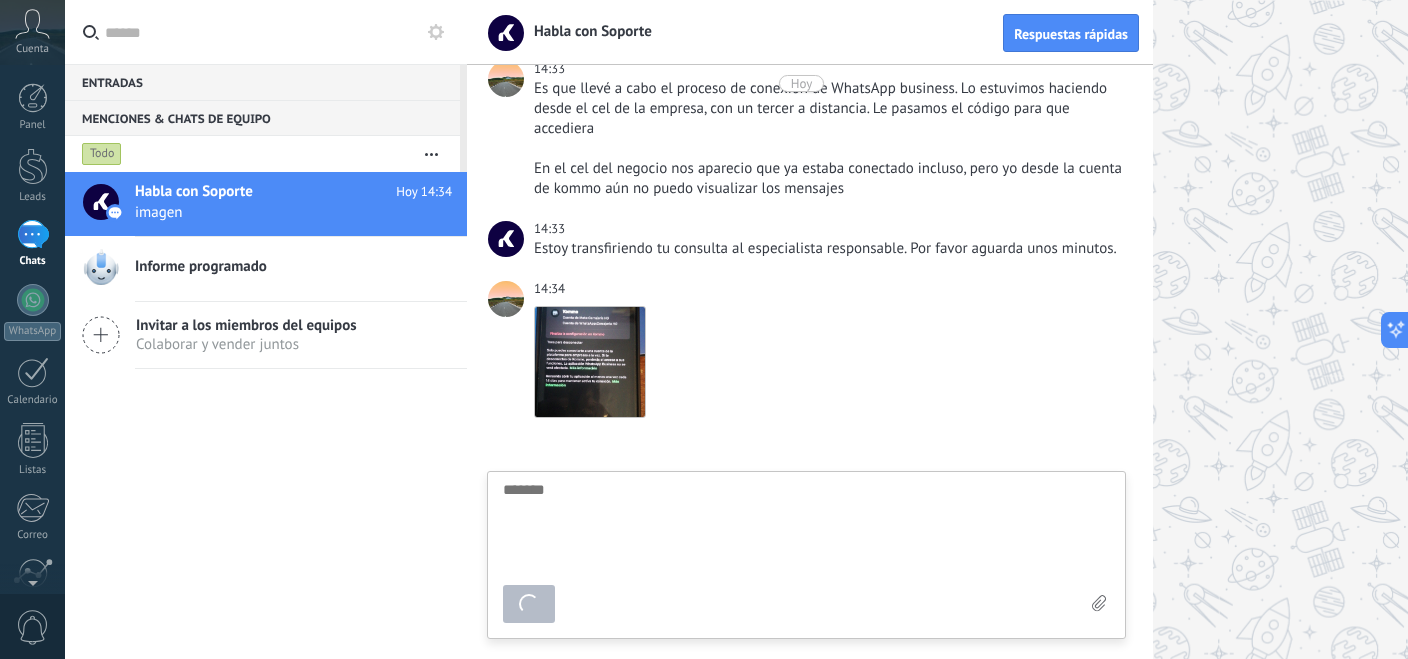 scroll, scrollTop: 877, scrollLeft: 0, axis: vertical 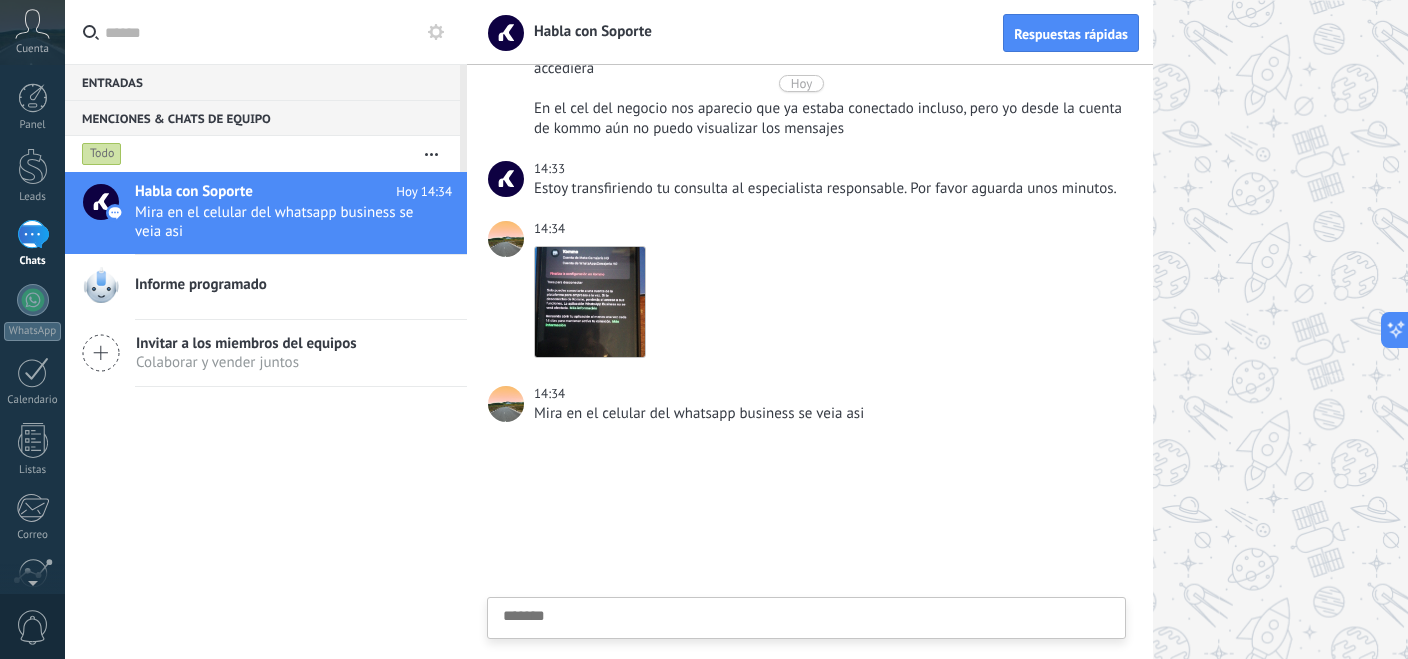 click on "1" at bounding box center [33, 234] 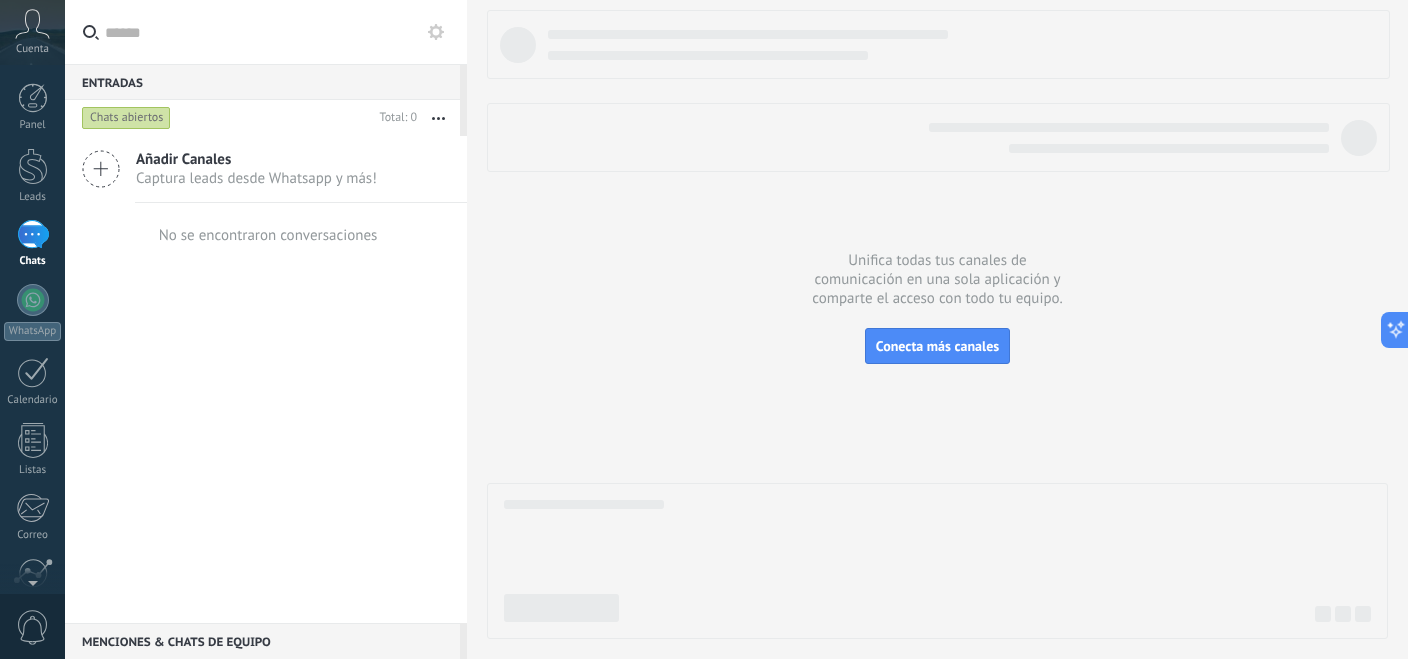 click at bounding box center (438, 118) 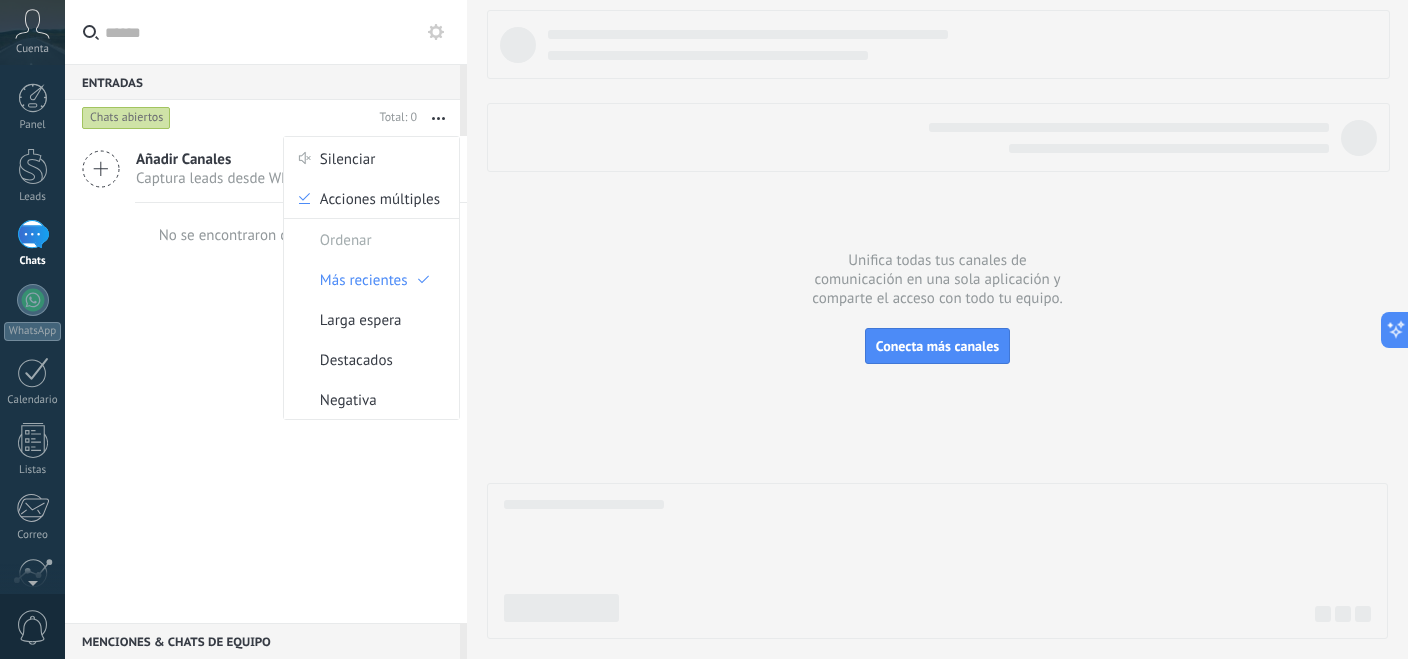 click on "No se encontraron conversaciones" at bounding box center [268, 235] 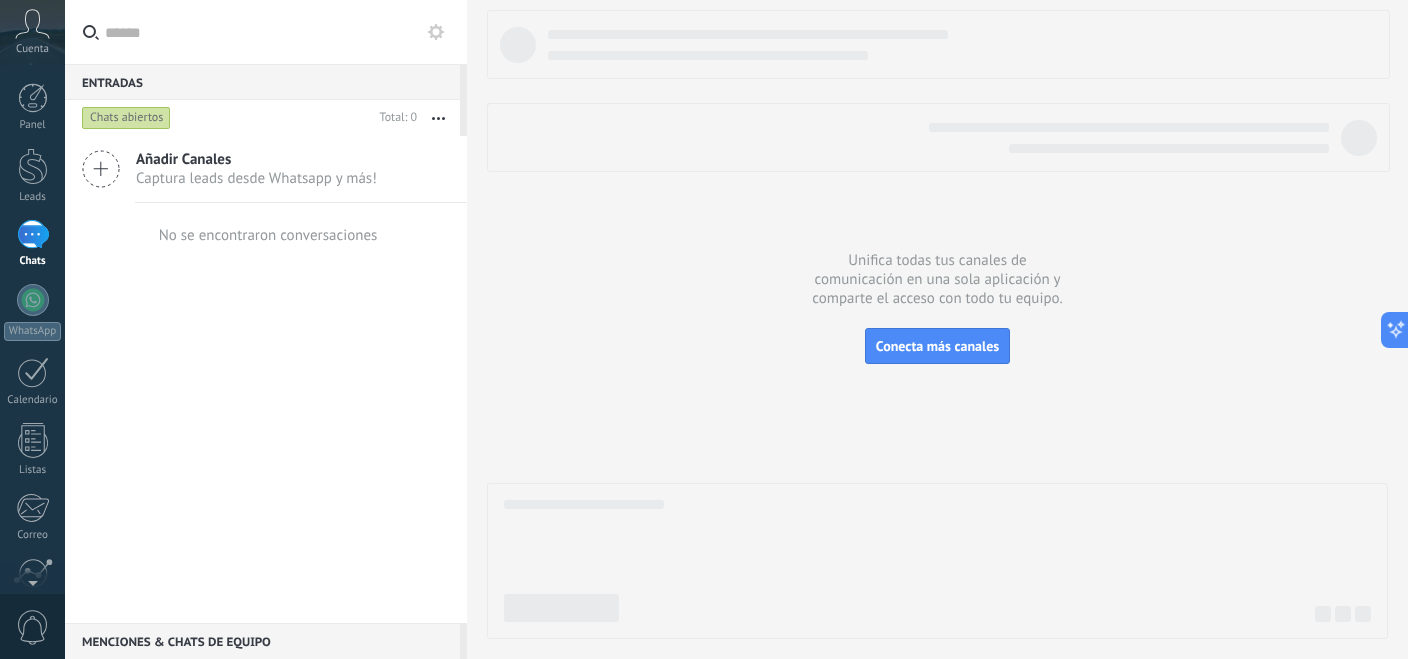 click 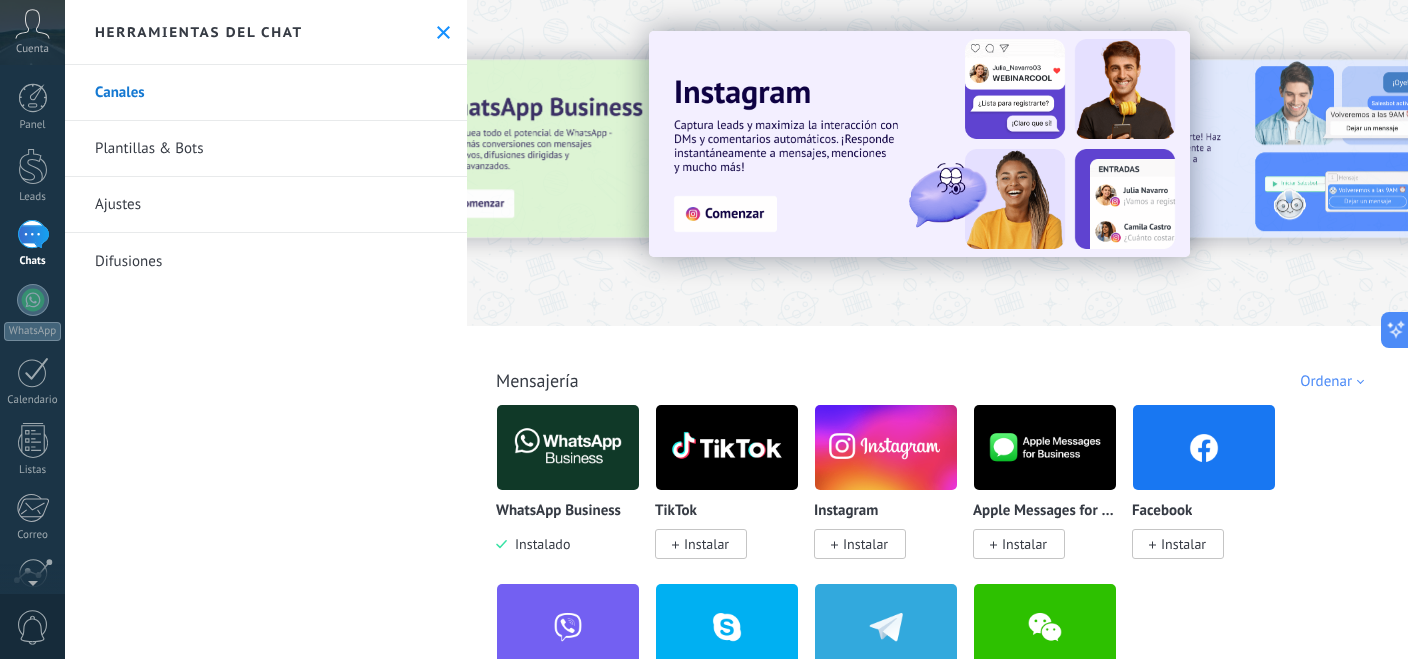 scroll, scrollTop: 66, scrollLeft: 0, axis: vertical 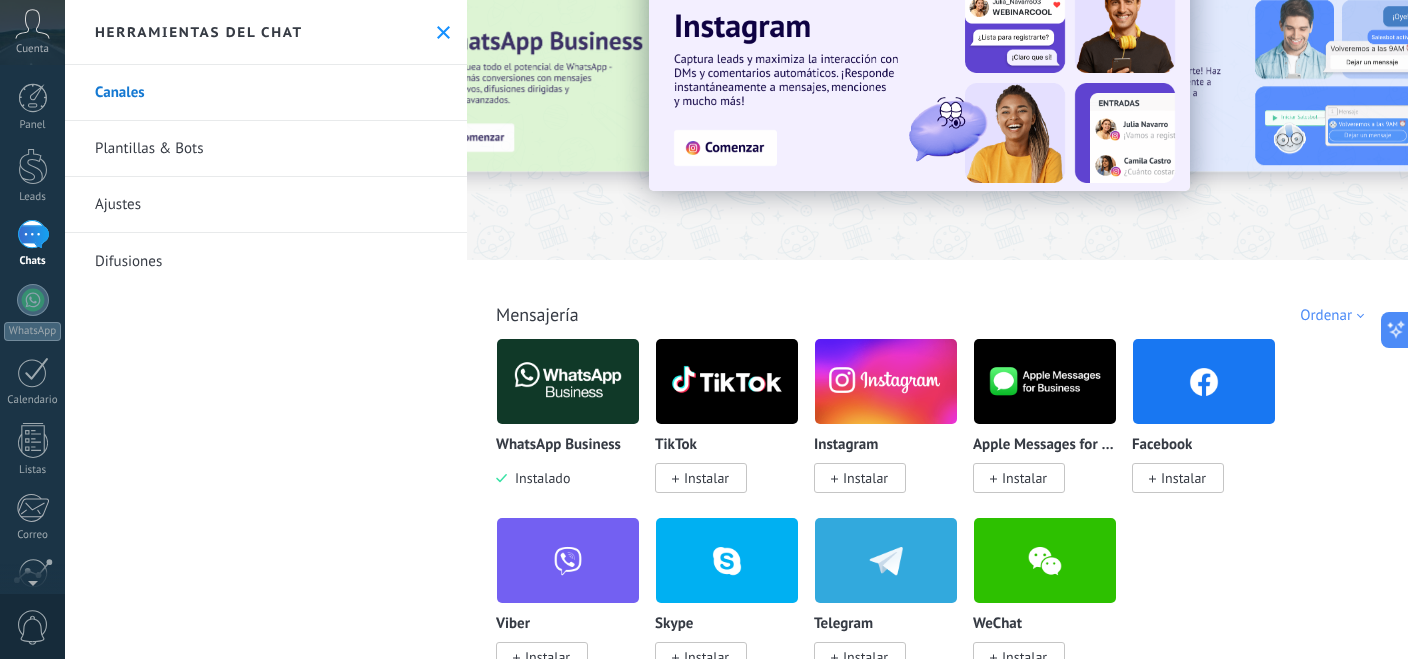 click at bounding box center [568, 381] 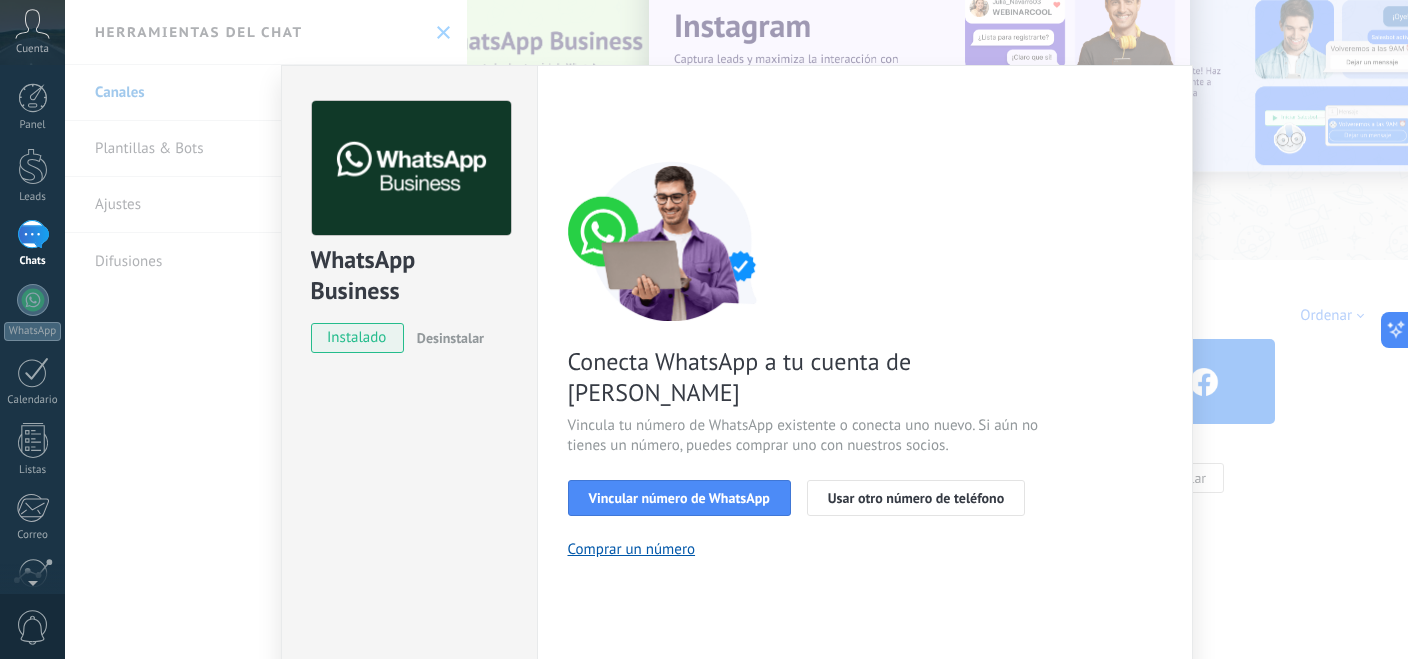 click on "WhatsApp Business instalado Desinstalar ¿Quieres probar la integración primero?   Escanea el código QR   para ver cómo funciona. Configuraciones Autorizaciones Esta pestaña registra a los usuarios que han concedido acceso a las integración a esta cuenta. Si deseas remover la posibilidad que un usuario pueda enviar solicitudes a la cuenta en nombre de esta integración, puedes revocar el acceso. Si el acceso a todos los usuarios es revocado, la integración dejará de funcionar. Esta aplicacion está instalada, pero nadie le ha dado acceso aun. WhatsApp Cloud API más _:  Guardar < Volver 1 Seleccionar aplicación 2 Conectar Facebook  3 Finalizar configuración Conecta WhatsApp a tu cuenta de Kommo Vincula tu número de WhatsApp existente o conecta uno nuevo. Si aún no tienes un número, puedes comprar uno con nuestros socios. Vincular número de WhatsApp Usar otro número de teléfono Comprar un número ¿Necesitas ayuda?" at bounding box center (736, 329) 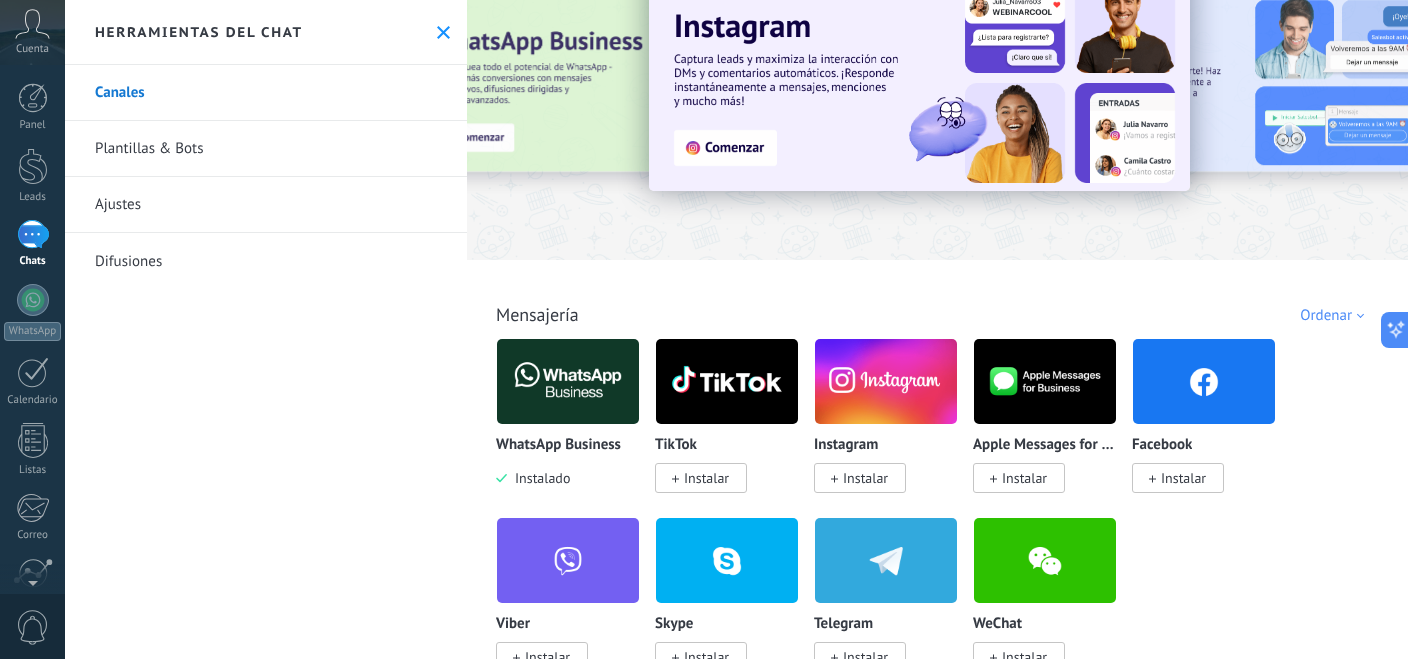 click on "Instalado" at bounding box center (538, 478) 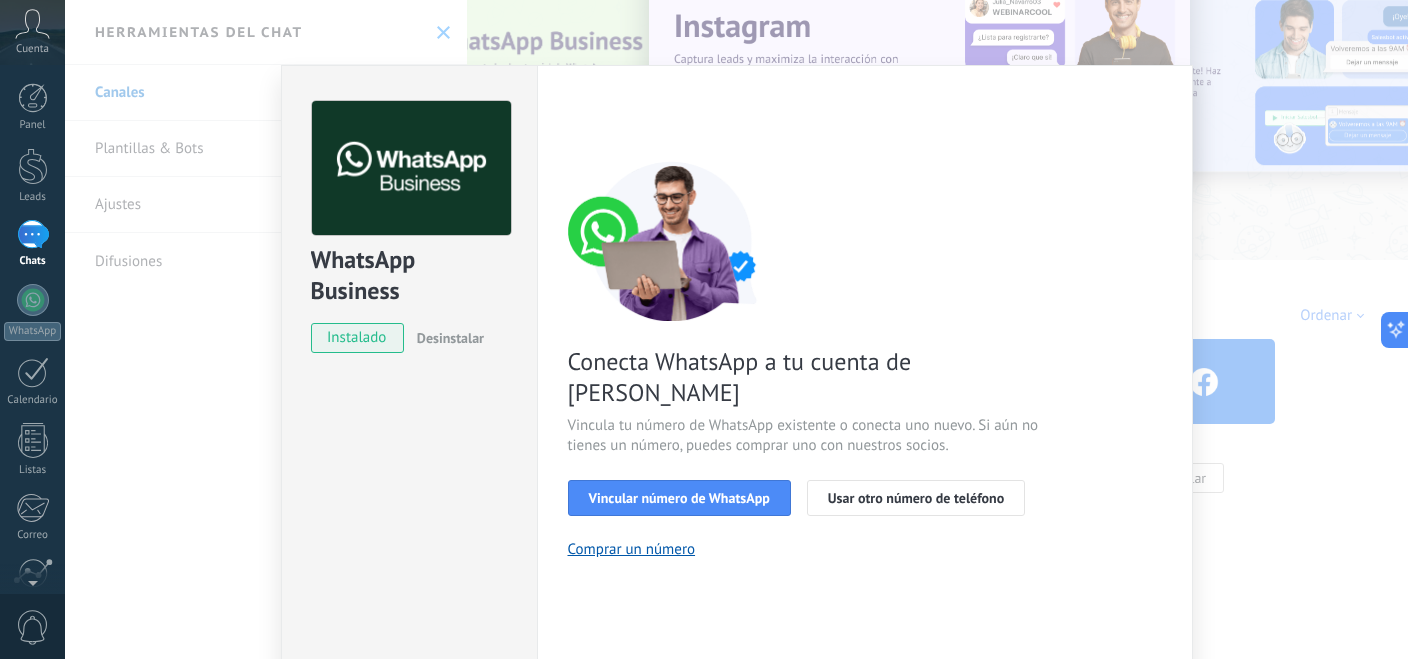 click on "WhatsApp Business instalado Desinstalar ¿Quieres probar la integración primero?   Escanea el código QR   para ver cómo funciona. Configuraciones Autorizaciones Esta pestaña registra a los usuarios que han concedido acceso a las integración a esta cuenta. Si deseas remover la posibilidad que un usuario pueda enviar solicitudes a la cuenta en nombre de esta integración, puedes revocar el acceso. Si el acceso a todos los usuarios es revocado, la integración dejará de funcionar. Esta aplicacion está instalada, pero nadie le ha dado acceso aun. WhatsApp Cloud API más _:  Guardar < Volver 1 Seleccionar aplicación 2 Conectar Facebook  3 Finalizar configuración Conecta WhatsApp a tu cuenta de Kommo Vincula tu número de WhatsApp existente o conecta uno nuevo. Si aún no tienes un número, puedes comprar uno con nuestros socios. Vincular número de WhatsApp Usar otro número de teléfono Comprar un número ¿Necesitas ayuda?" at bounding box center [736, 329] 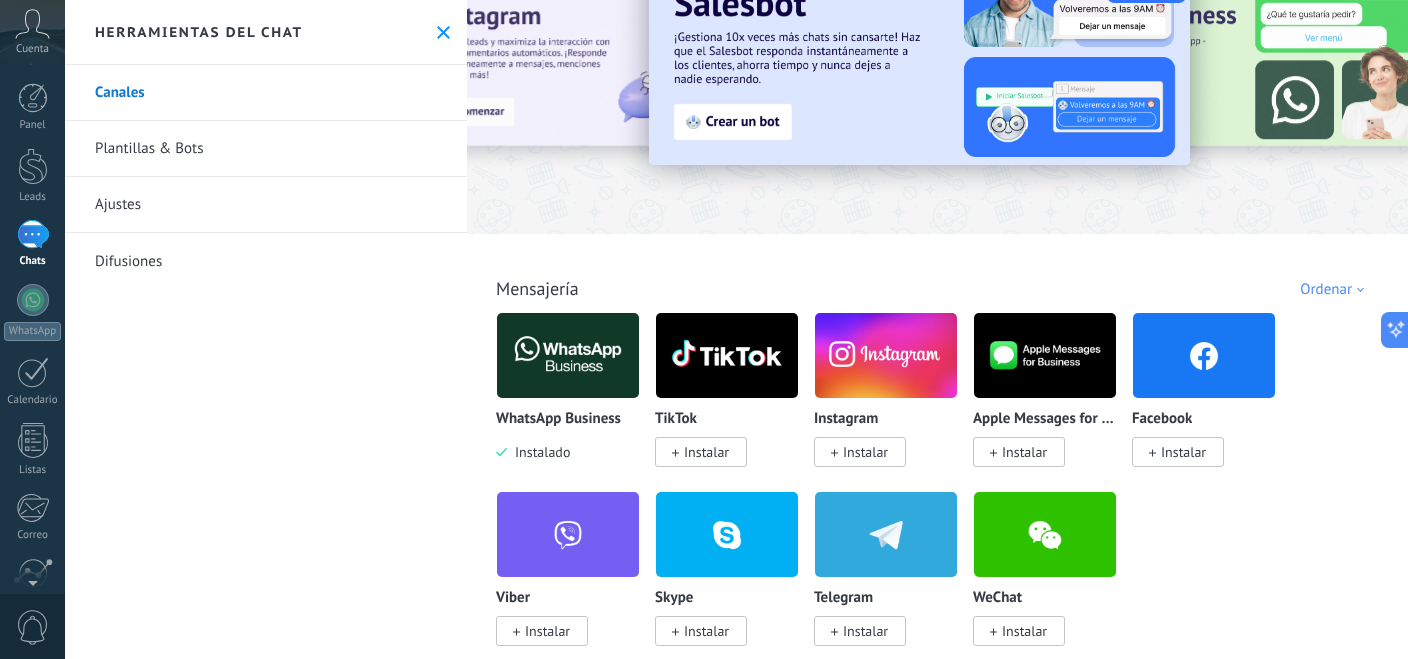 scroll, scrollTop: 95, scrollLeft: 0, axis: vertical 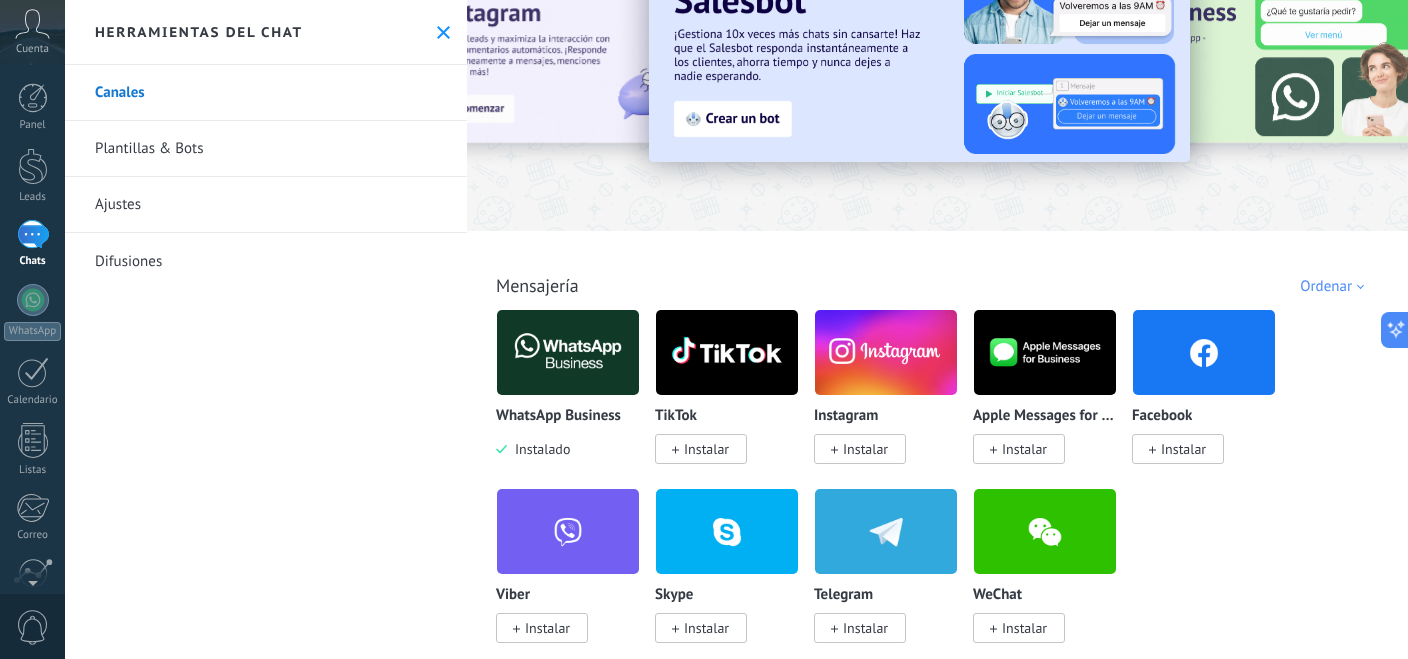 click on "Plantillas & Bots" at bounding box center (266, 149) 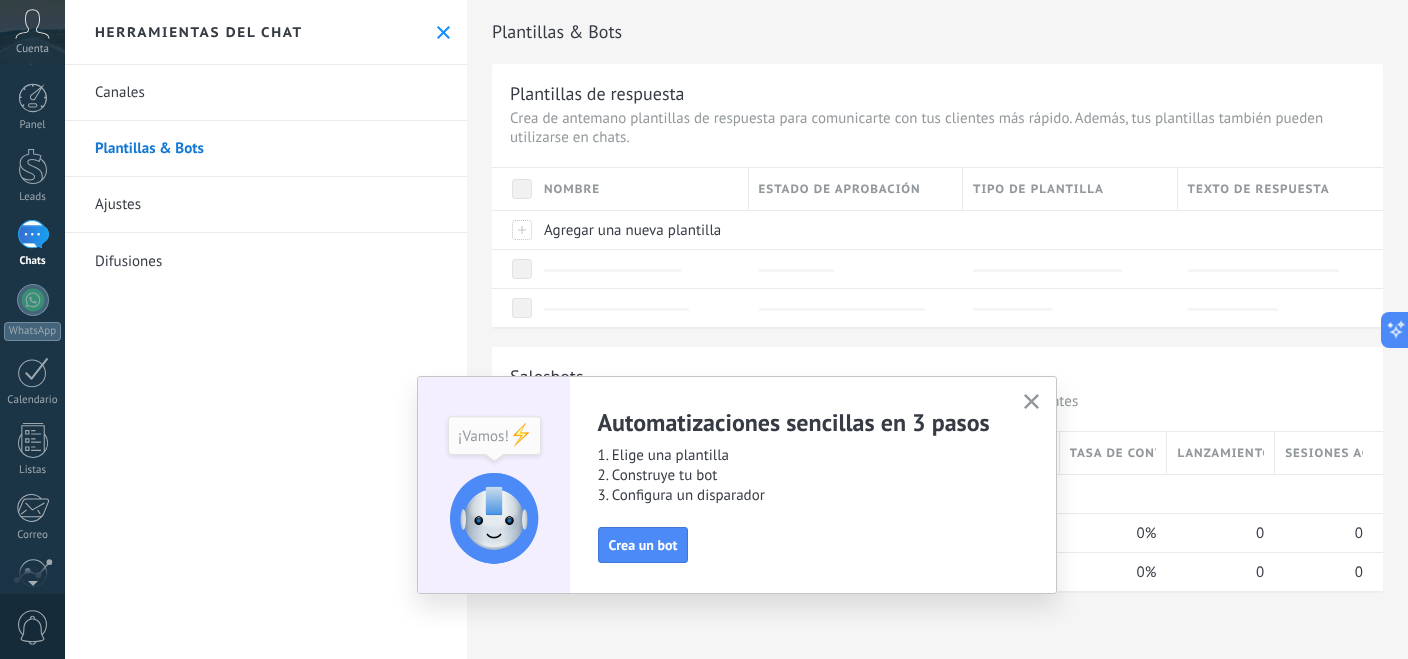click on "Ajustes" at bounding box center (266, 205) 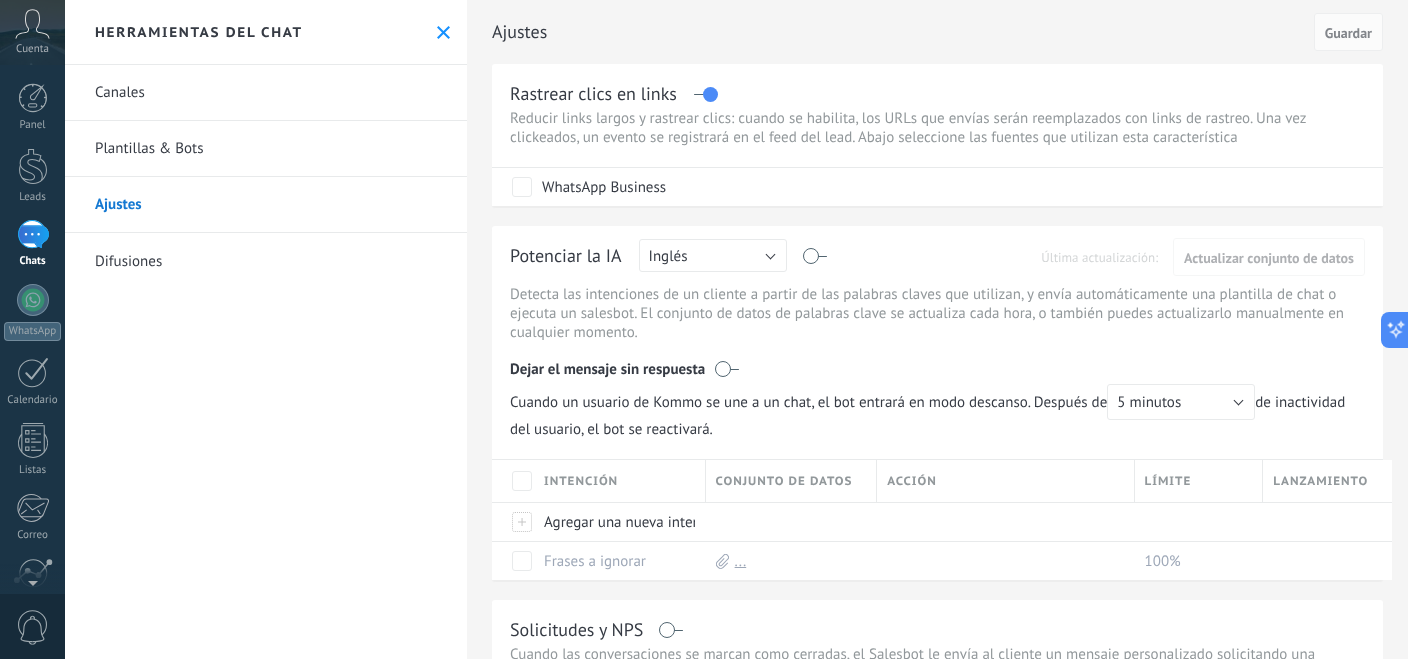 click on "Difusiones" at bounding box center [266, 261] 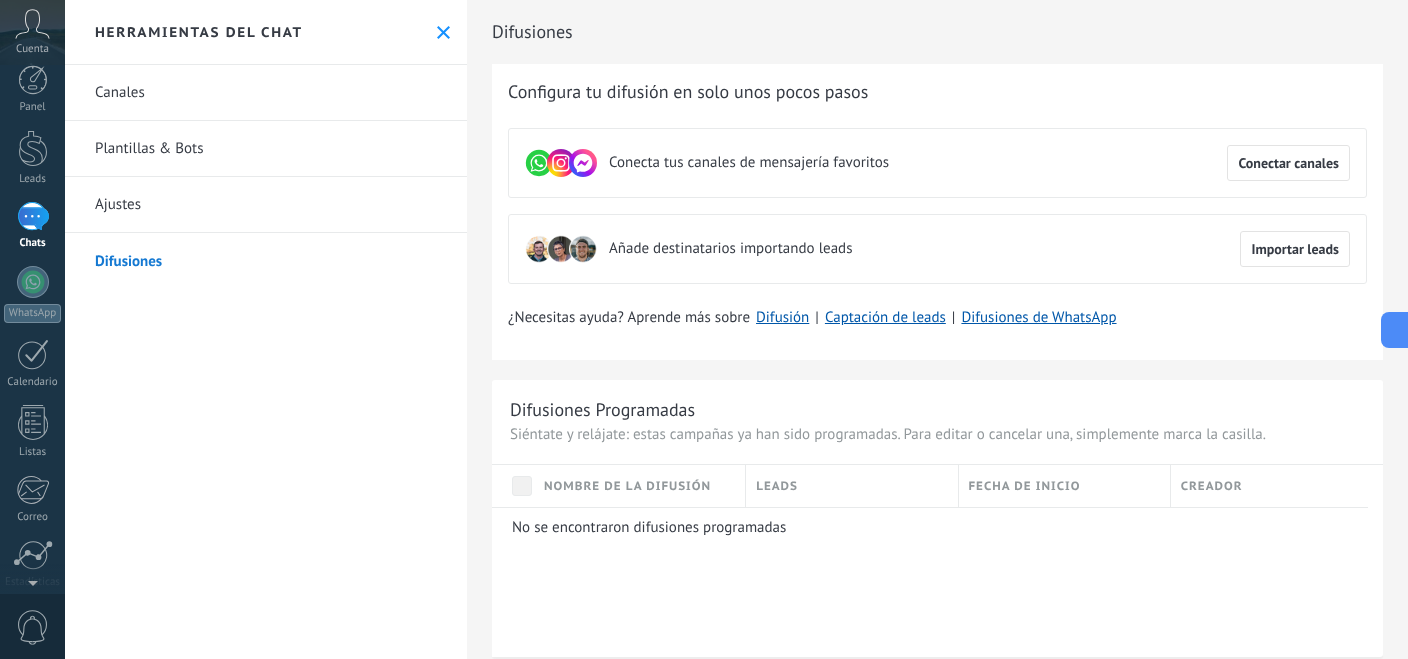 scroll, scrollTop: 0, scrollLeft: 0, axis: both 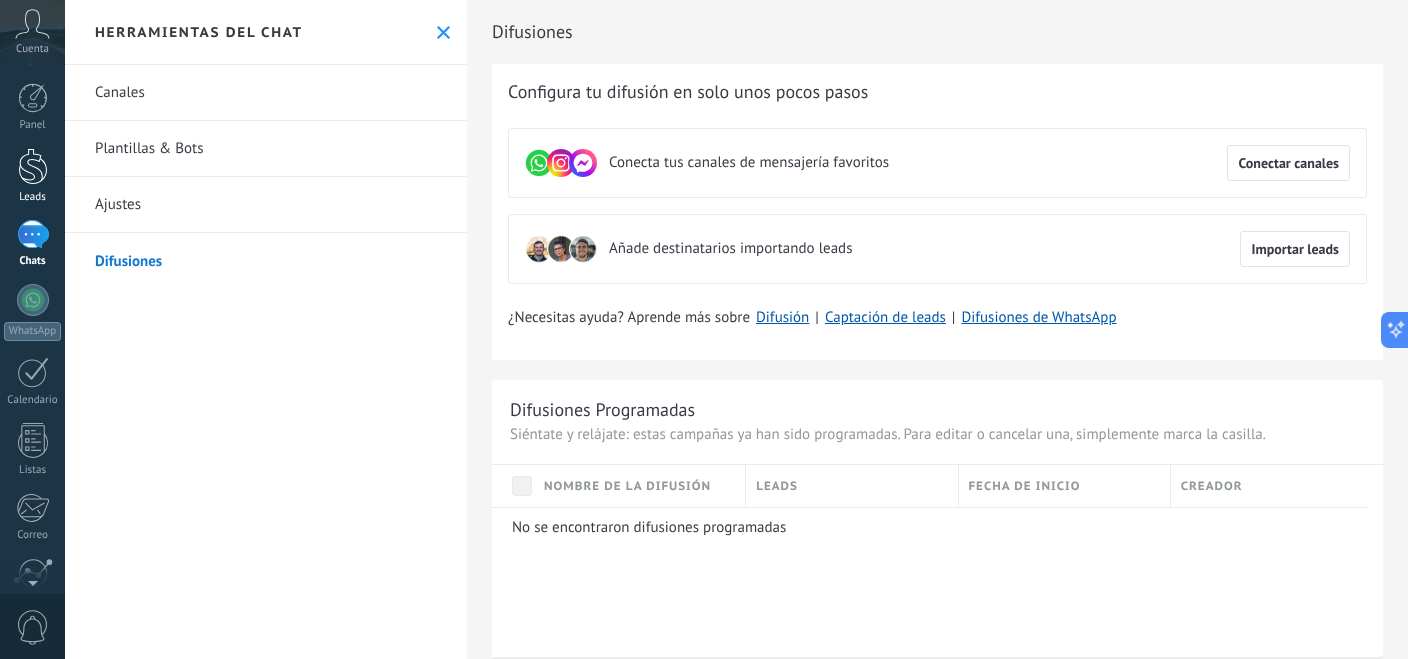 click at bounding box center [33, 166] 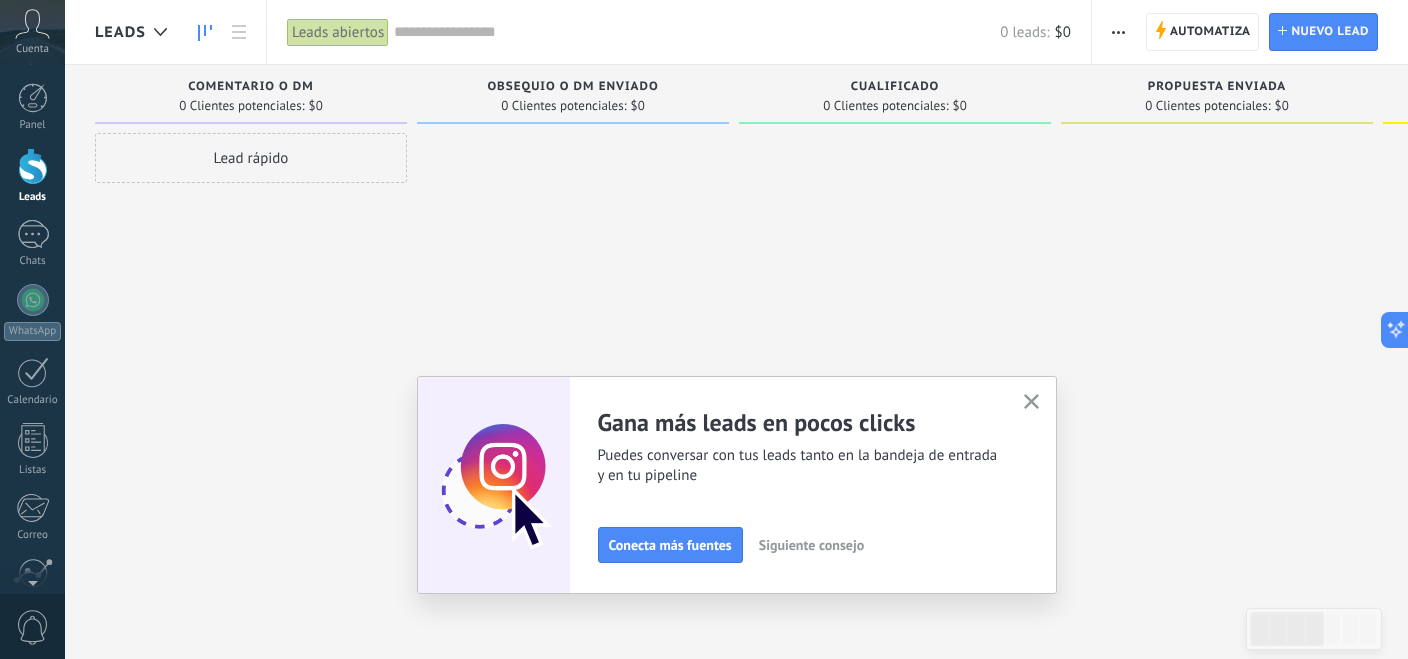click on "Siguiente consejo" at bounding box center (811, 545) 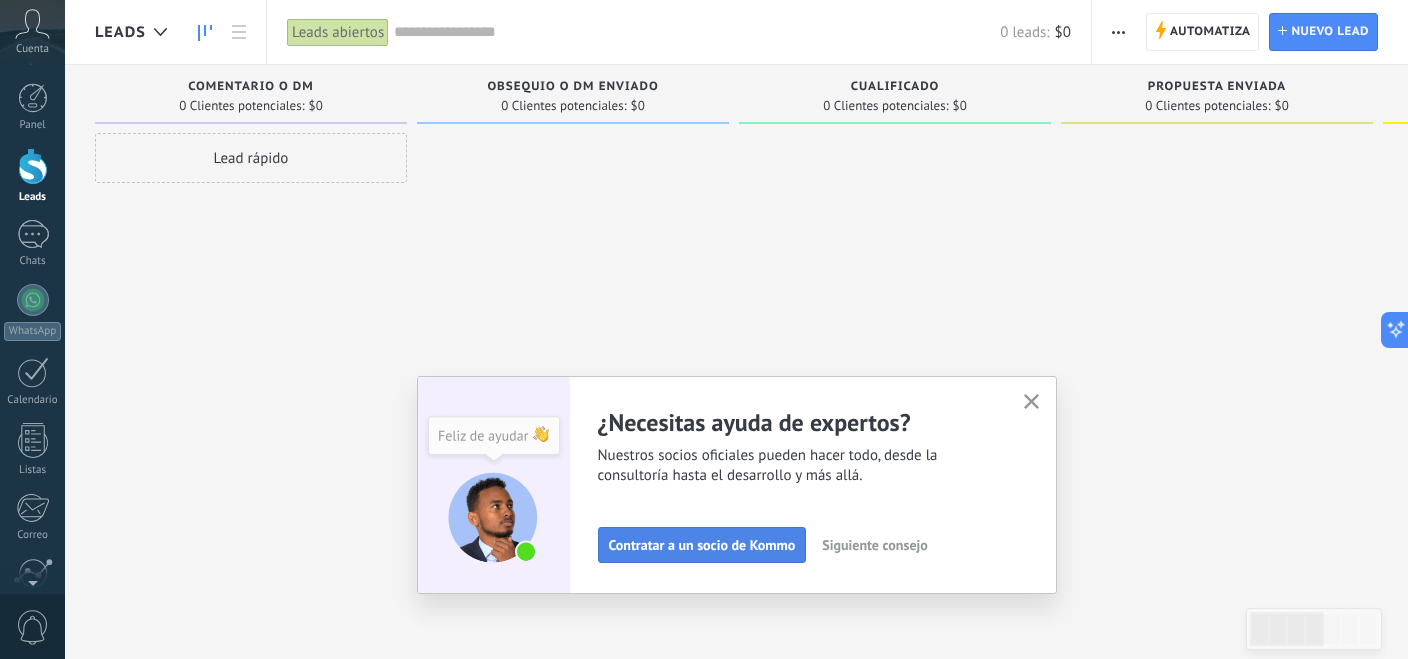 click on "Contratar a un socio de Kommo" at bounding box center (702, 545) 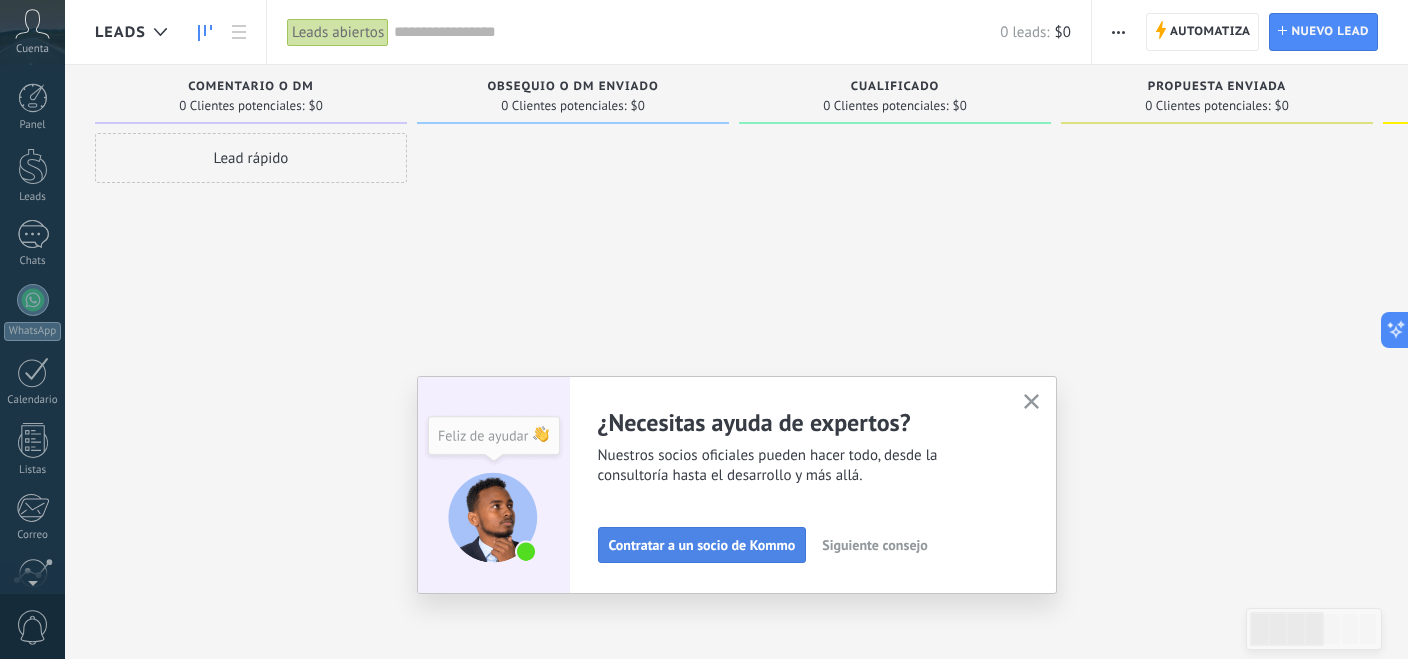 scroll, scrollTop: 173, scrollLeft: 0, axis: vertical 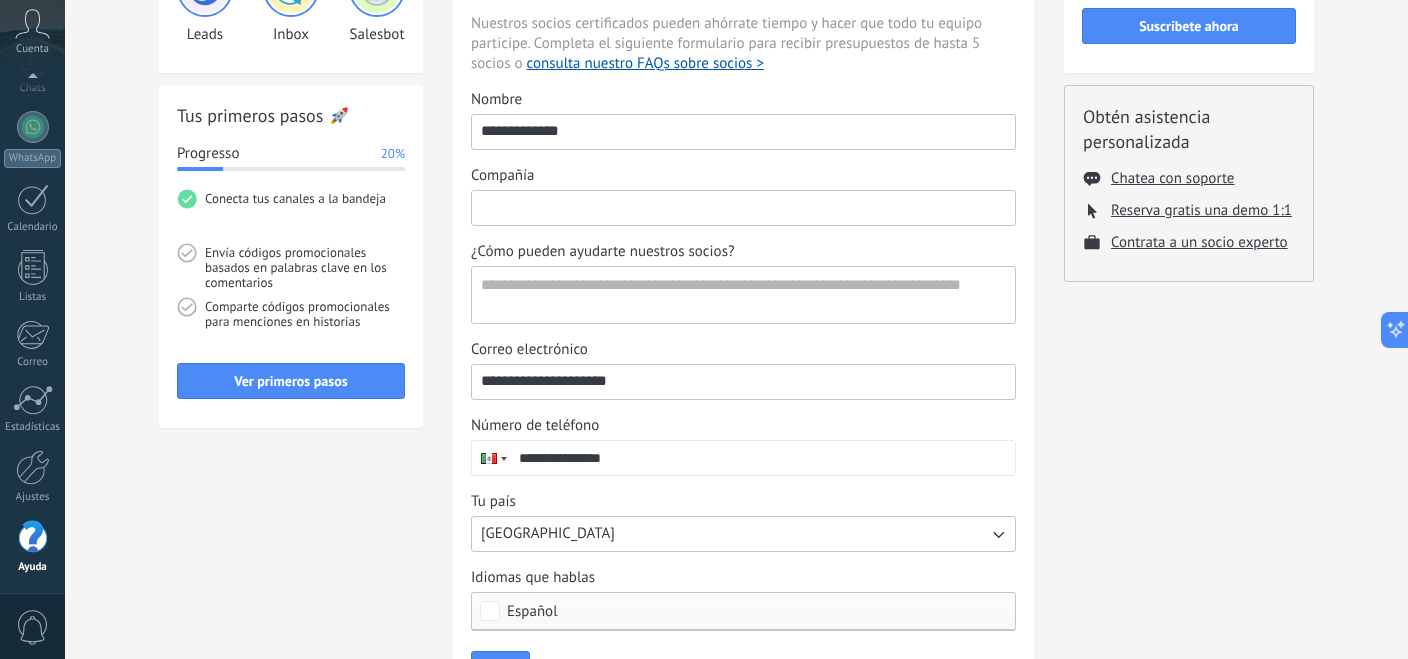 click on "Compañía" at bounding box center (743, 207) 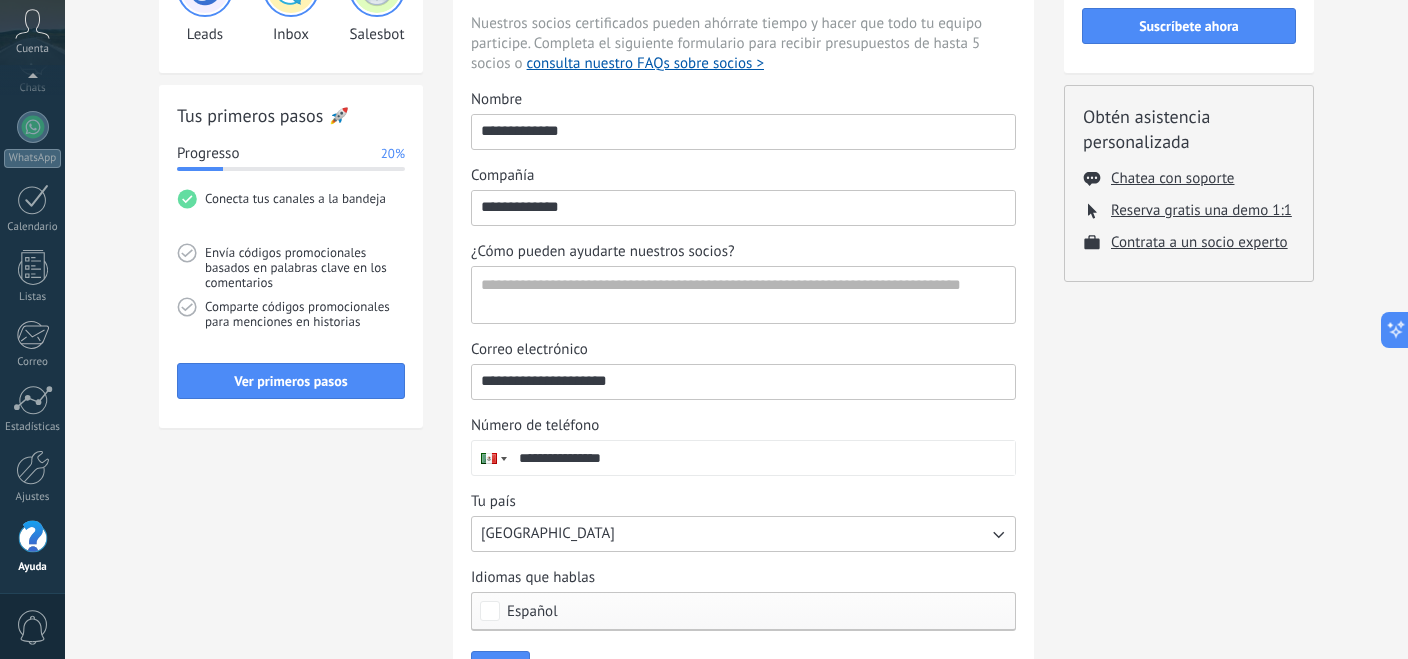 scroll, scrollTop: 0, scrollLeft: 0, axis: both 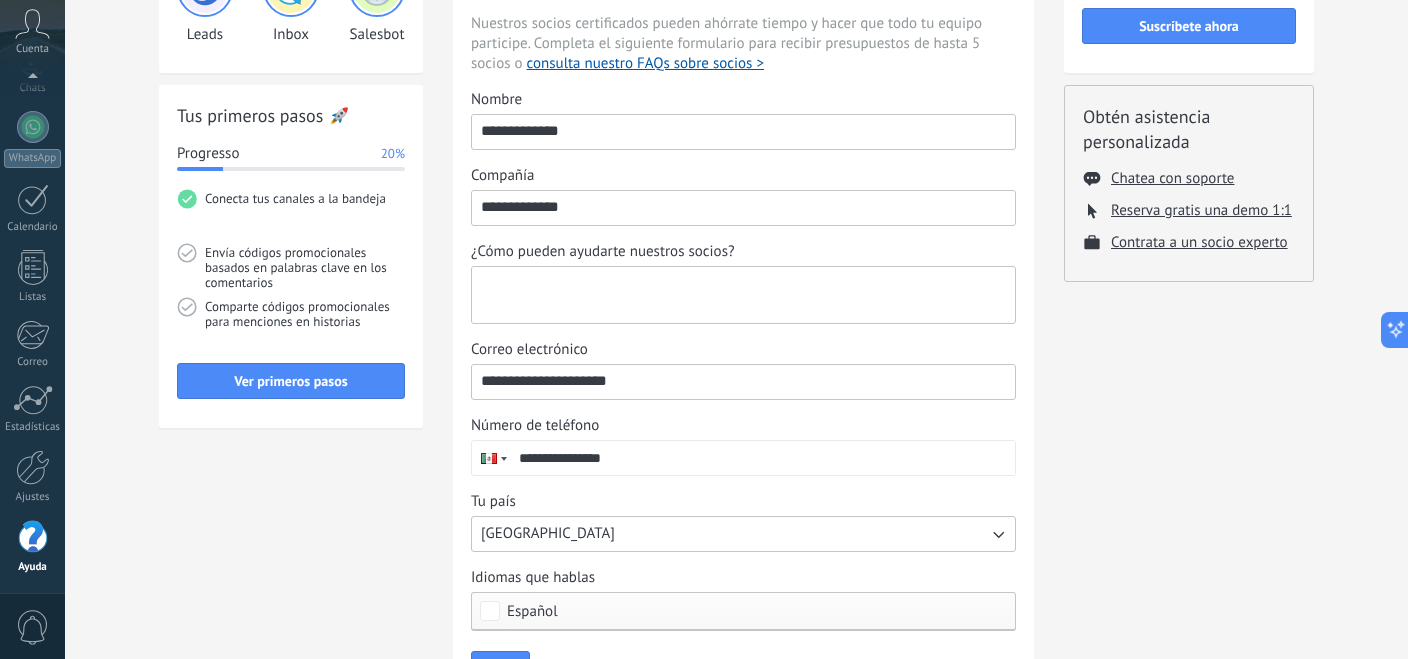 click on "¿Cómo pueden ayudarte nuestros socios?" at bounding box center (741, 295) 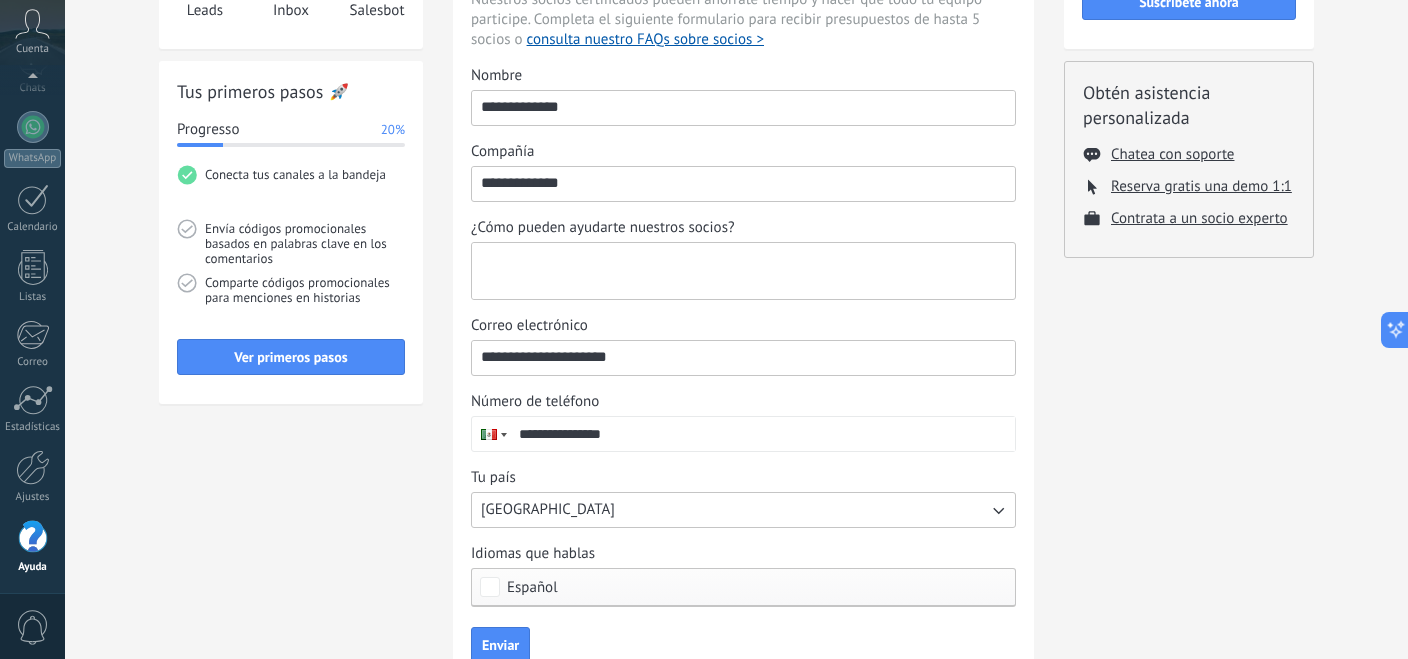 scroll, scrollTop: 218, scrollLeft: 0, axis: vertical 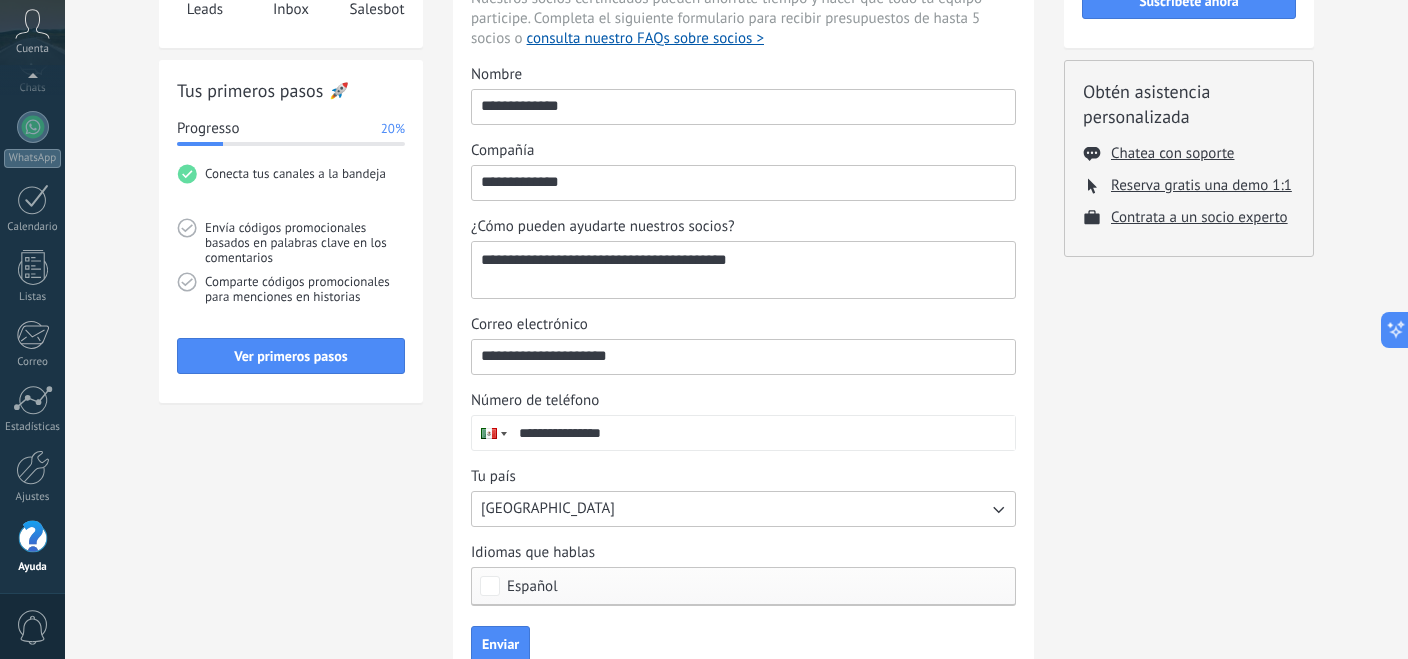 click on "**********" at bounding box center [741, 270] 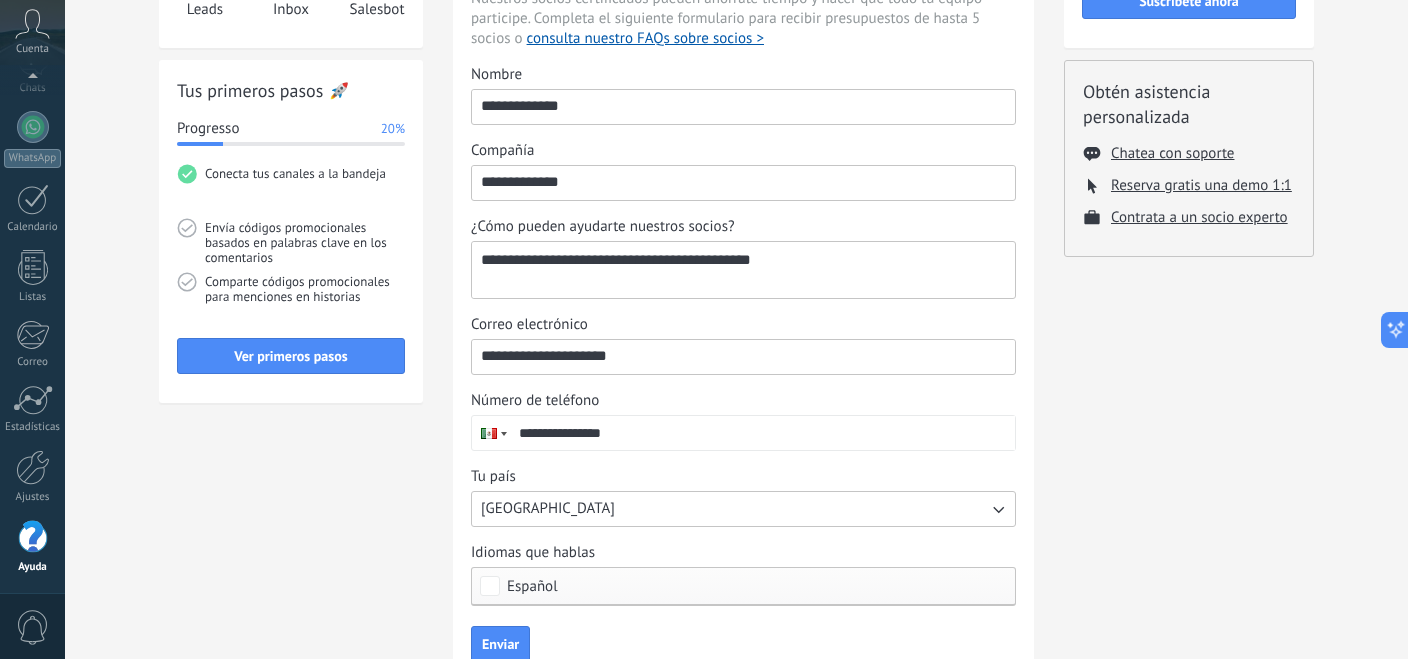click on "**********" at bounding box center (741, 270) 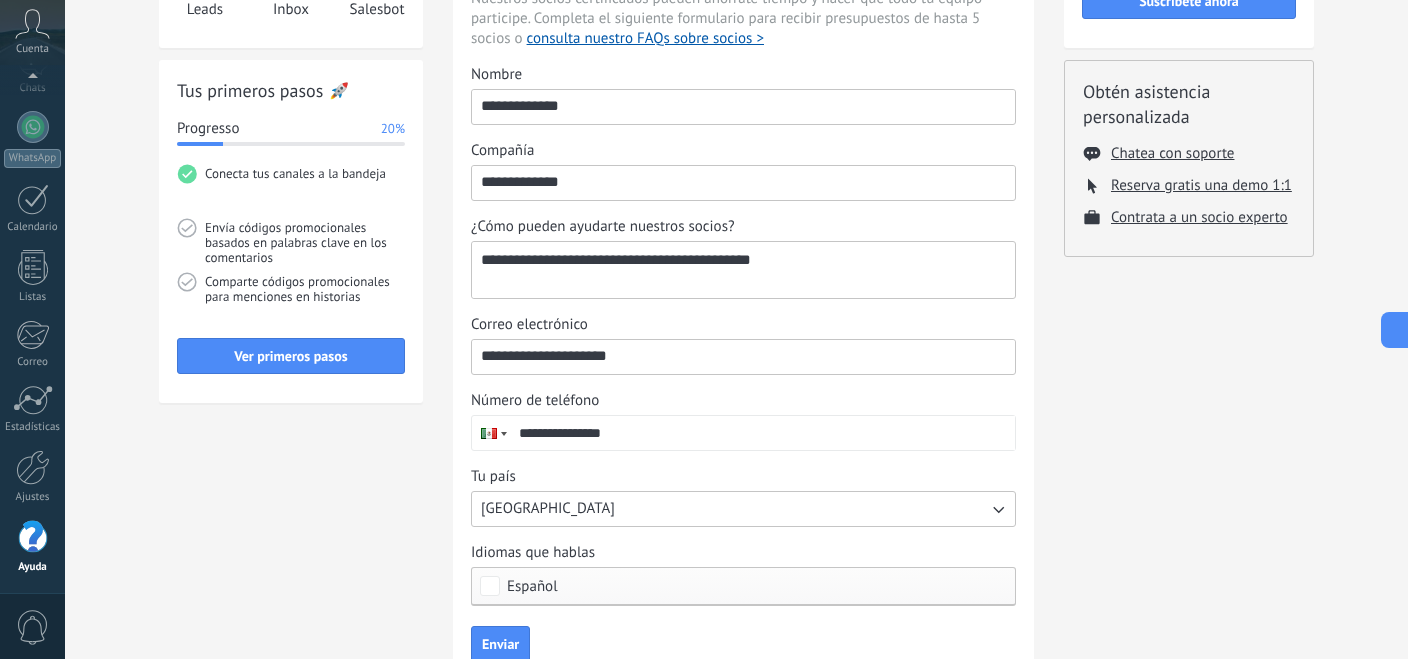 click on "** ****** *" 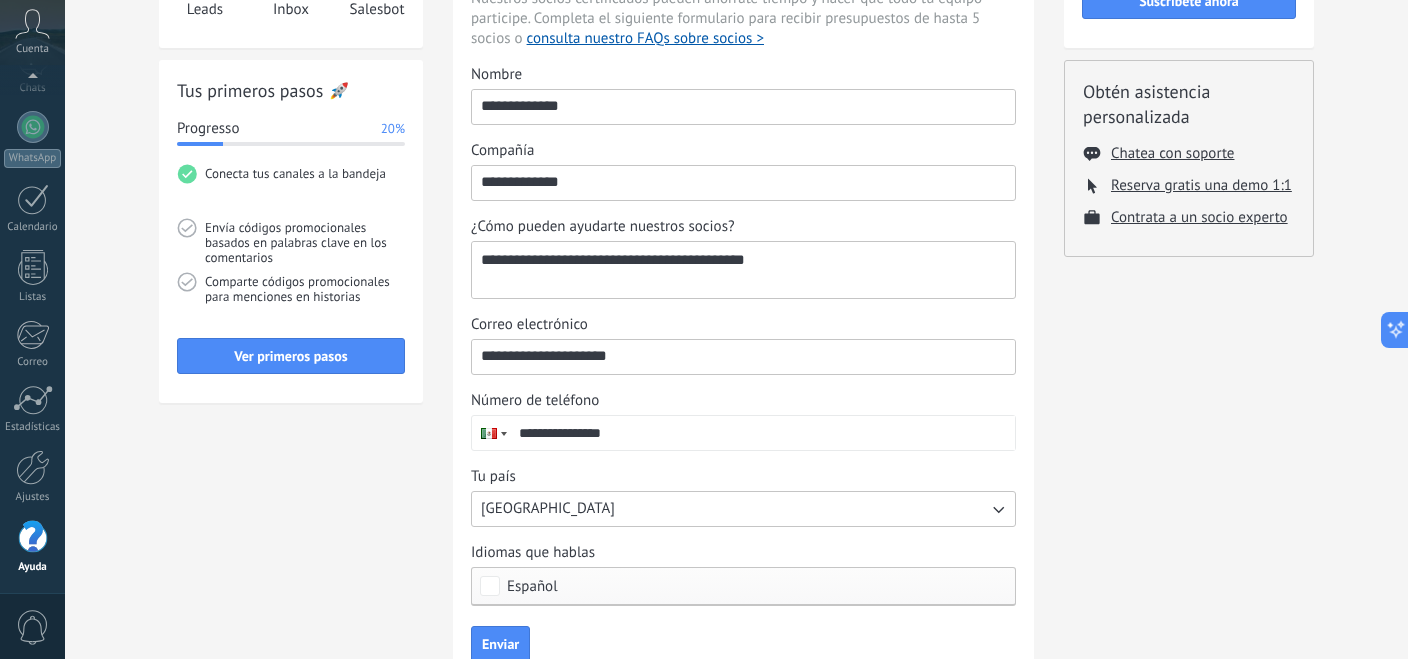 click on "**********" at bounding box center (741, 270) 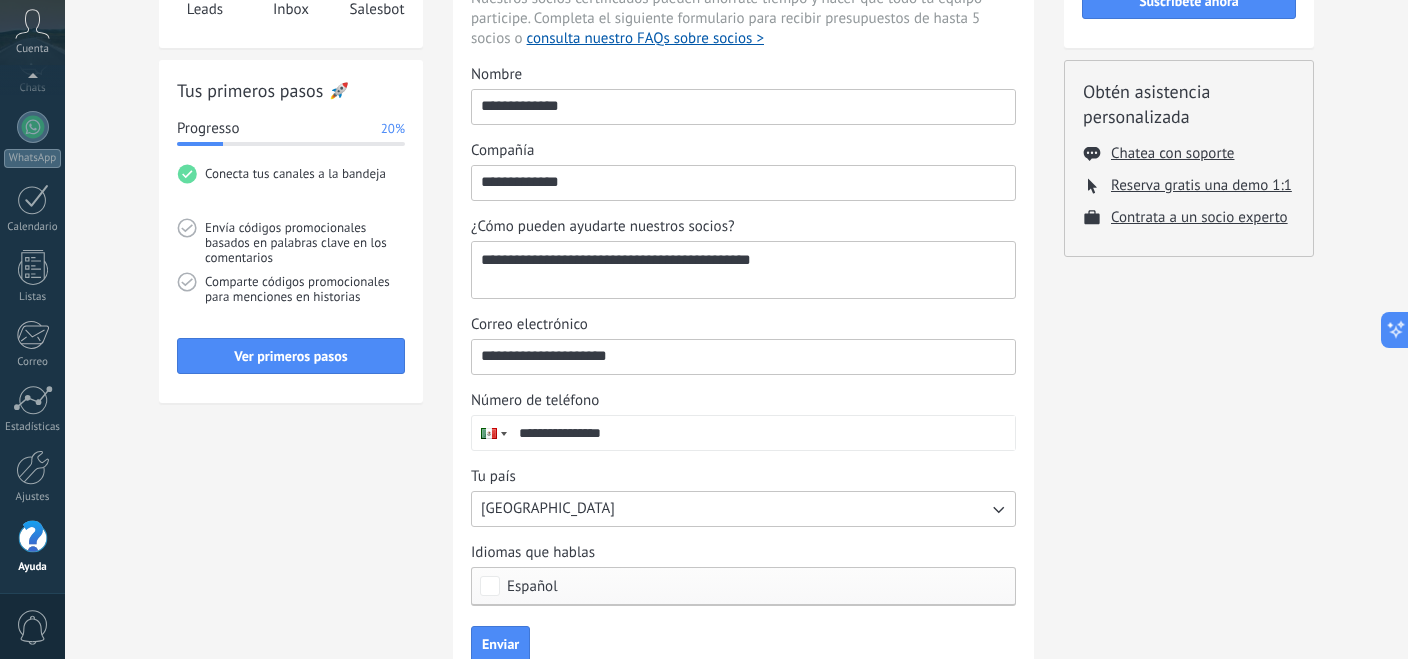 click on "**********" at bounding box center [741, 270] 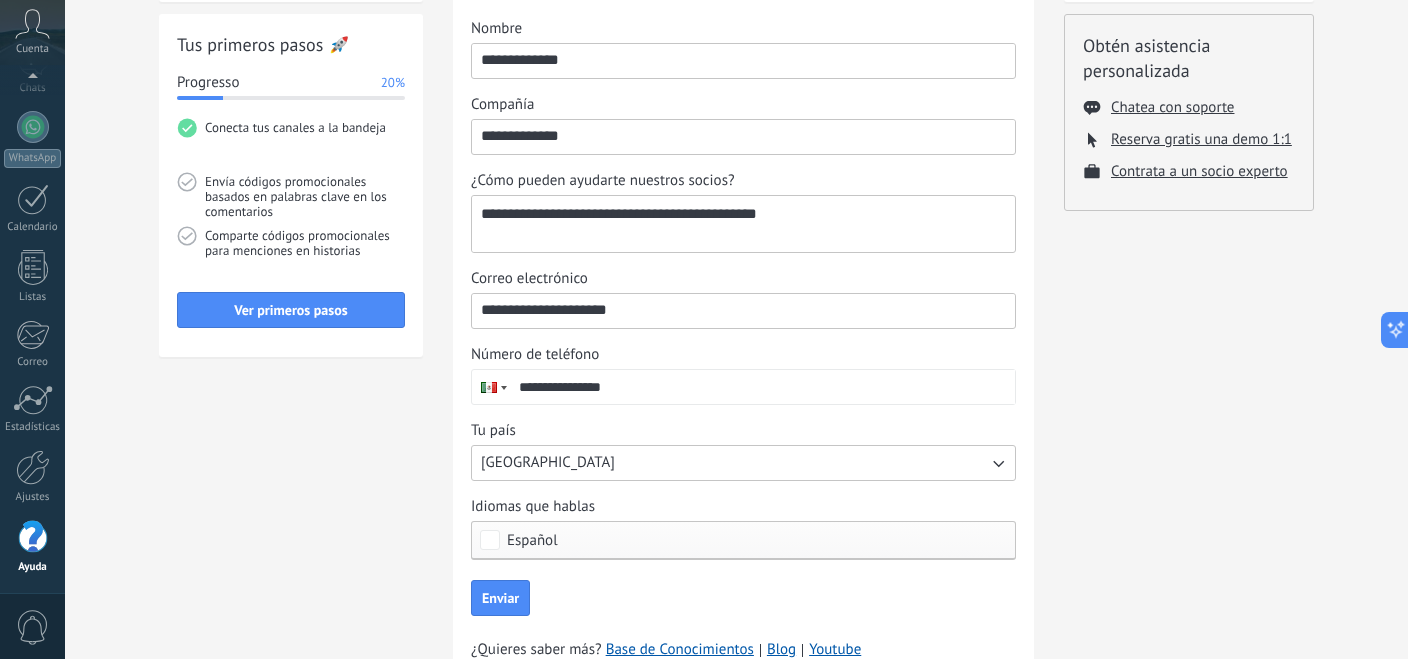 scroll, scrollTop: 278, scrollLeft: 0, axis: vertical 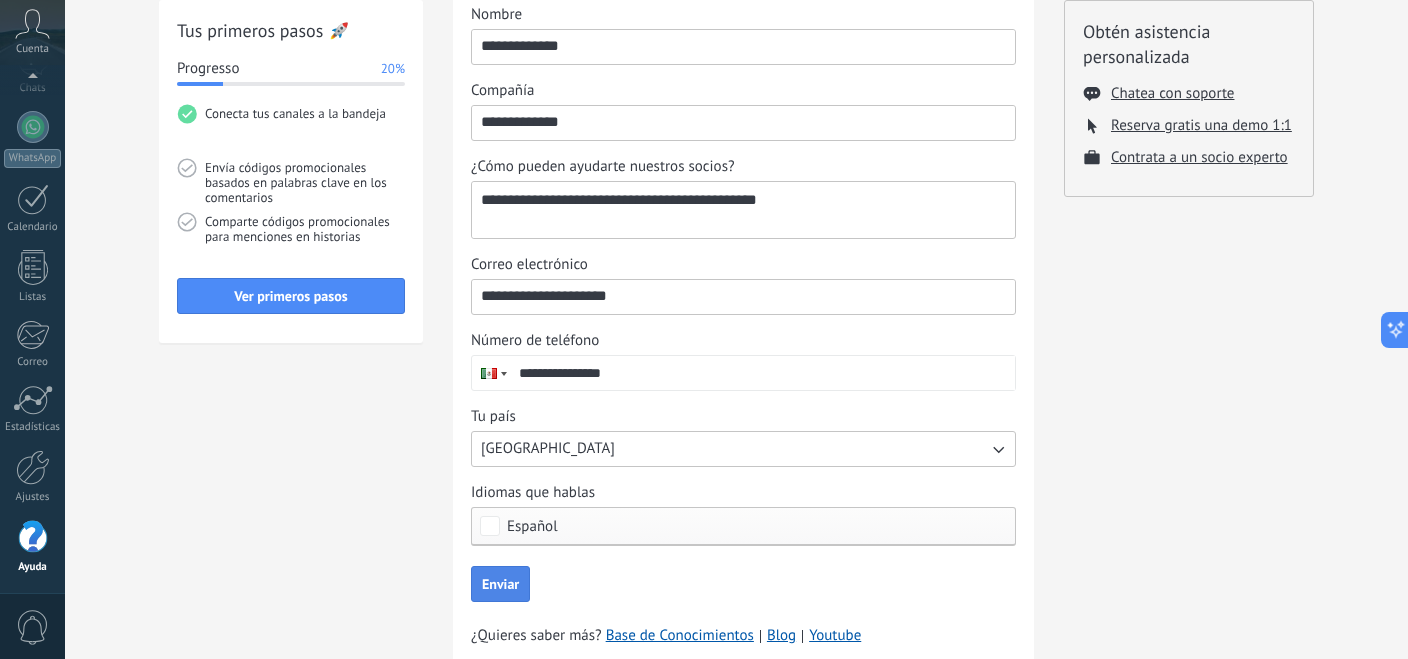 click on "Enviar" at bounding box center (500, 584) 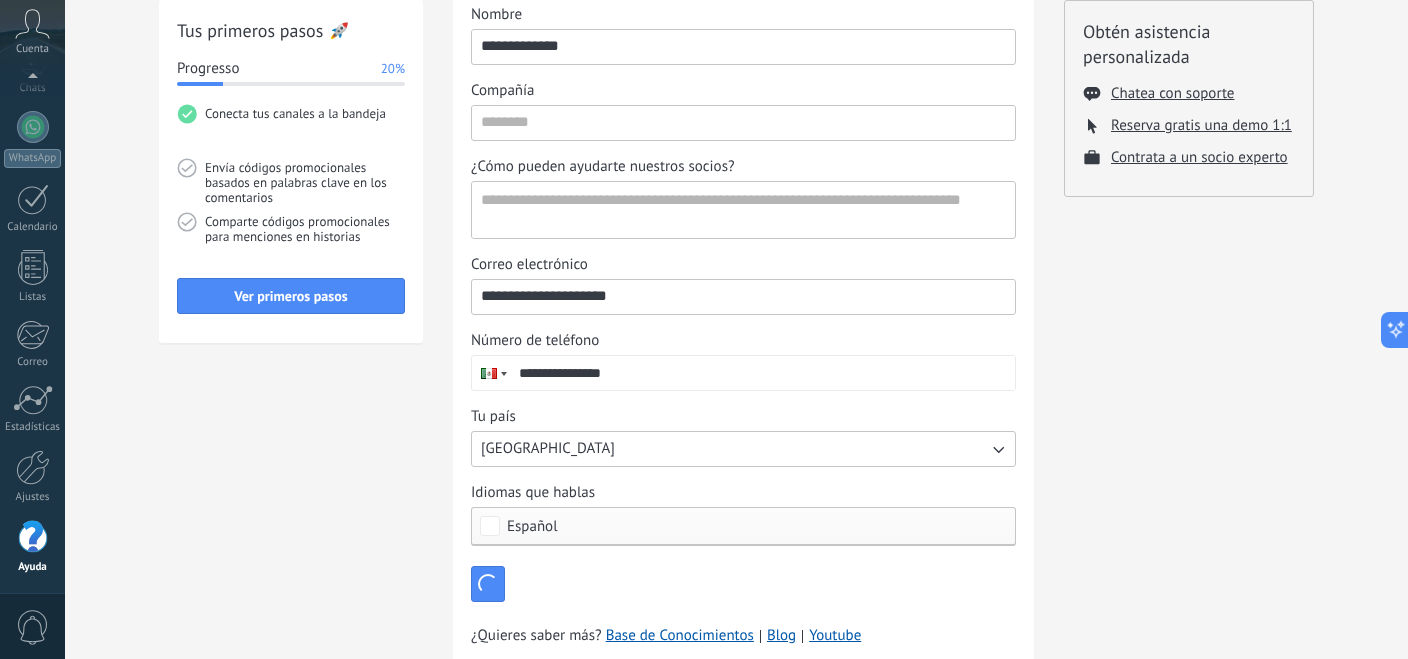 scroll, scrollTop: 330, scrollLeft: 0, axis: vertical 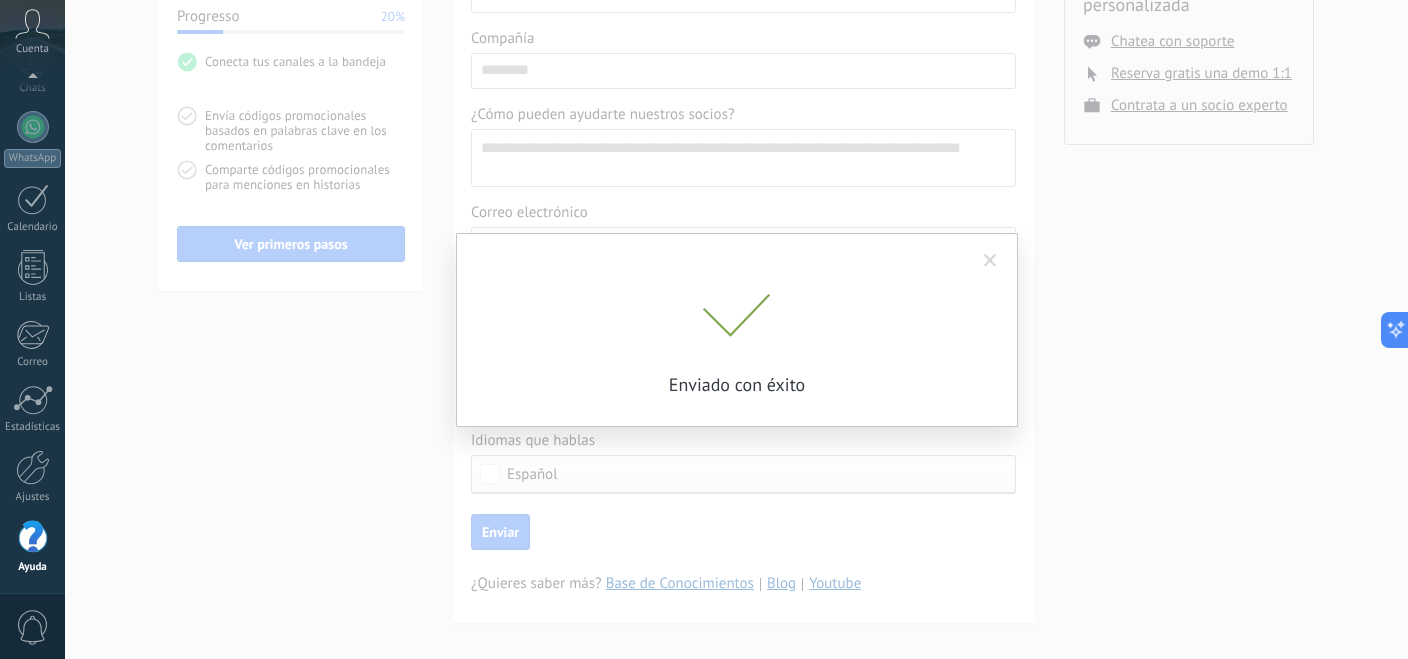 click at bounding box center (990, 261) 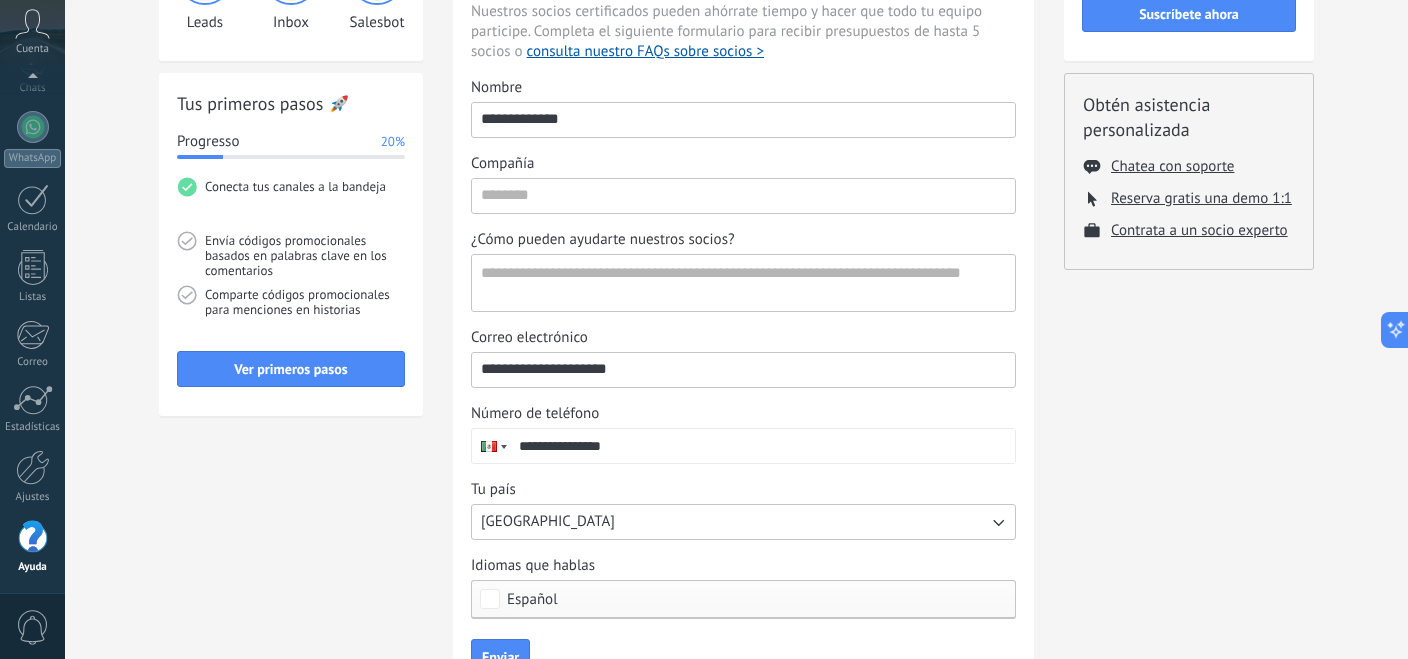 scroll, scrollTop: 88, scrollLeft: 0, axis: vertical 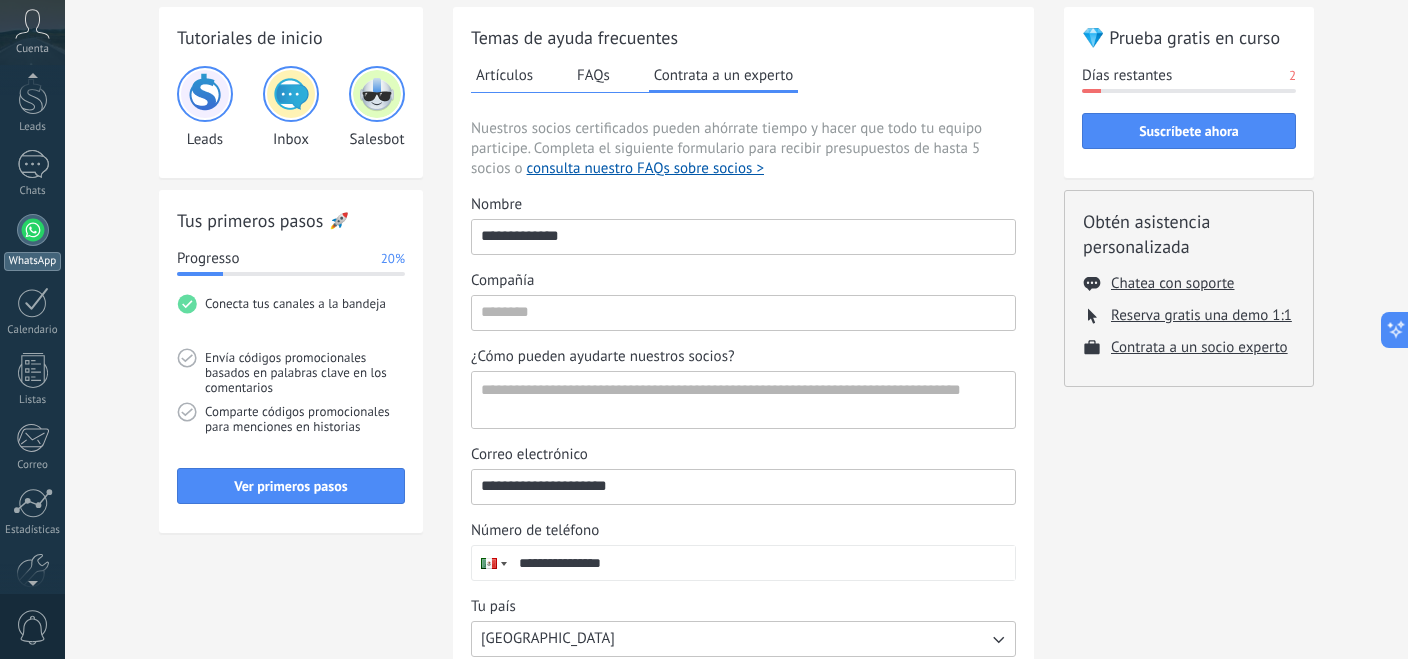click at bounding box center (33, 230) 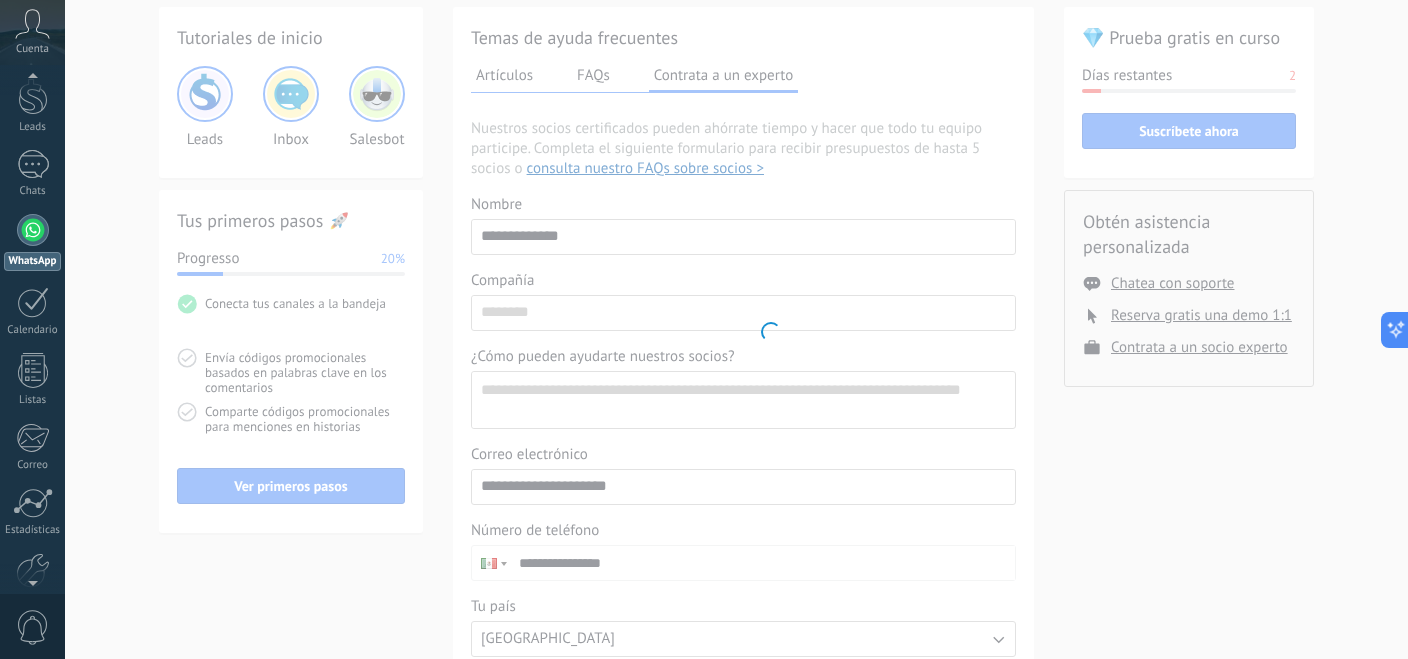 scroll, scrollTop: 0, scrollLeft: 0, axis: both 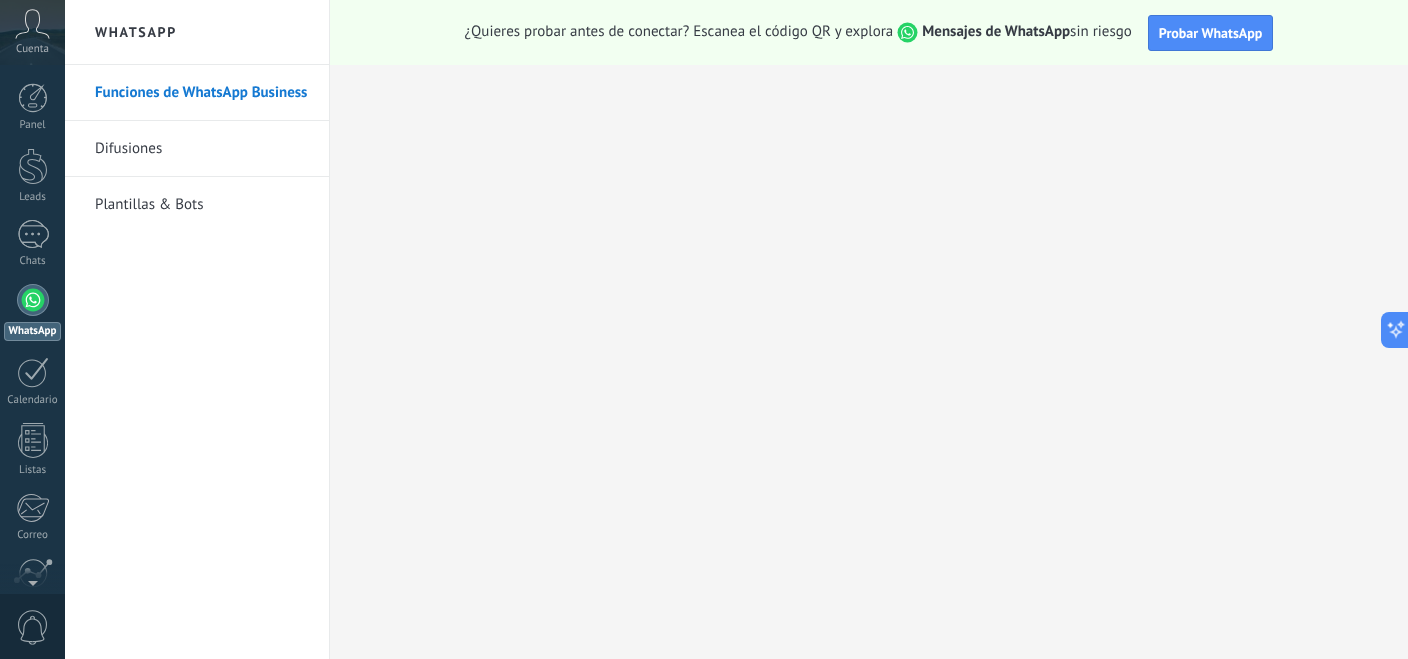 click on "WhatsApp" at bounding box center (197, 32) 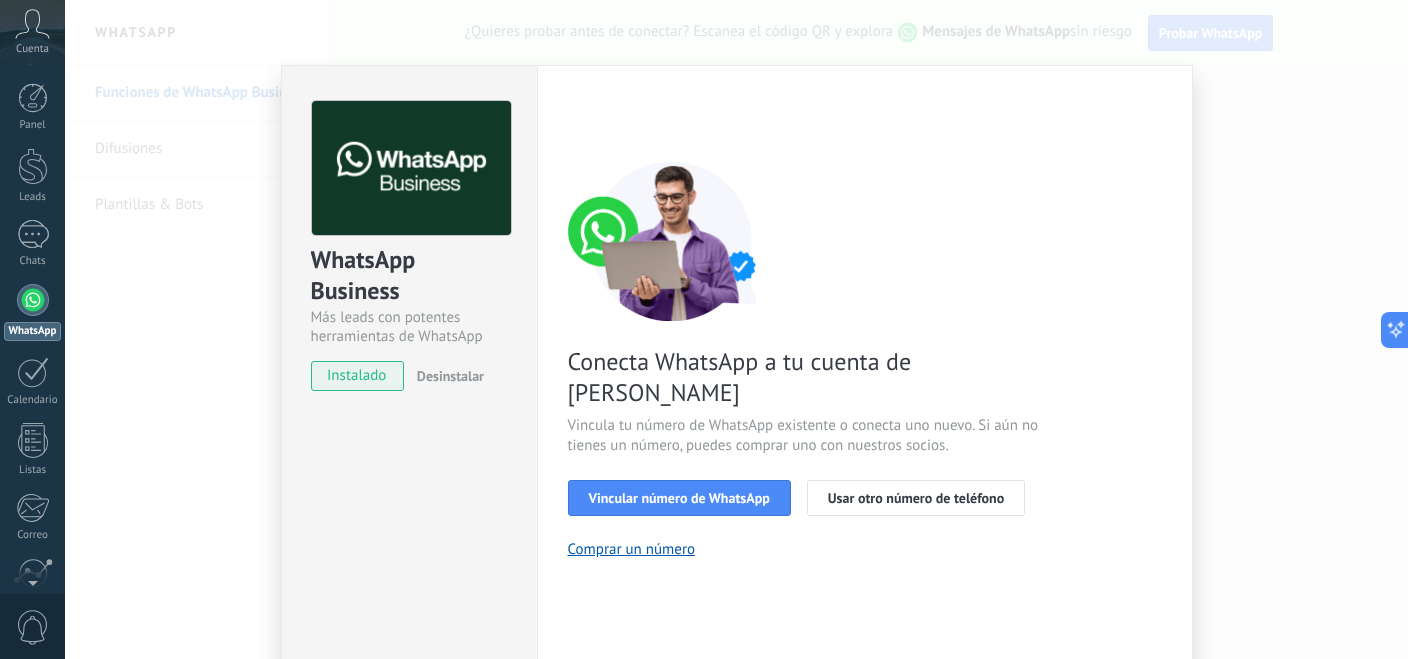 click on "instalado" at bounding box center [357, 376] 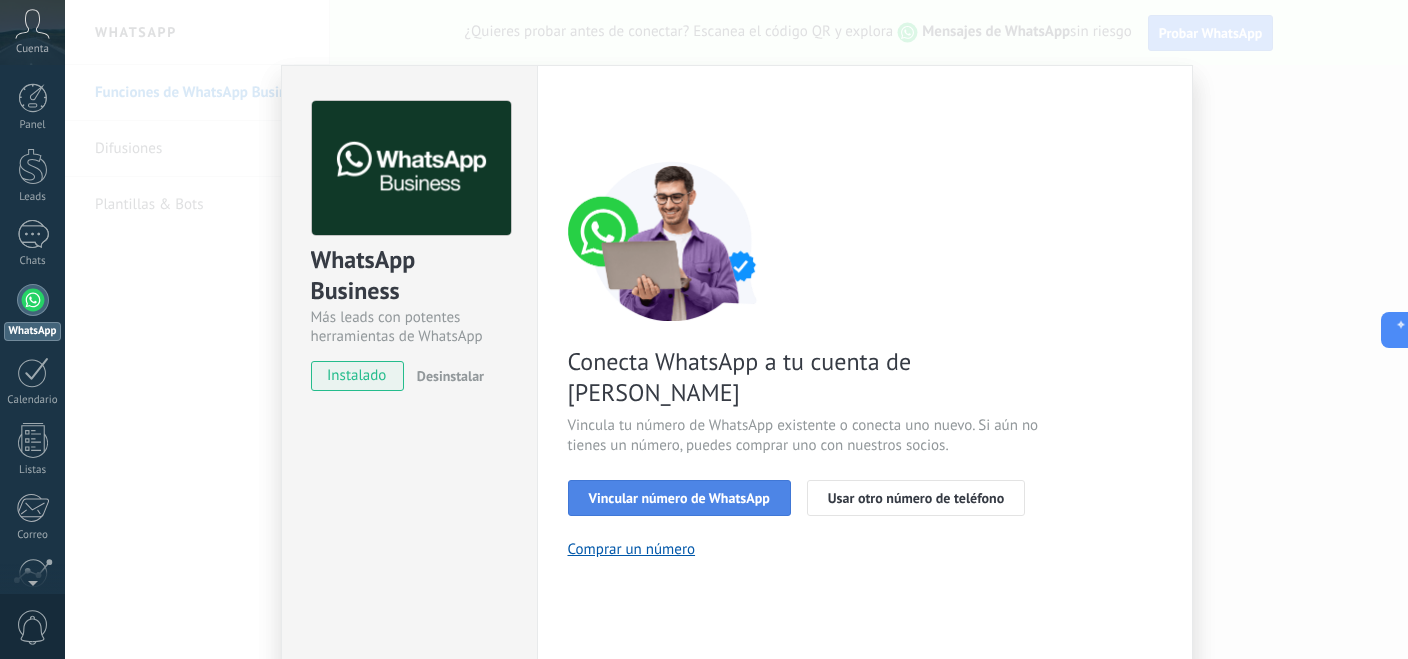 click on "Vincular número de WhatsApp" at bounding box center (679, 498) 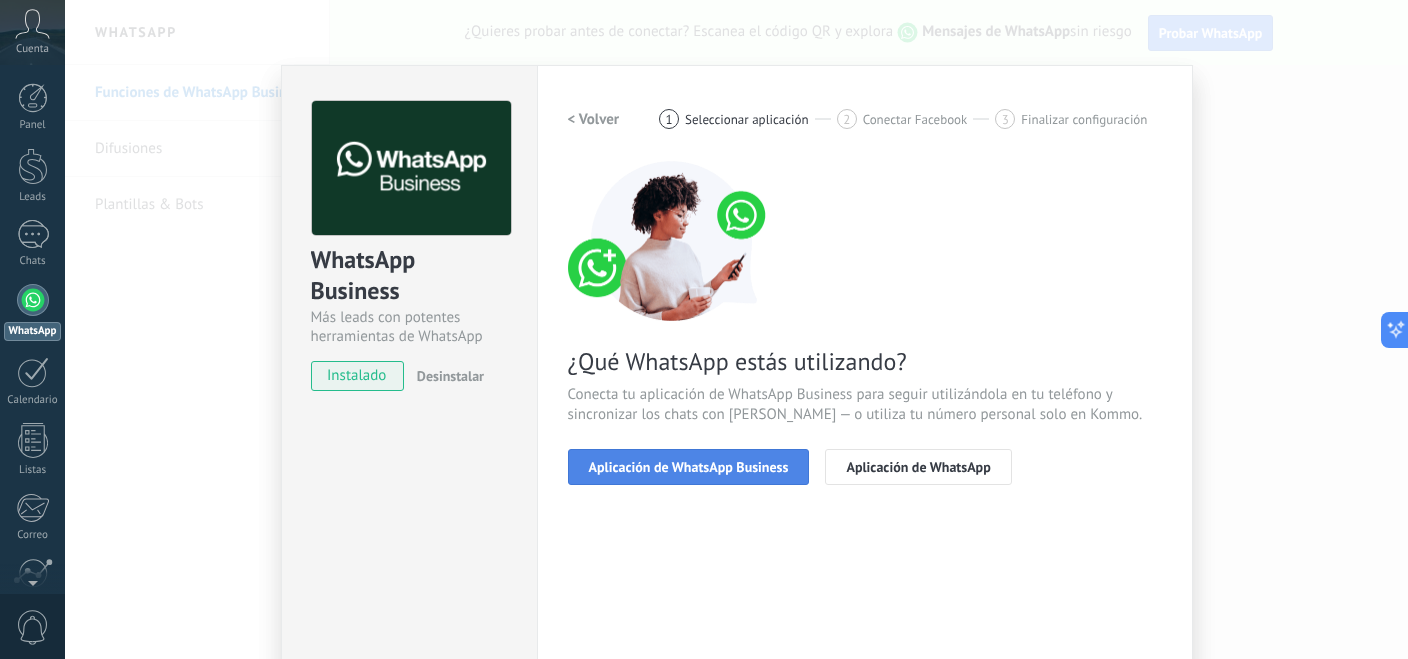 click on "Aplicación de WhatsApp Business" at bounding box center (689, 467) 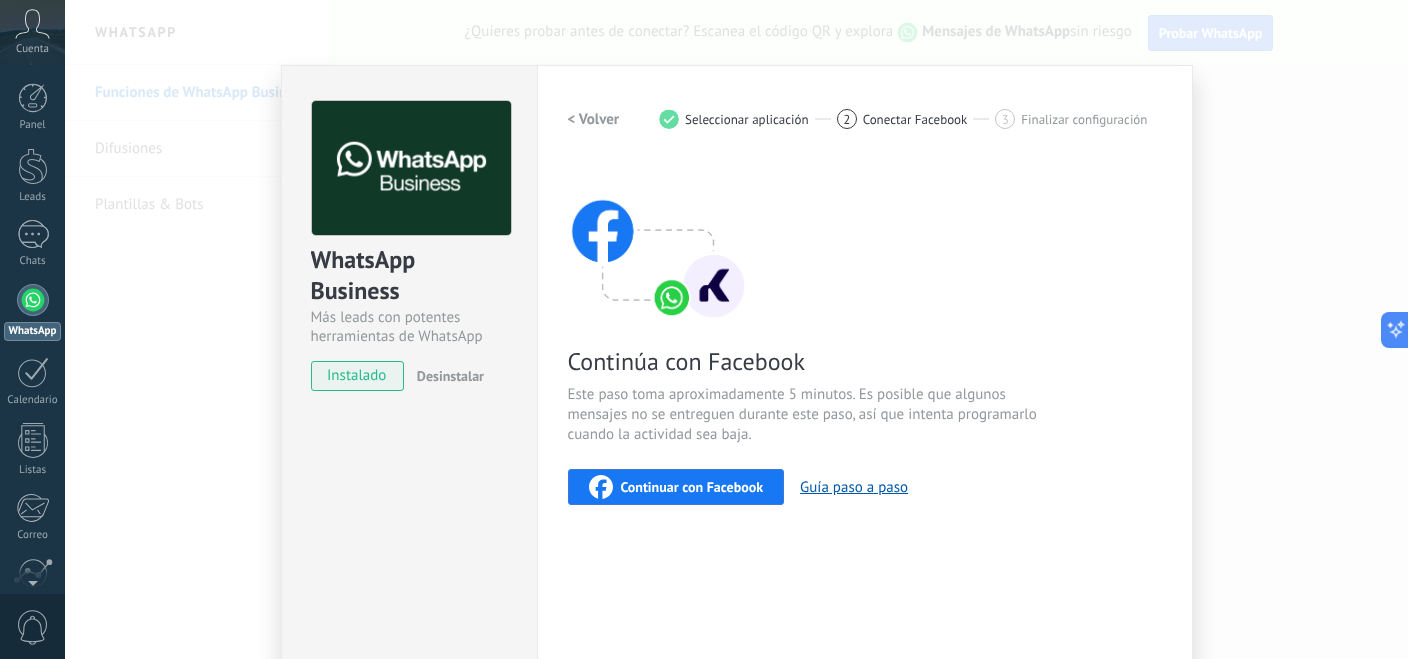 click on "Continuar con Facebook" at bounding box center [692, 487] 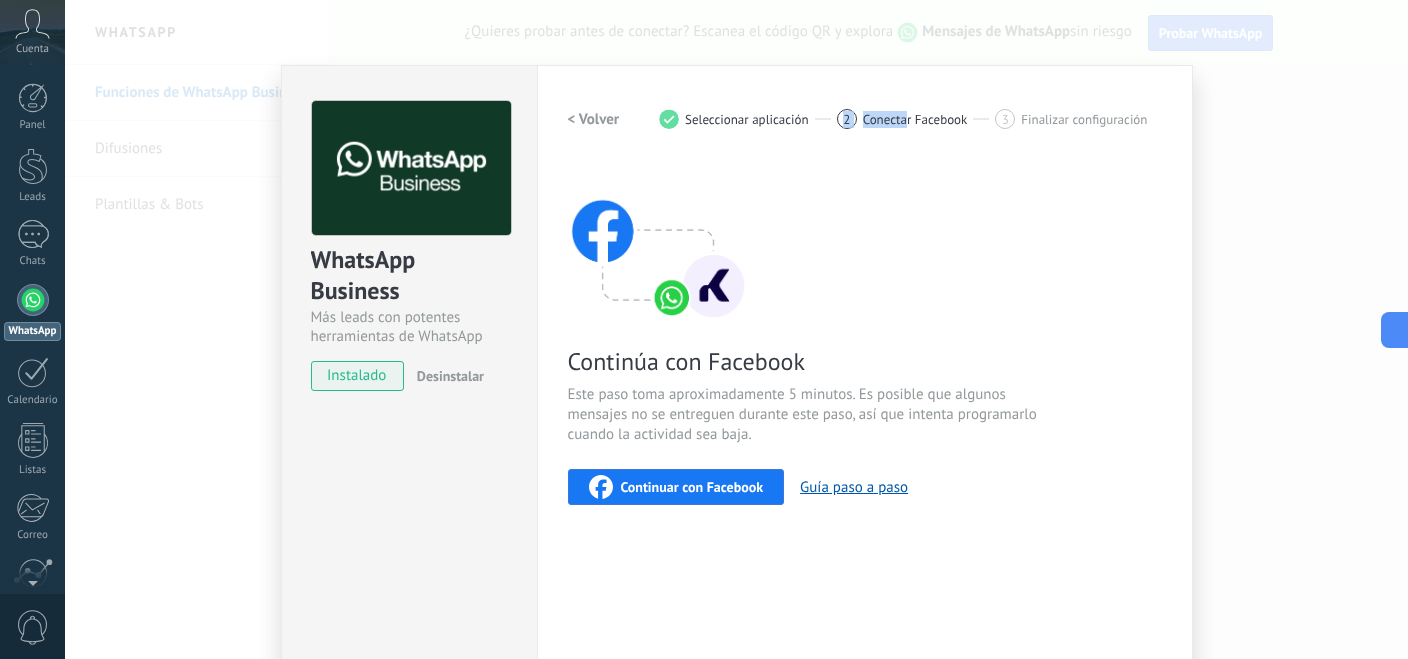 drag, startPoint x: 840, startPoint y: 120, endPoint x: 906, endPoint y: 121, distance: 66.007576 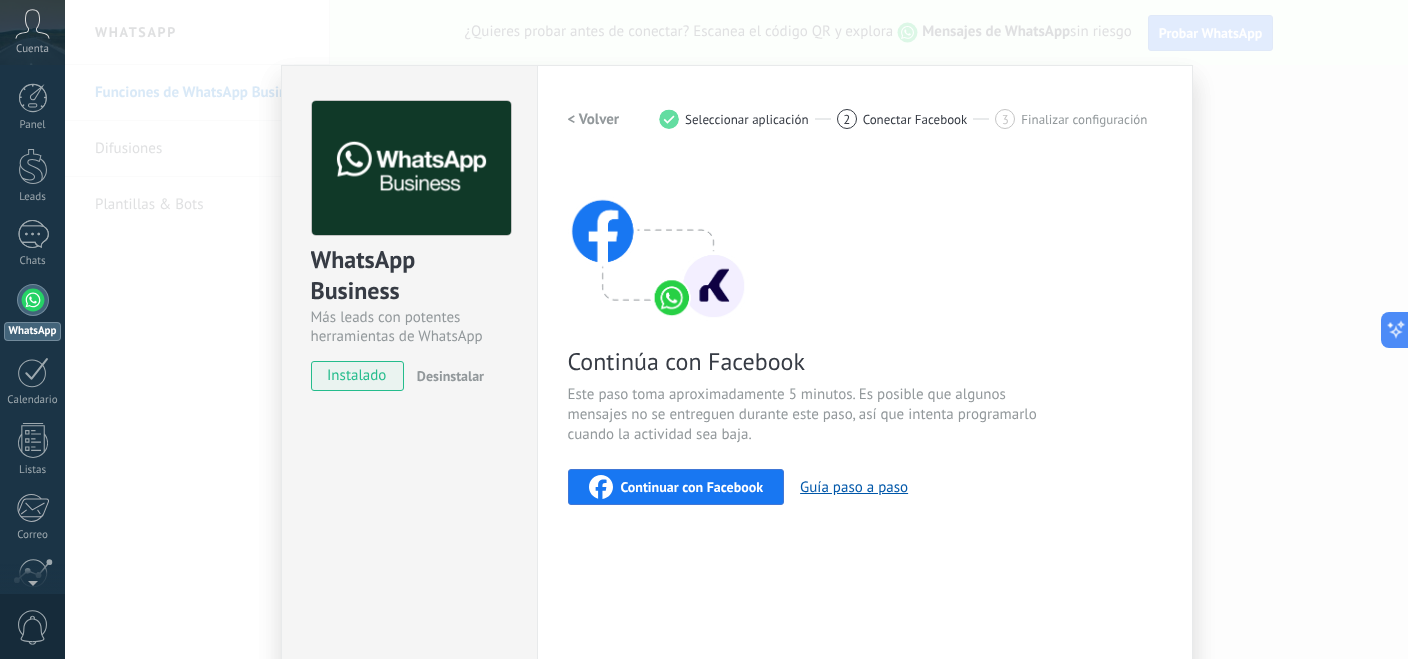 click on "Conectar Facebook" at bounding box center [915, 119] 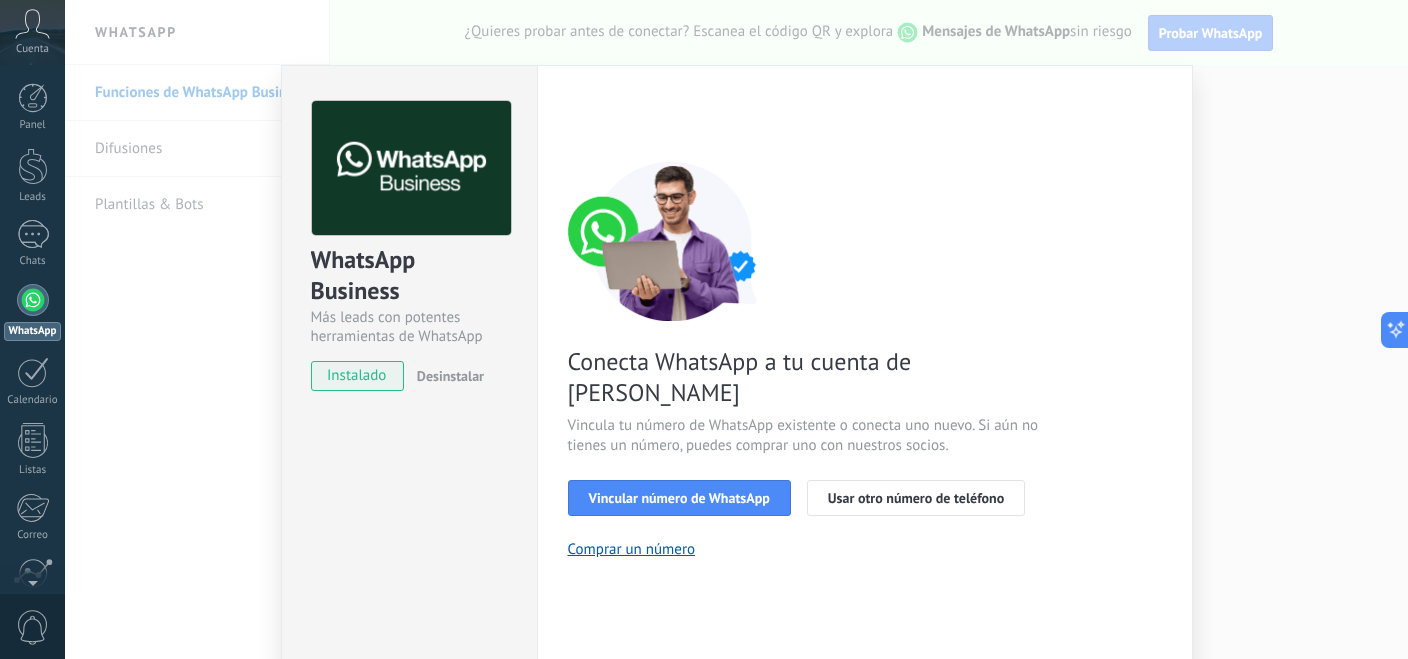 click on "WhatsApp Business Más leads con potentes herramientas de WhatsApp instalado Desinstalar ¿Quieres probar la integración primero?   Escanea el código QR   para ver cómo funciona. Configuraciones Autorizaciones Esta pestaña registra a los usuarios que han concedido acceso a las integración a esta cuenta. Si deseas remover la posibilidad que un usuario pueda enviar solicitudes a la cuenta en nombre de esta integración, puedes revocar el acceso. Si el acceso a todos los usuarios es revocado, la integración dejará de funcionar. Esta aplicacion está instalada, pero nadie le ha dado acceso aun. WhatsApp Cloud API más _:  Guardar < Volver 1 Seleccionar aplicación 2 Conectar Facebook  3 Finalizar configuración Conecta WhatsApp a tu cuenta de Kommo Vincula tu número de WhatsApp existente o conecta uno nuevo. Si aún no tienes un número, puedes comprar uno con nuestros socios. Vincular número de WhatsApp Usar otro número de teléfono Comprar un número ¿Necesitas ayuda?" at bounding box center [736, 329] 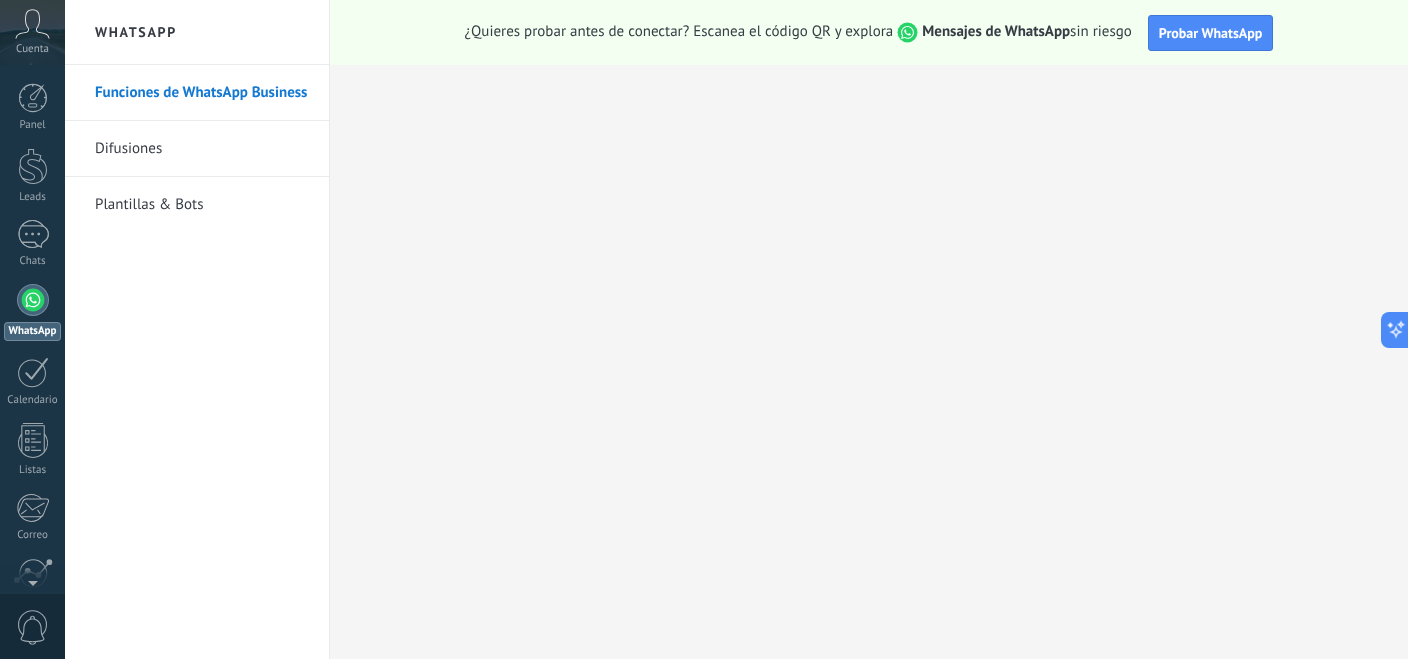 scroll, scrollTop: 19, scrollLeft: 0, axis: vertical 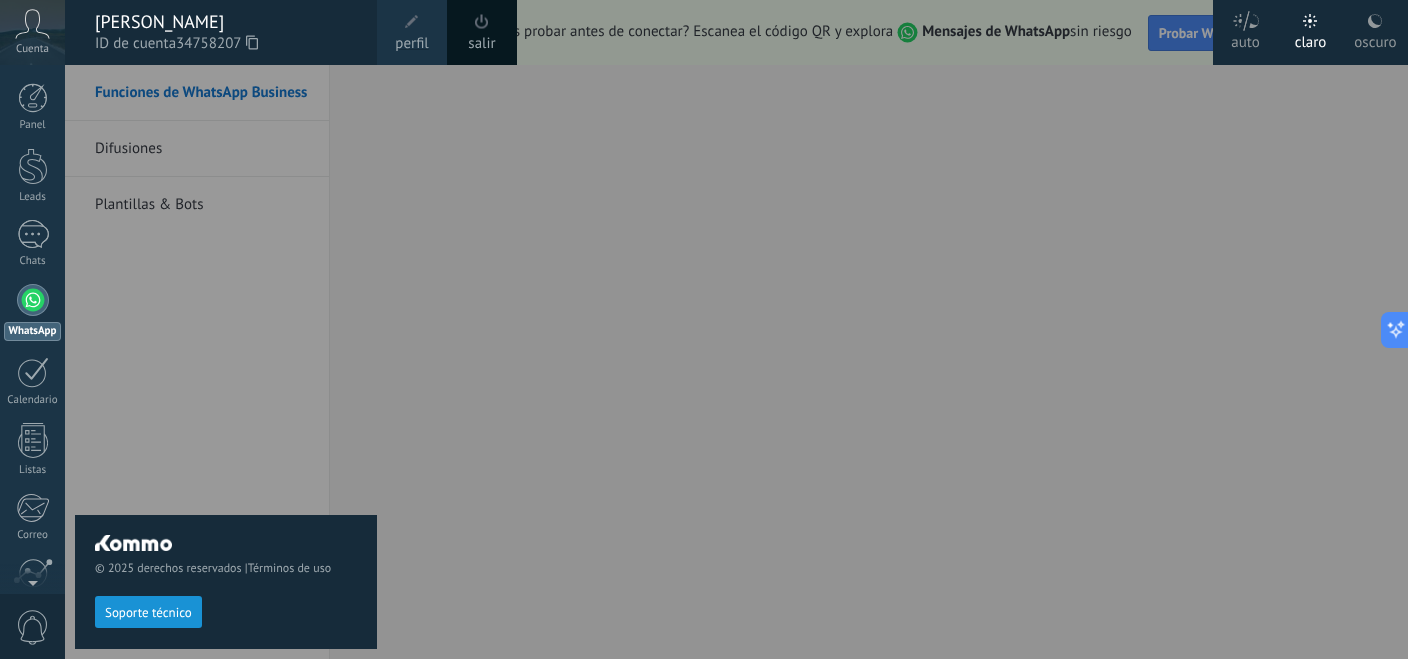 click on "Soporte técnico" at bounding box center [148, 613] 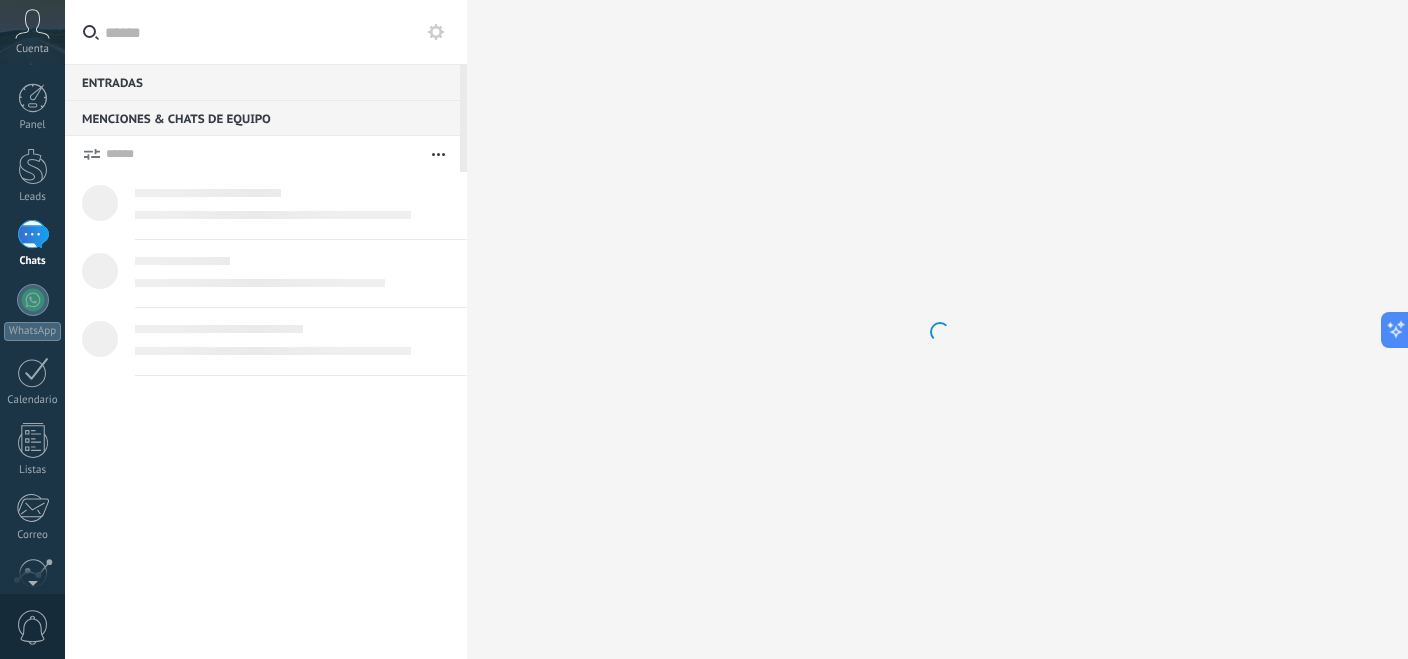 scroll, scrollTop: 19, scrollLeft: 0, axis: vertical 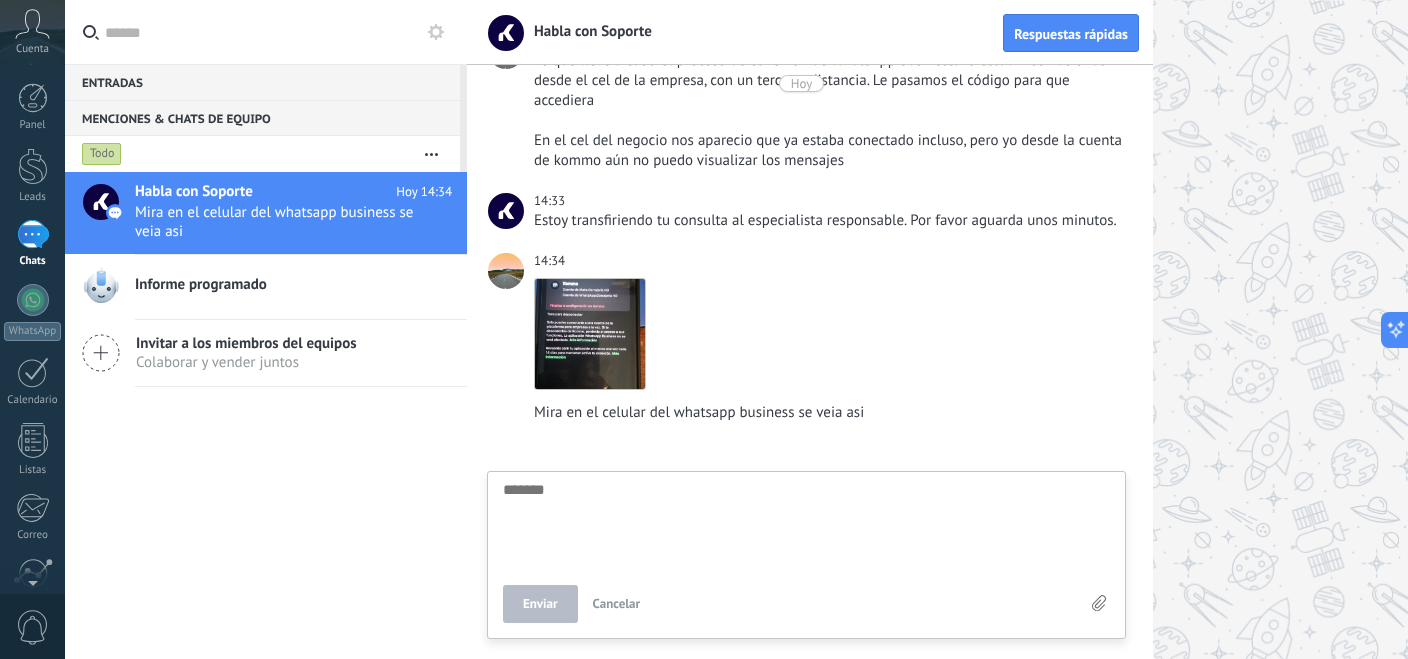 click on "Mira en el celular del whatsapp business se veia asi" at bounding box center [828, 413] 